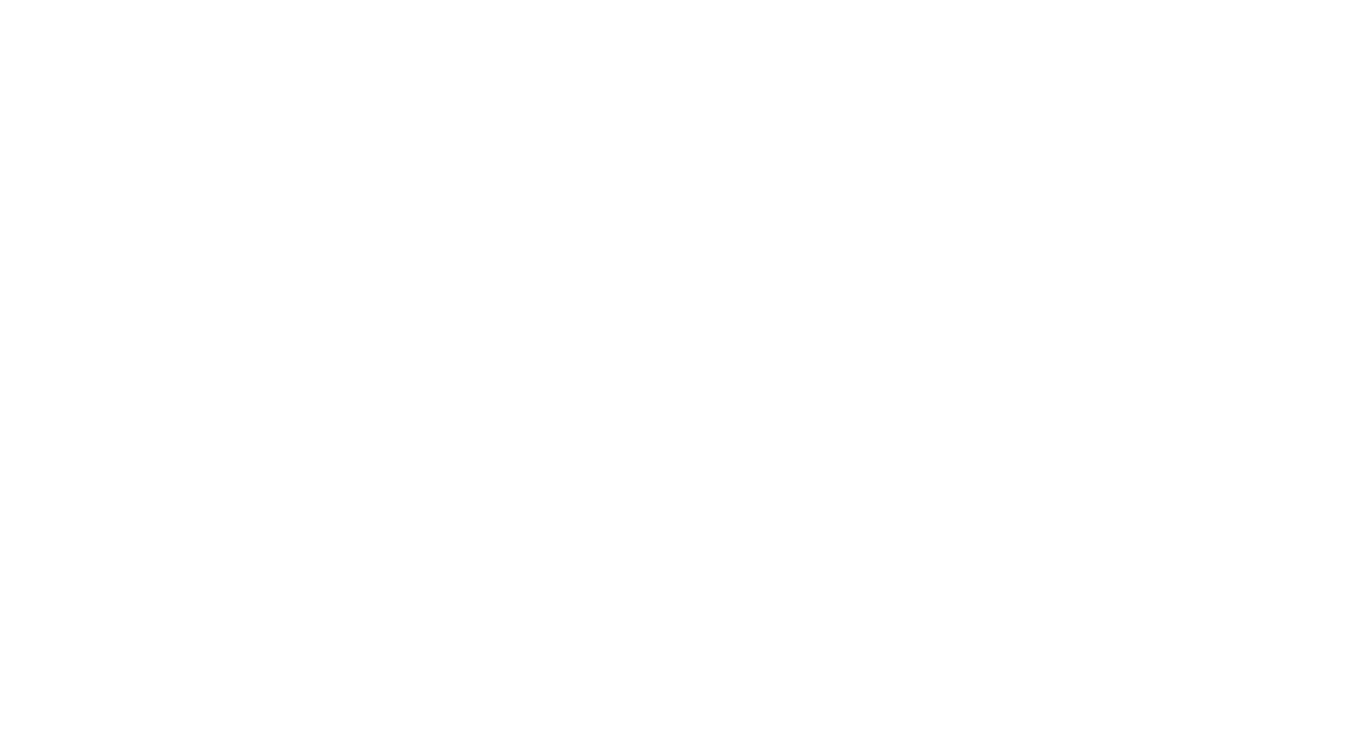scroll, scrollTop: 0, scrollLeft: 0, axis: both 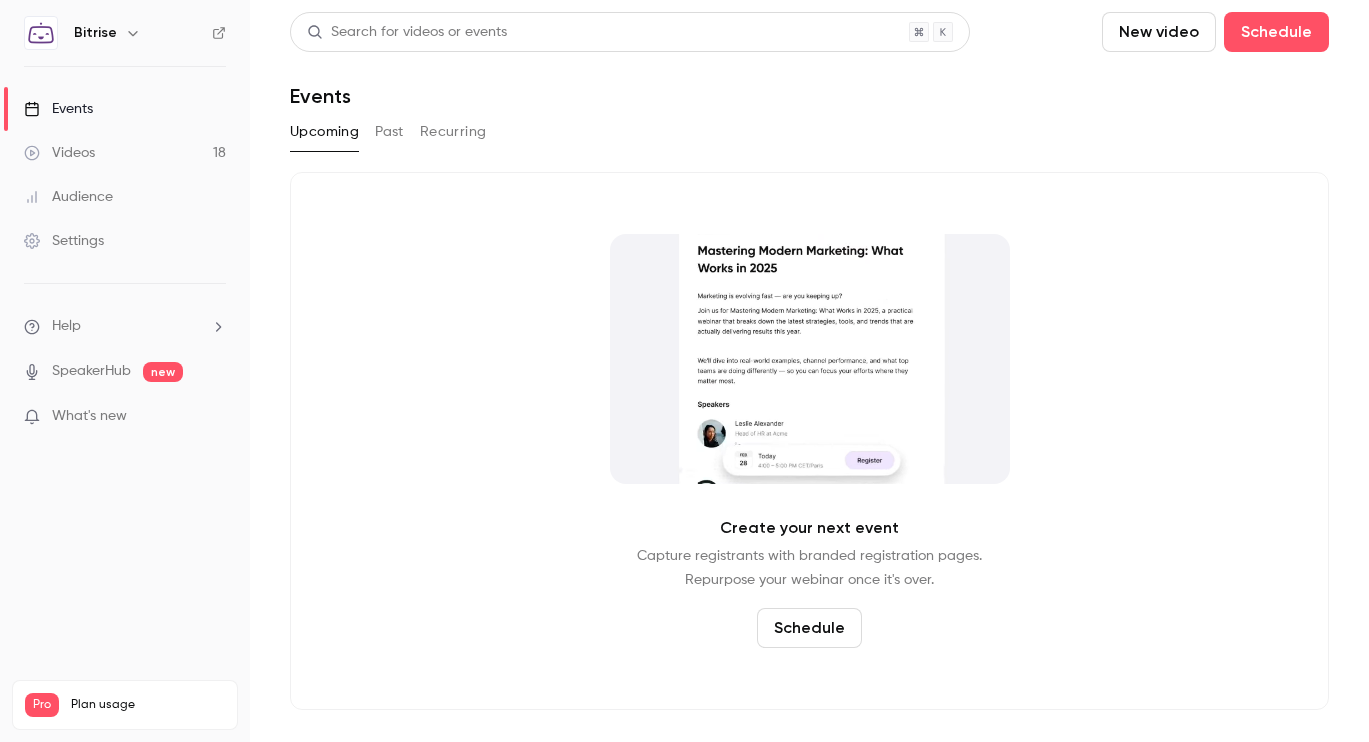 click on "Videos 18" at bounding box center [125, 153] 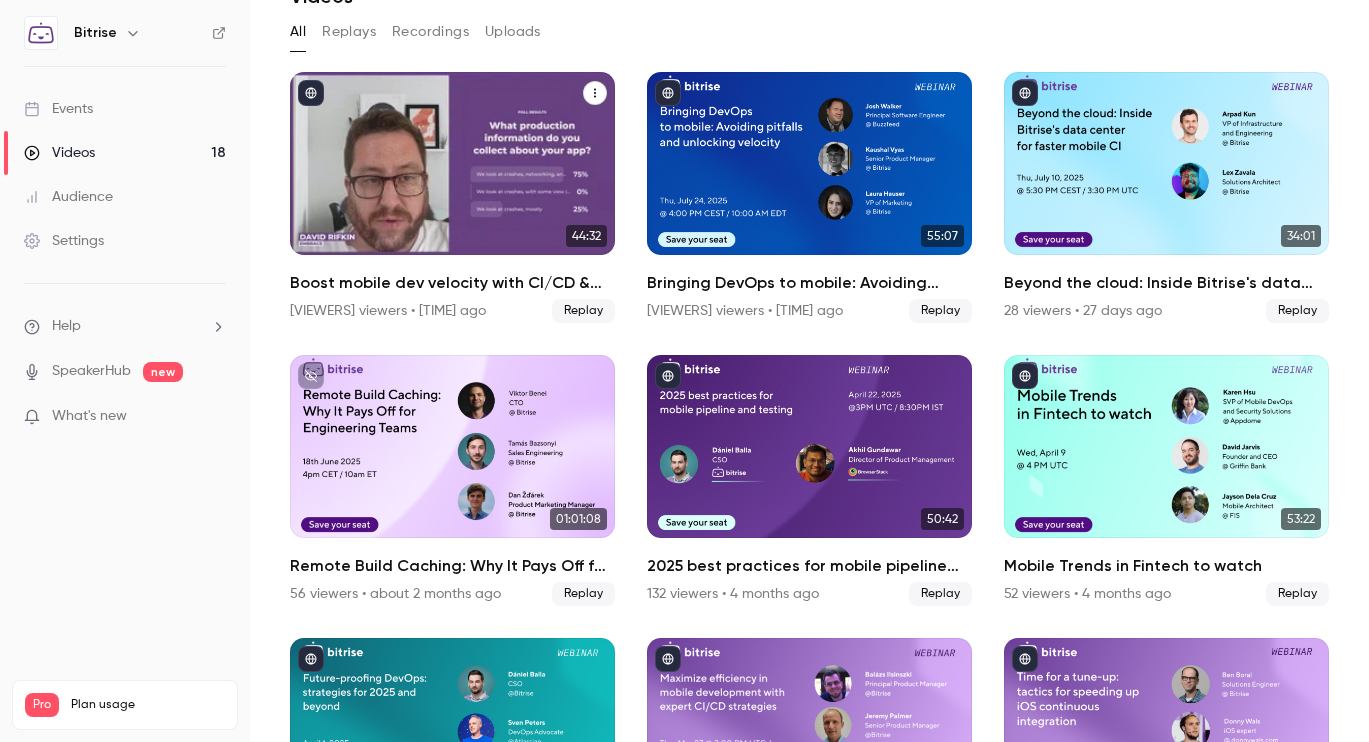 scroll, scrollTop: 78, scrollLeft: 0, axis: vertical 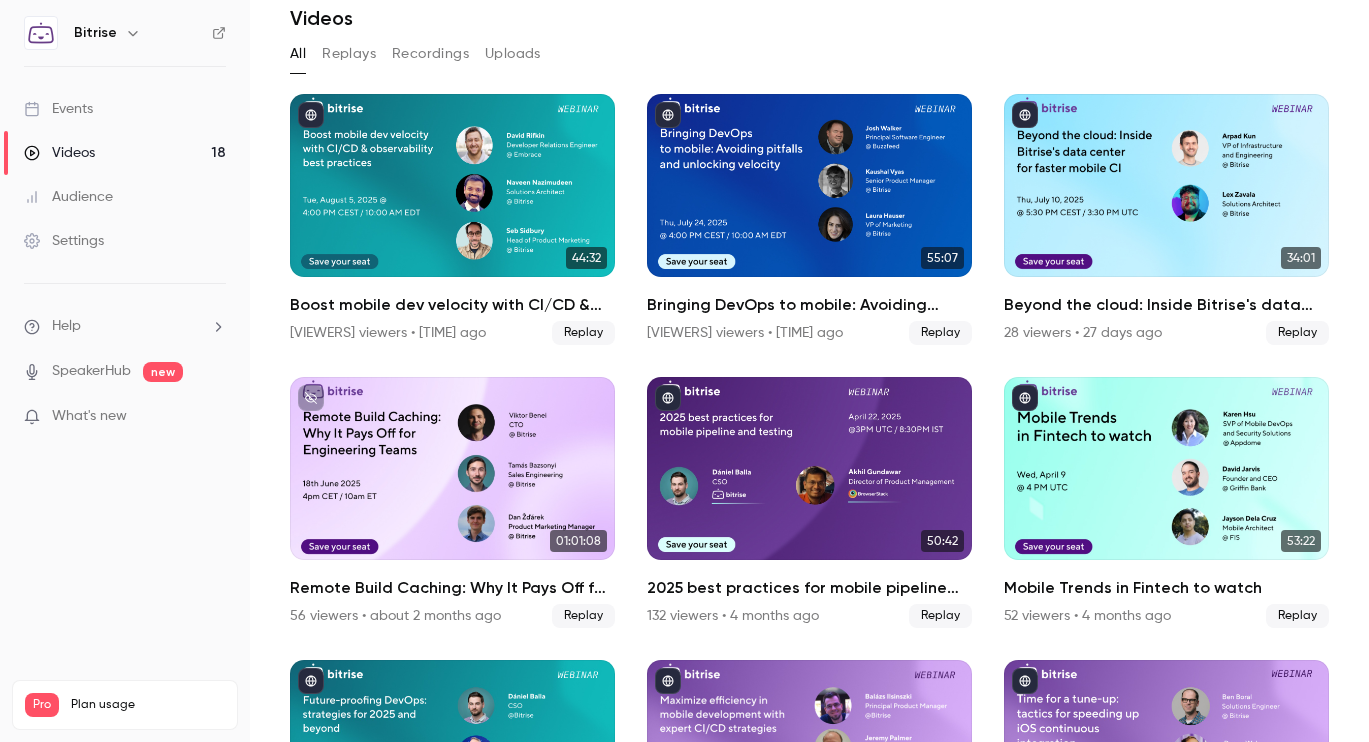 click on "Replays" at bounding box center [349, 54] 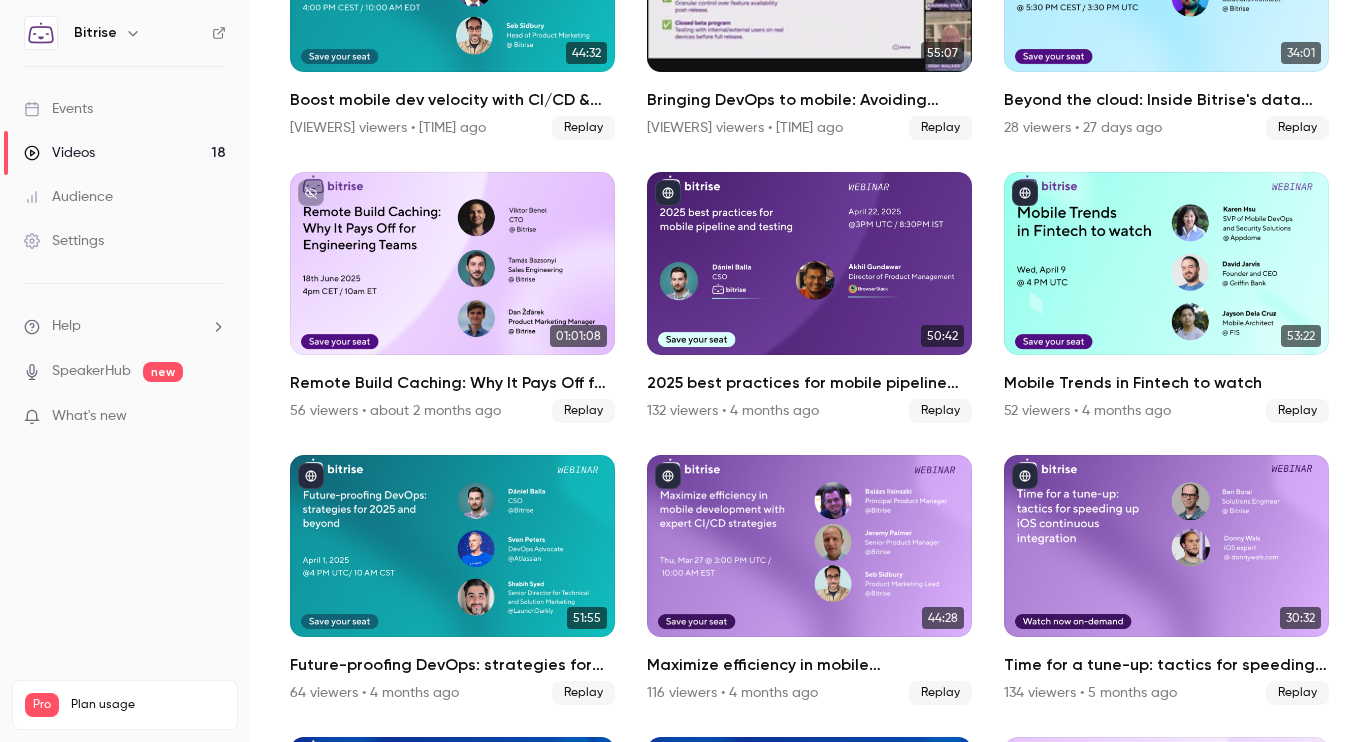 scroll, scrollTop: 300, scrollLeft: 0, axis: vertical 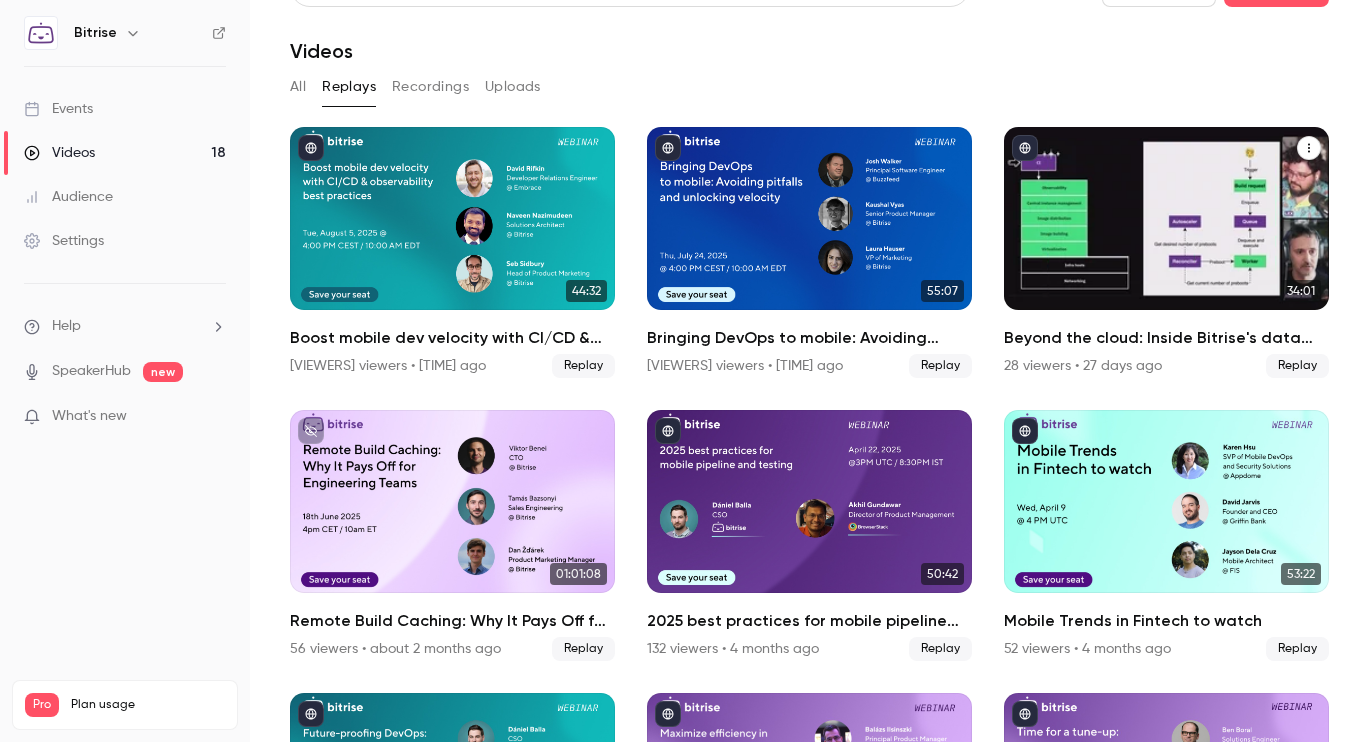 click on "Beyond the cloud: Inside Bitrise's data center for faster mobile CI" at bounding box center (1166, 338) 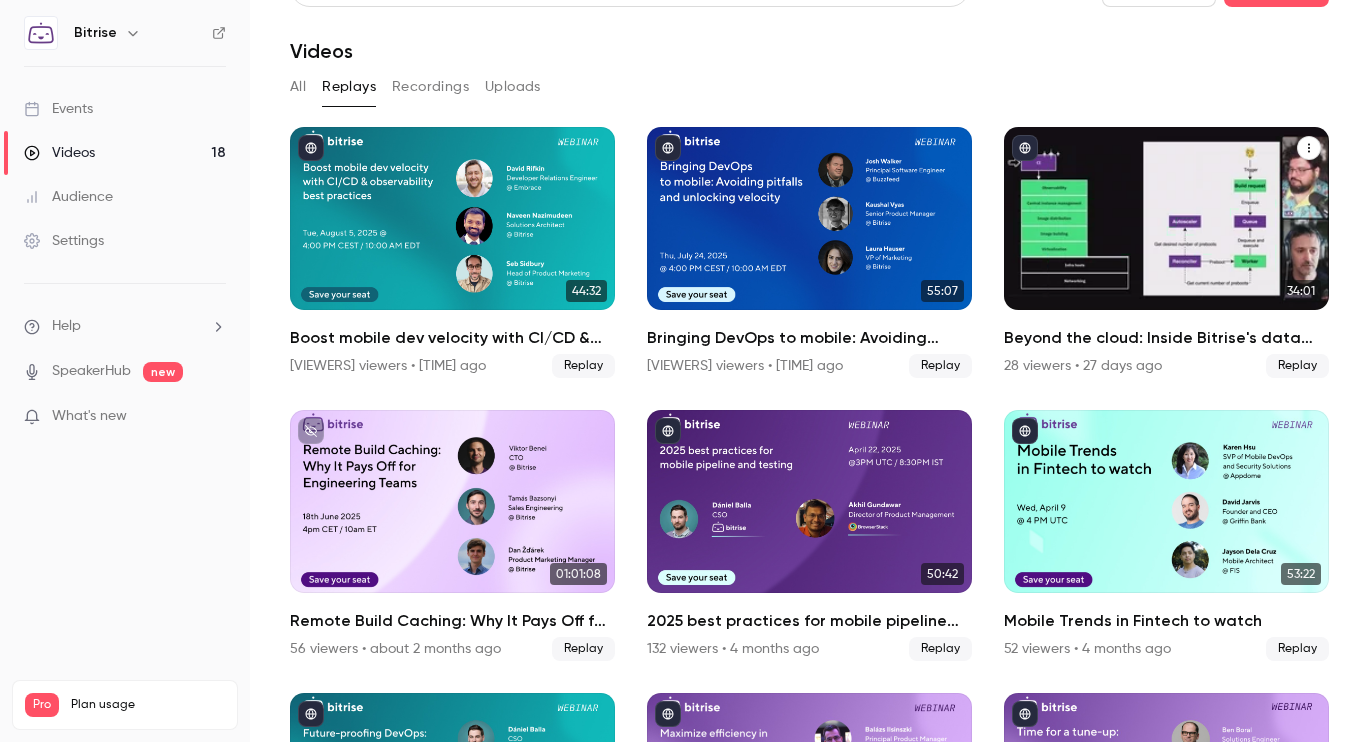 scroll, scrollTop: 0, scrollLeft: 0, axis: both 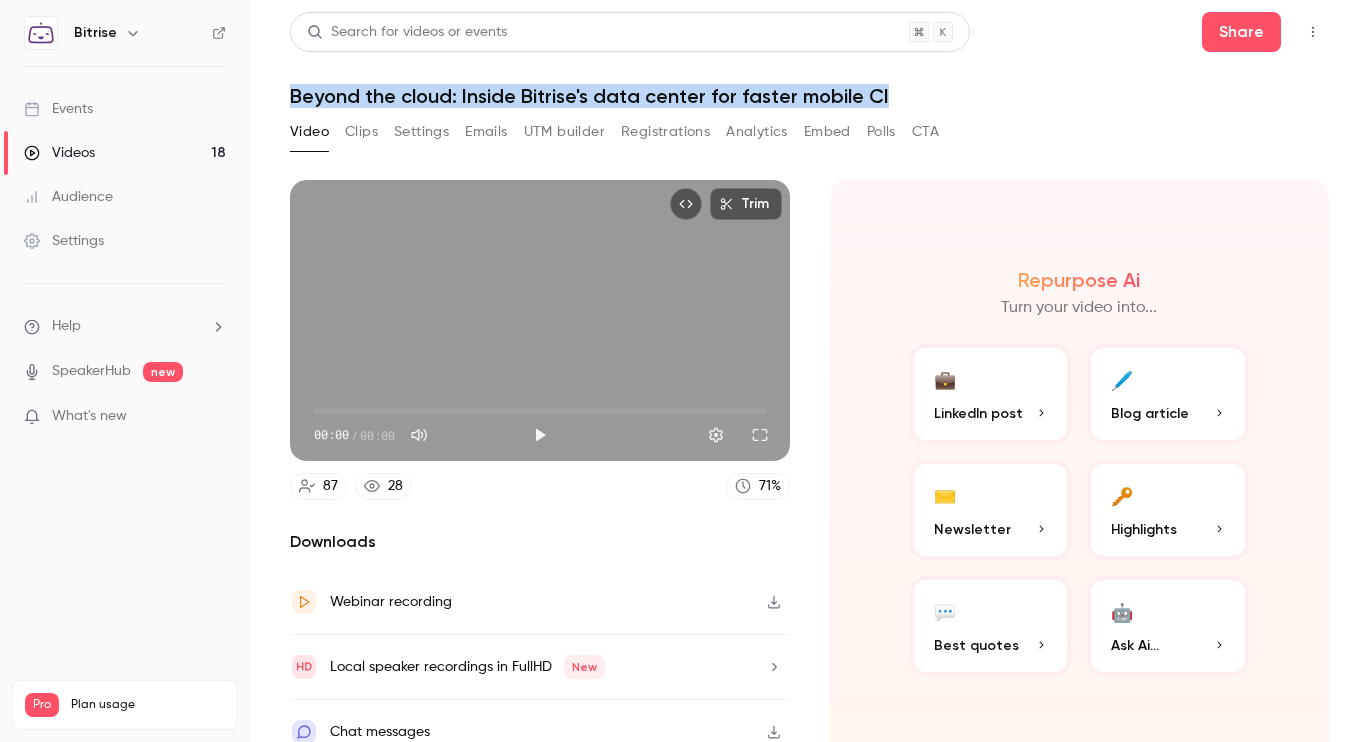 drag, startPoint x: 293, startPoint y: 92, endPoint x: 983, endPoint y: 85, distance: 690.0355 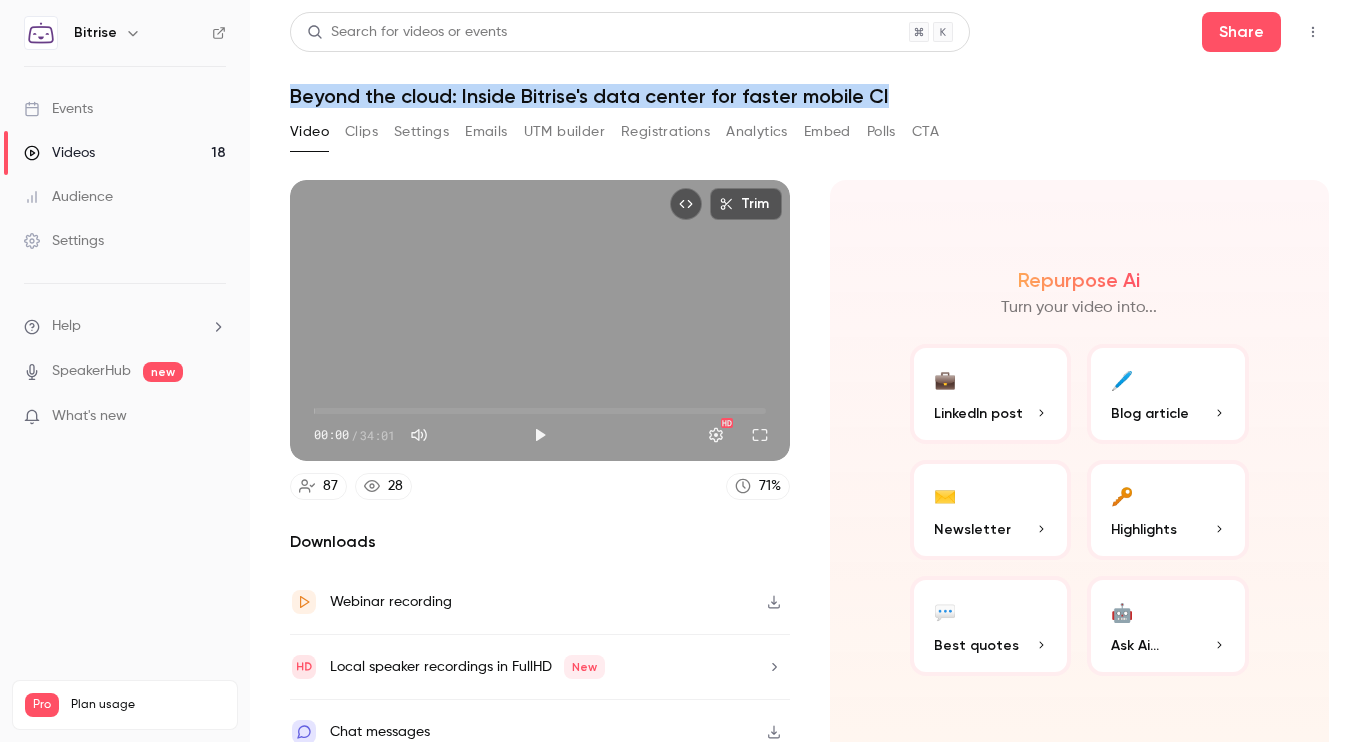 copy on "Beyond the cloud: Inside Bitrise's data center for faster mobile CI" 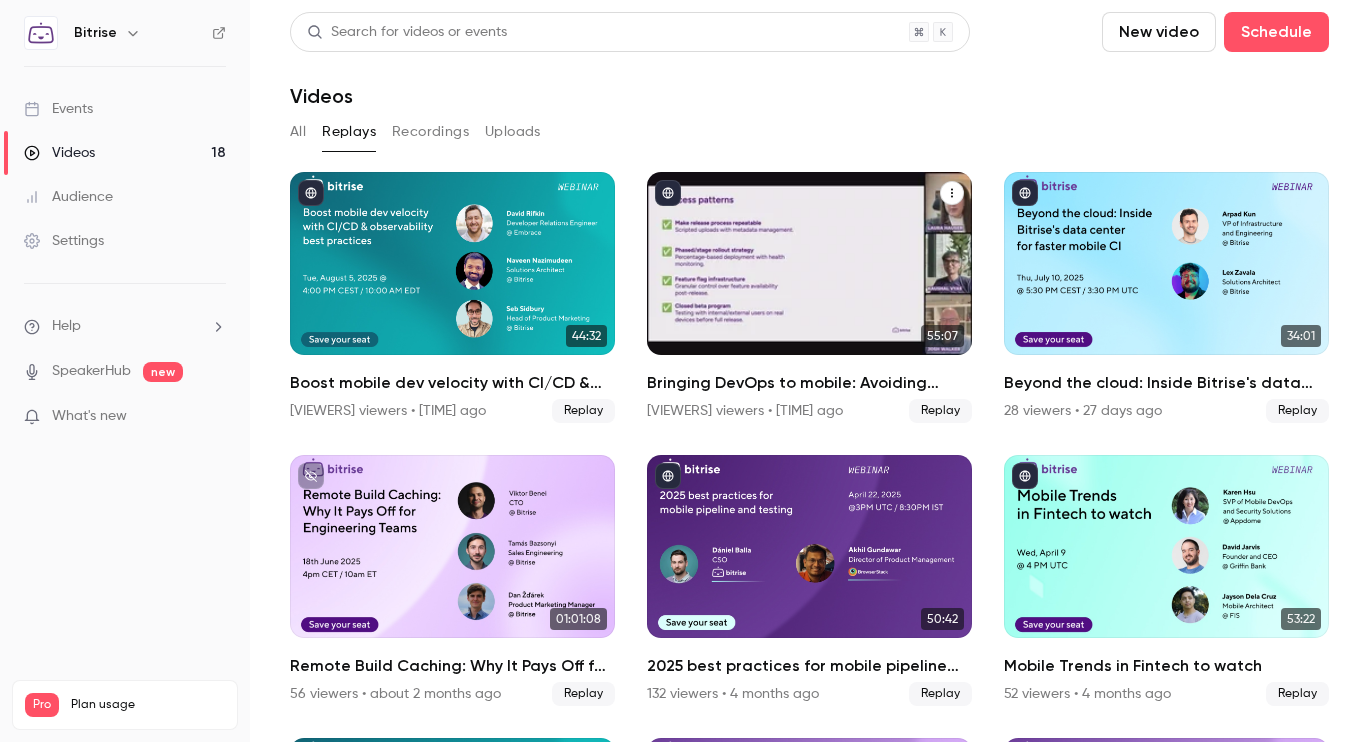 click on "Bringing DevOps to mobile: Avoiding pitfalls and unlocking velocity" at bounding box center (809, 383) 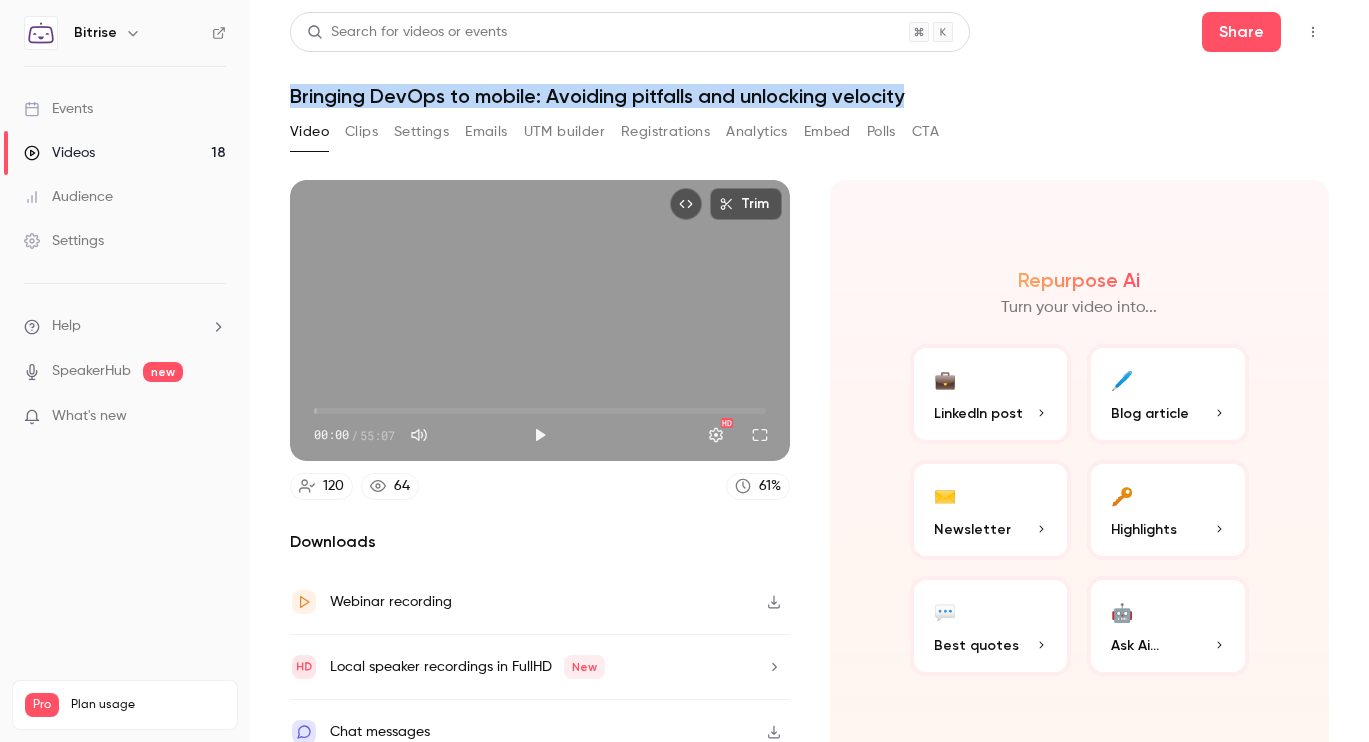 drag, startPoint x: 281, startPoint y: 96, endPoint x: 923, endPoint y: 89, distance: 642.03815 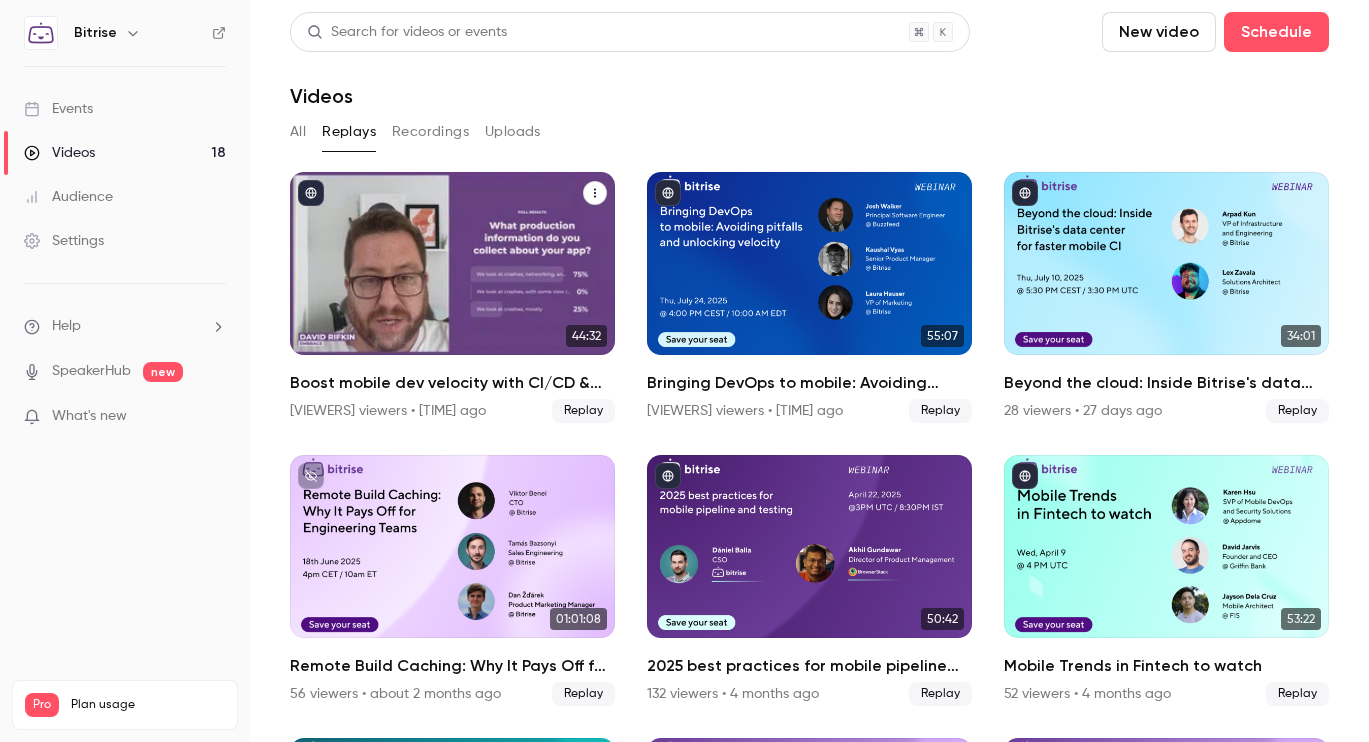 click on "Boost mobile dev velocity with CI/CD & observability best practices" at bounding box center (452, 383) 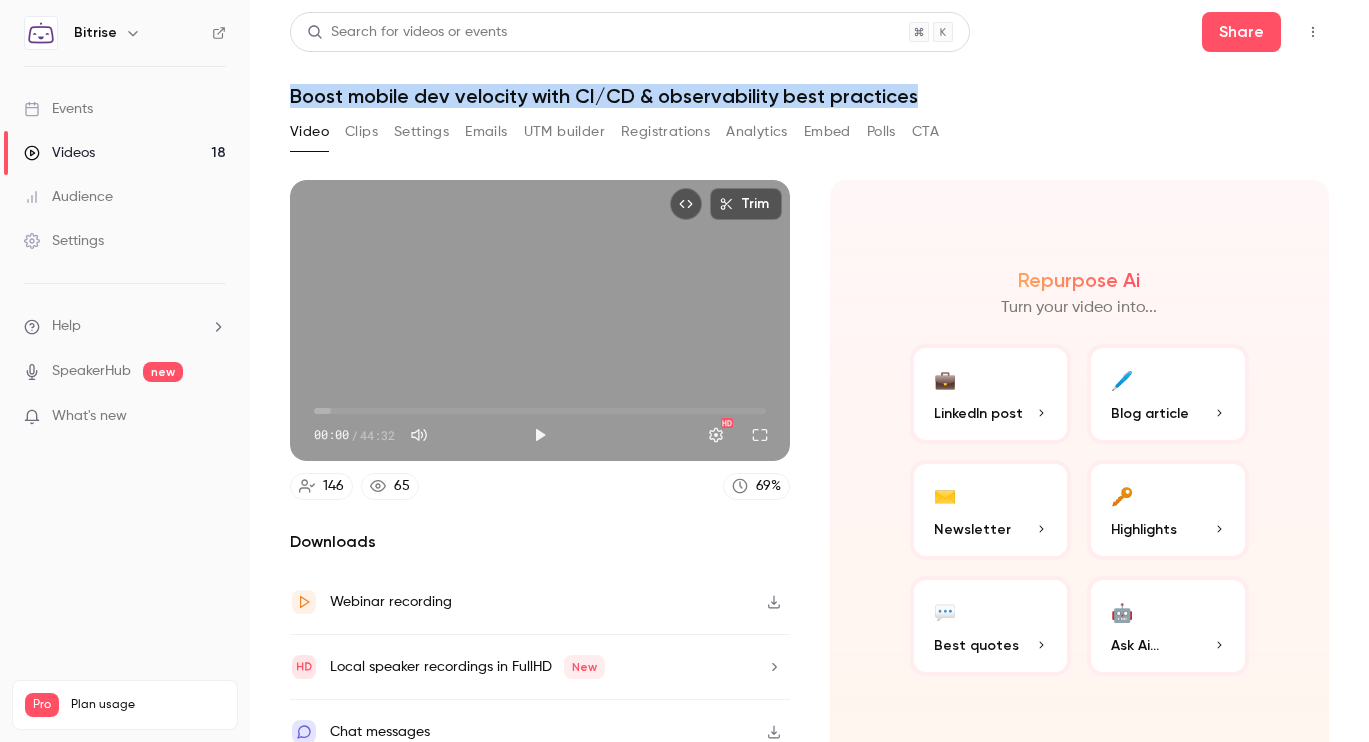 drag, startPoint x: 290, startPoint y: 97, endPoint x: 986, endPoint y: 106, distance: 696.05817 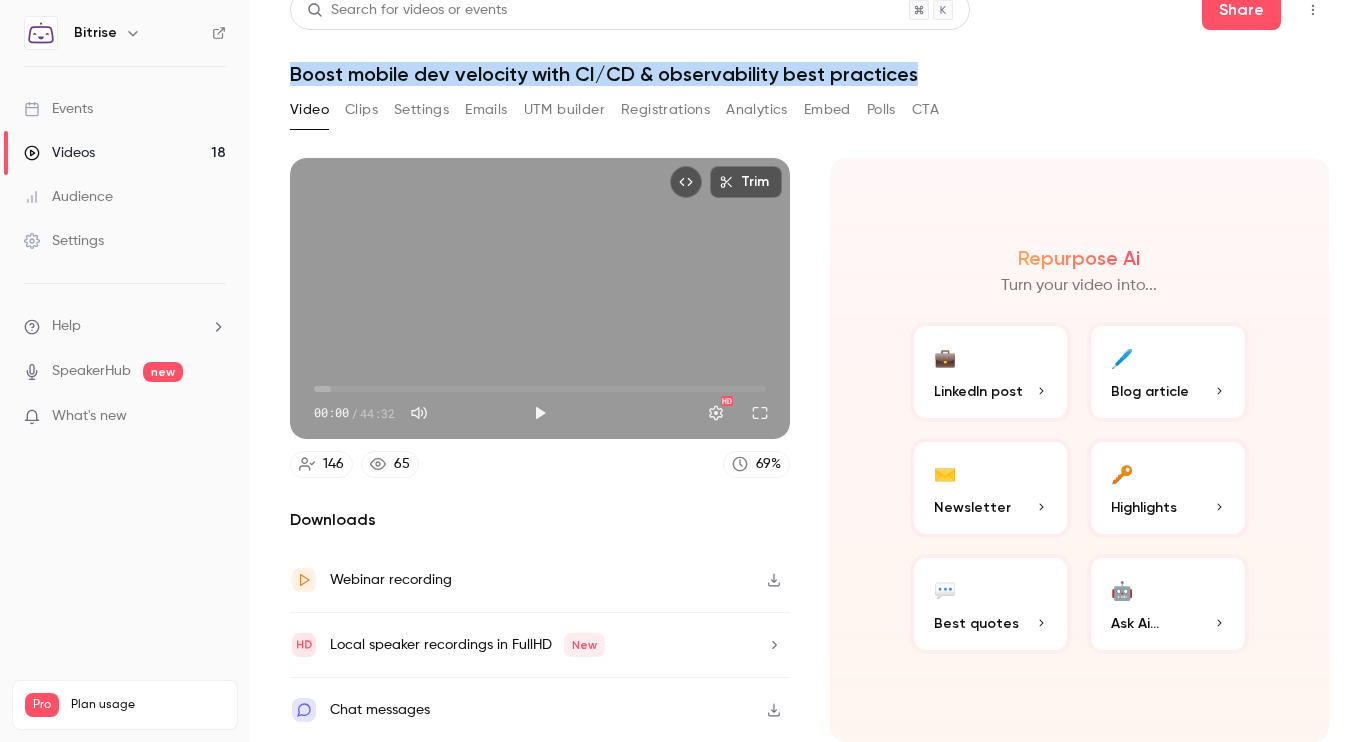 scroll, scrollTop: 0, scrollLeft: 0, axis: both 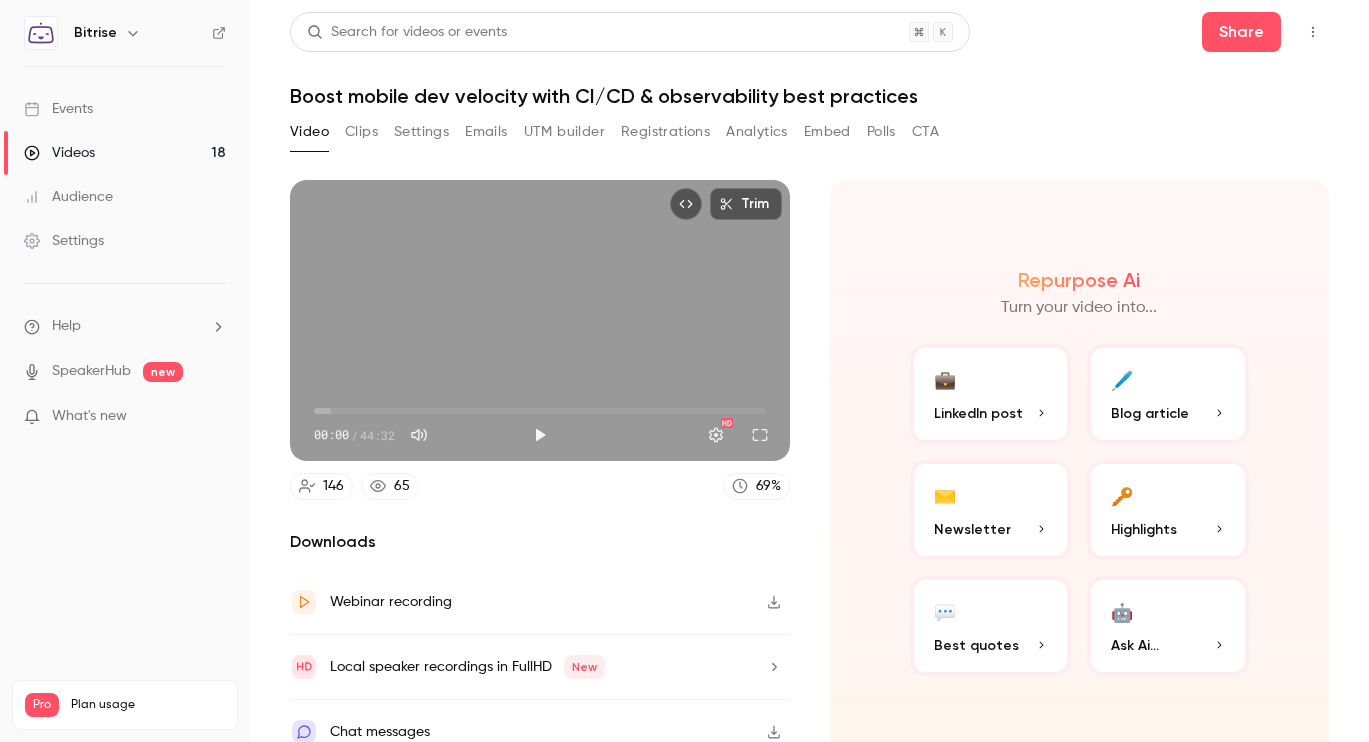 click on "Search for videos or events Share Boost mobile dev velocity with CI/CD & observability best practices" at bounding box center (809, 60) 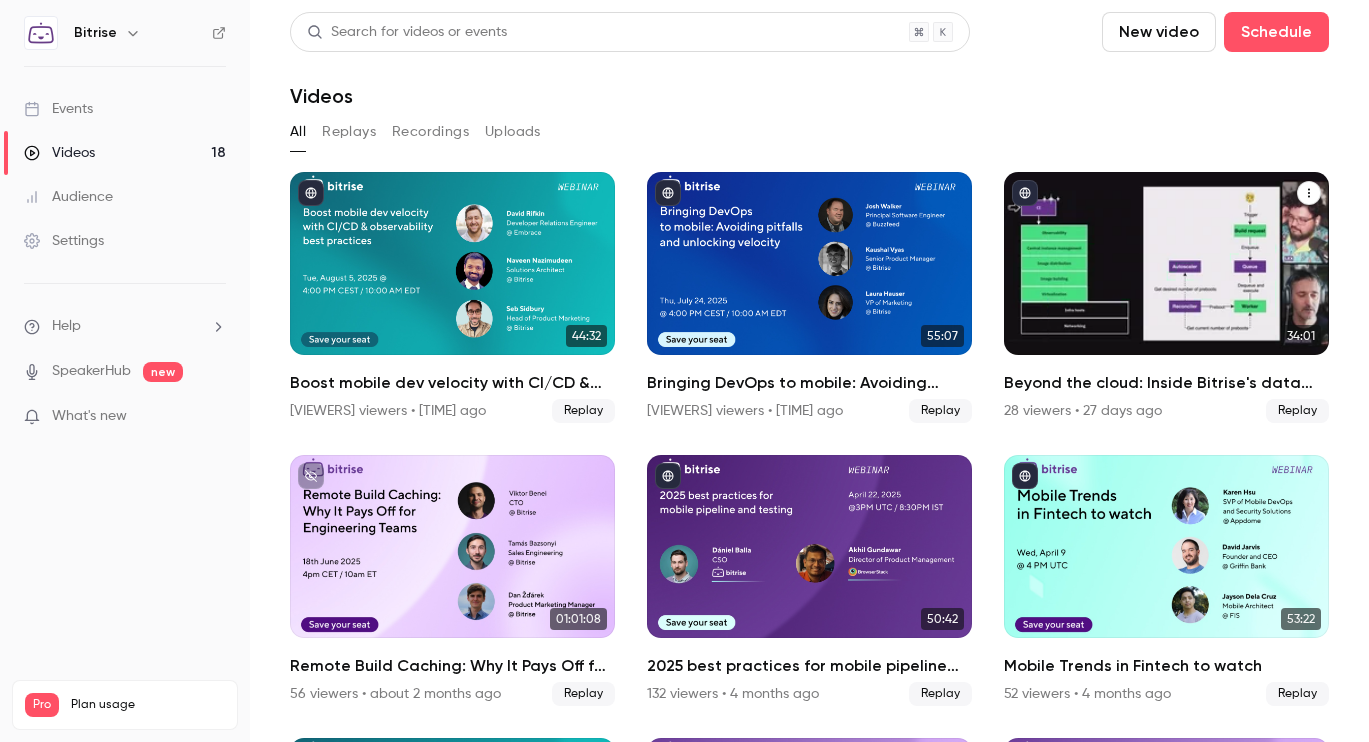 click on "Replay" at bounding box center [1297, 411] 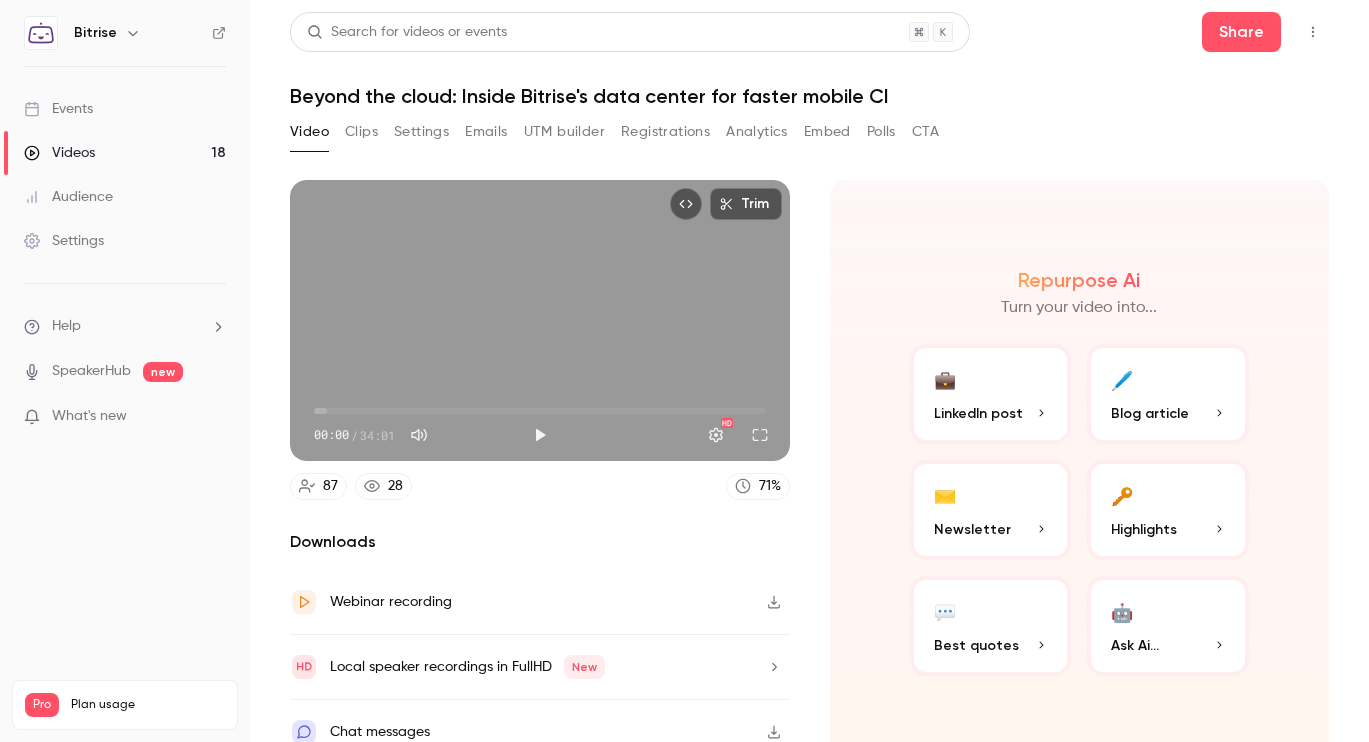 scroll, scrollTop: 22, scrollLeft: 0, axis: vertical 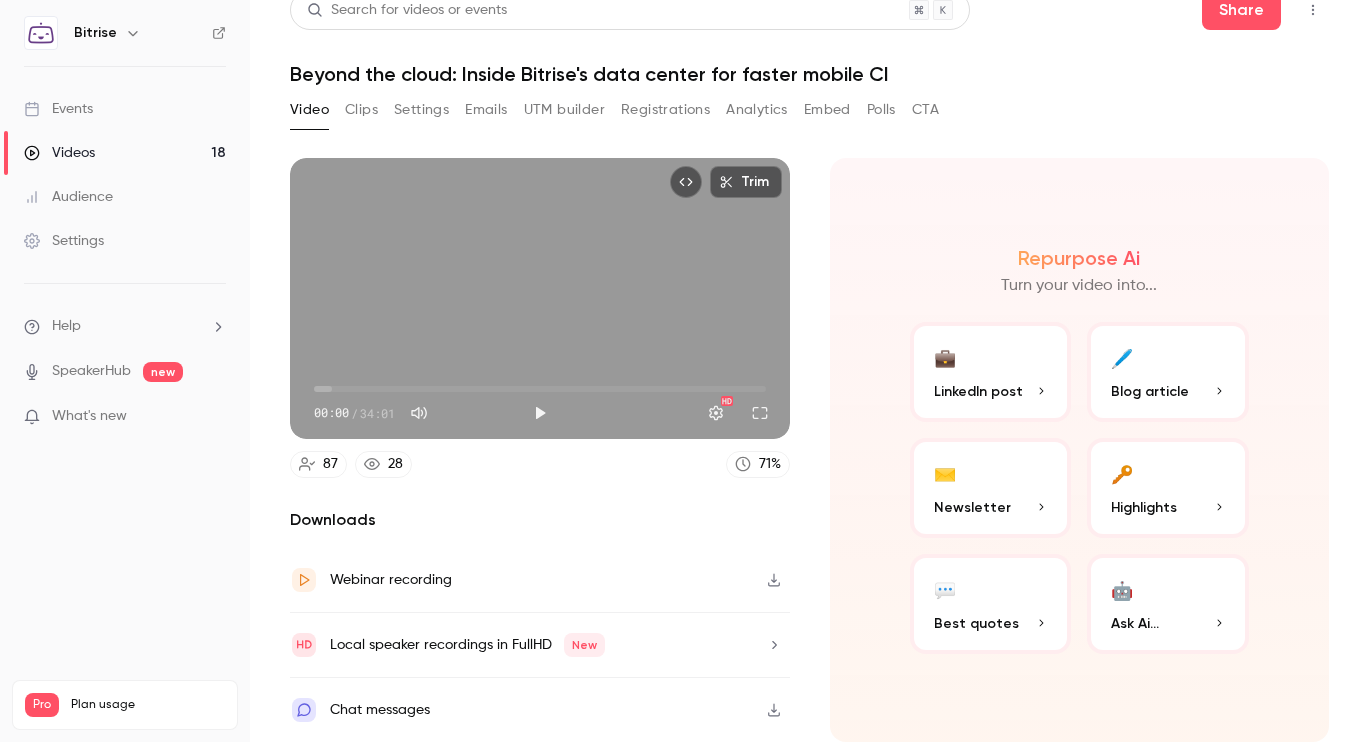 click on "CTA" at bounding box center [925, 110] 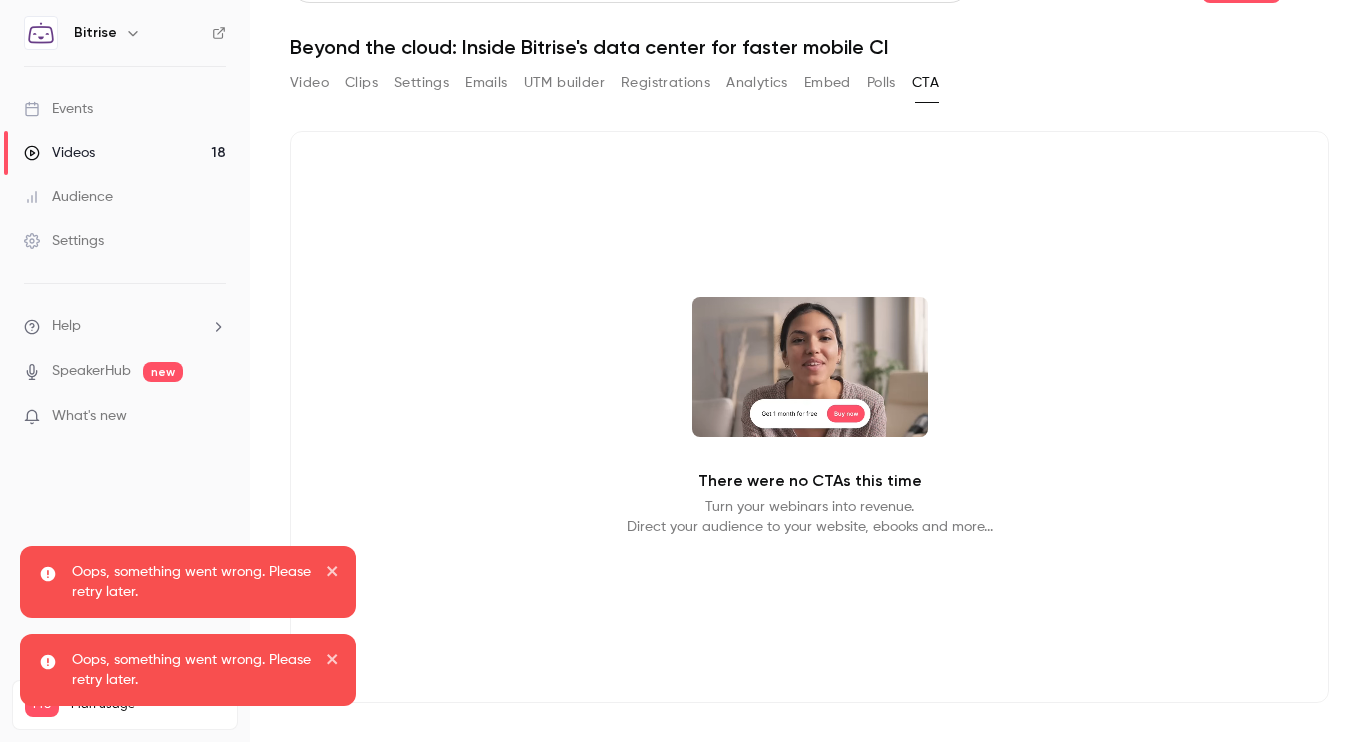 scroll, scrollTop: 58, scrollLeft: 0, axis: vertical 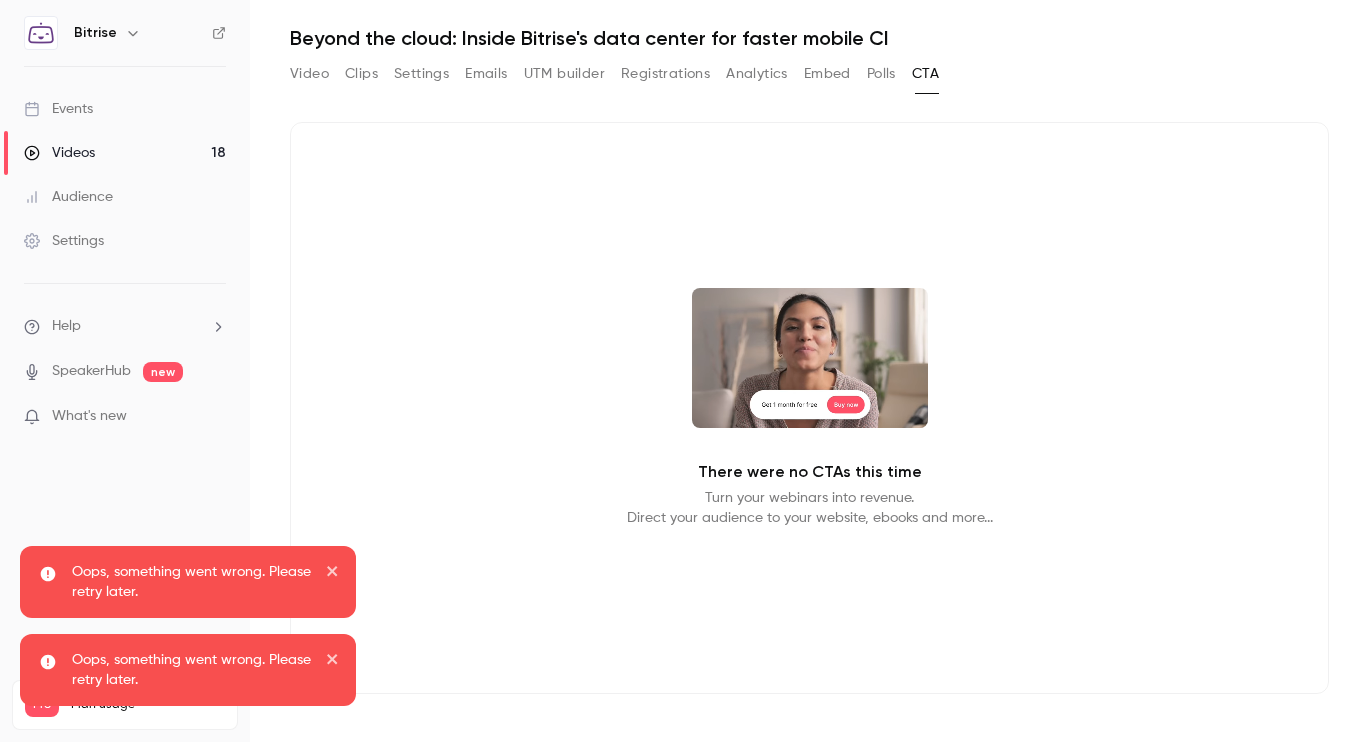 click on "Settings" at bounding box center (421, 74) 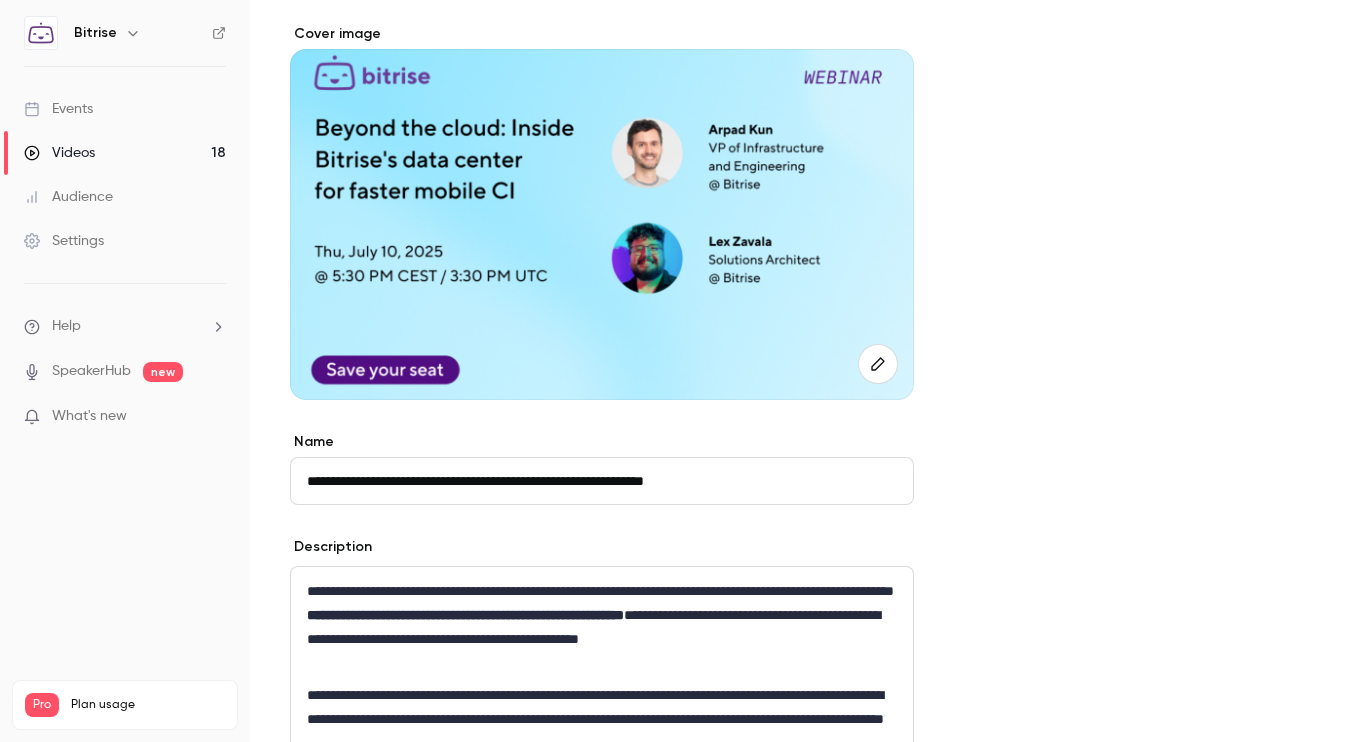 scroll, scrollTop: 0, scrollLeft: 0, axis: both 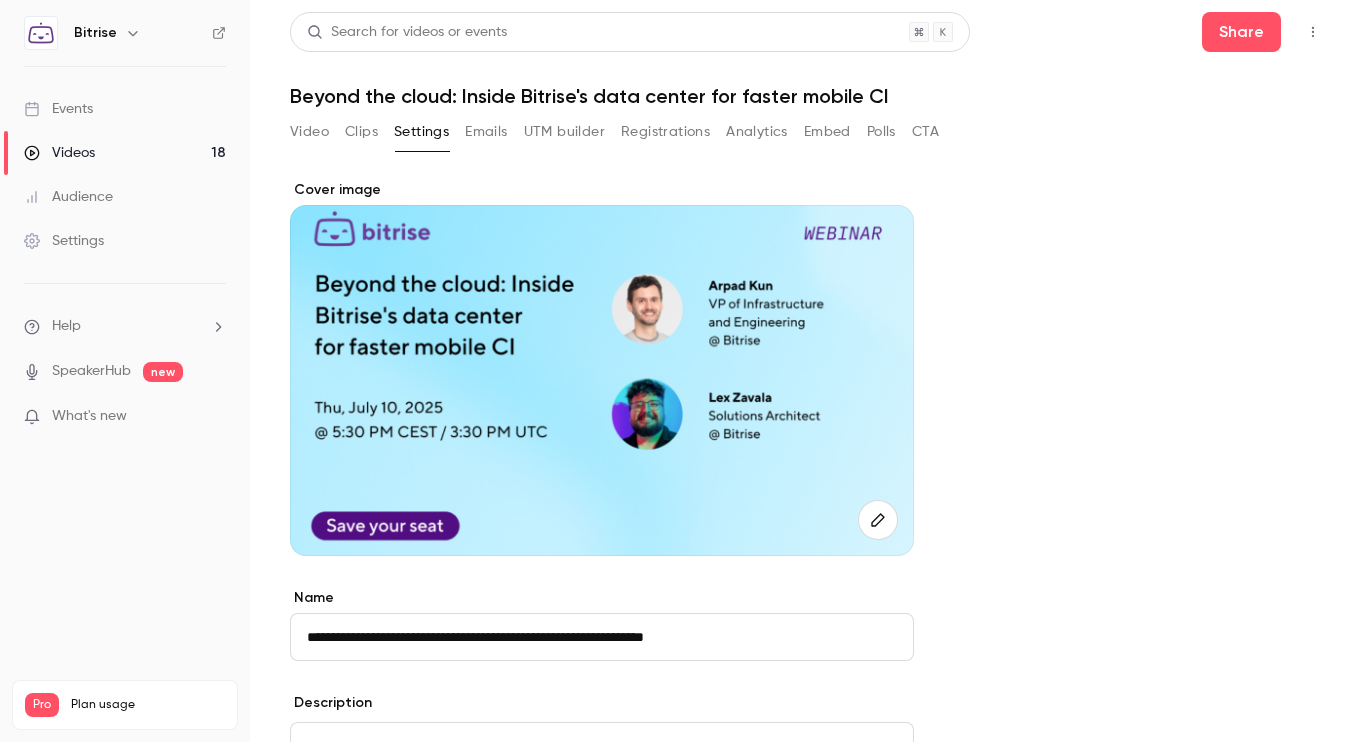click on "Clips" at bounding box center (361, 132) 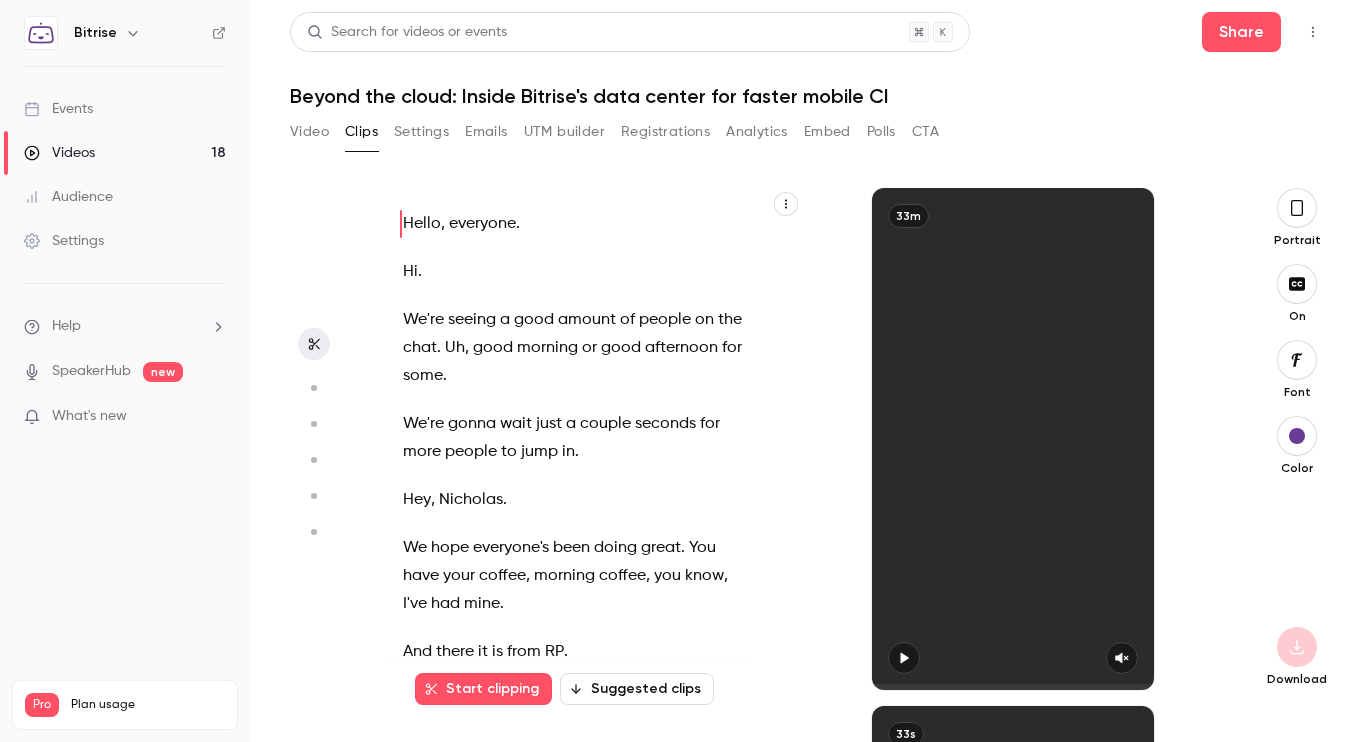click on "Video" at bounding box center [309, 132] 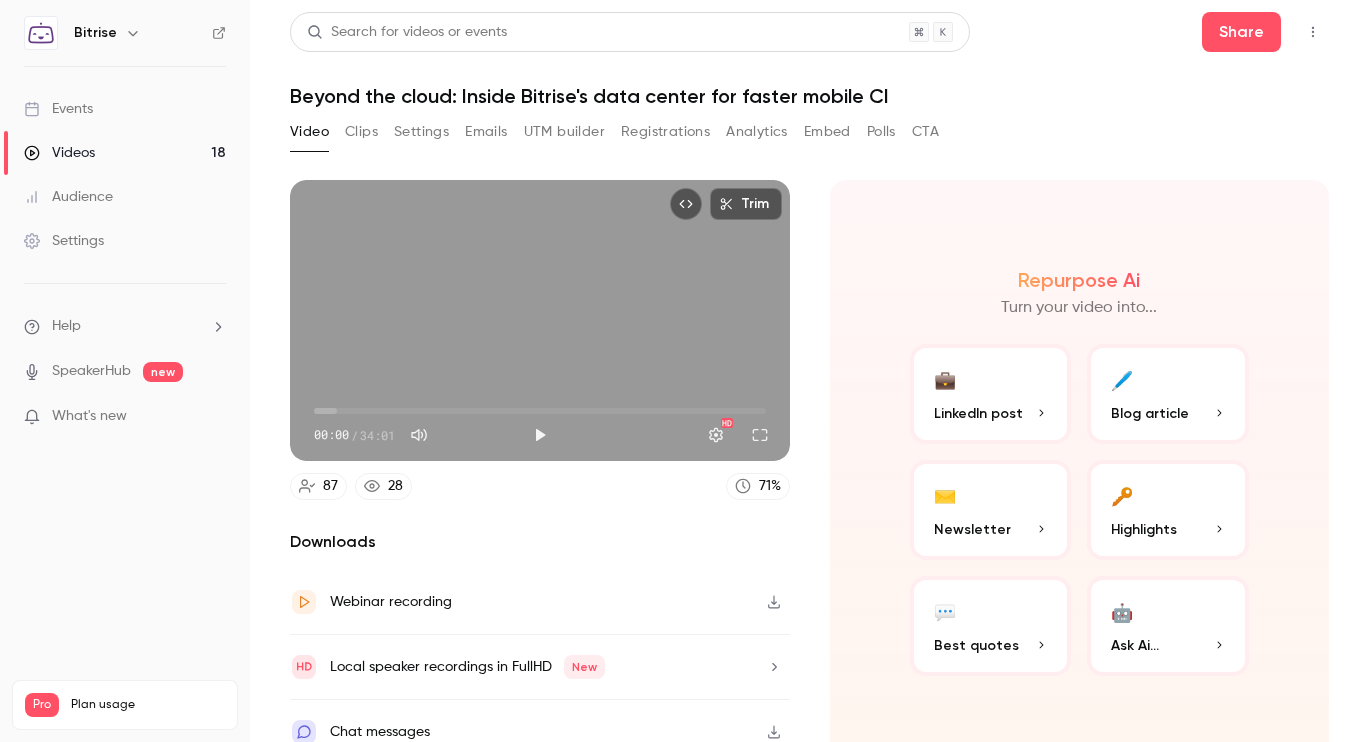 click 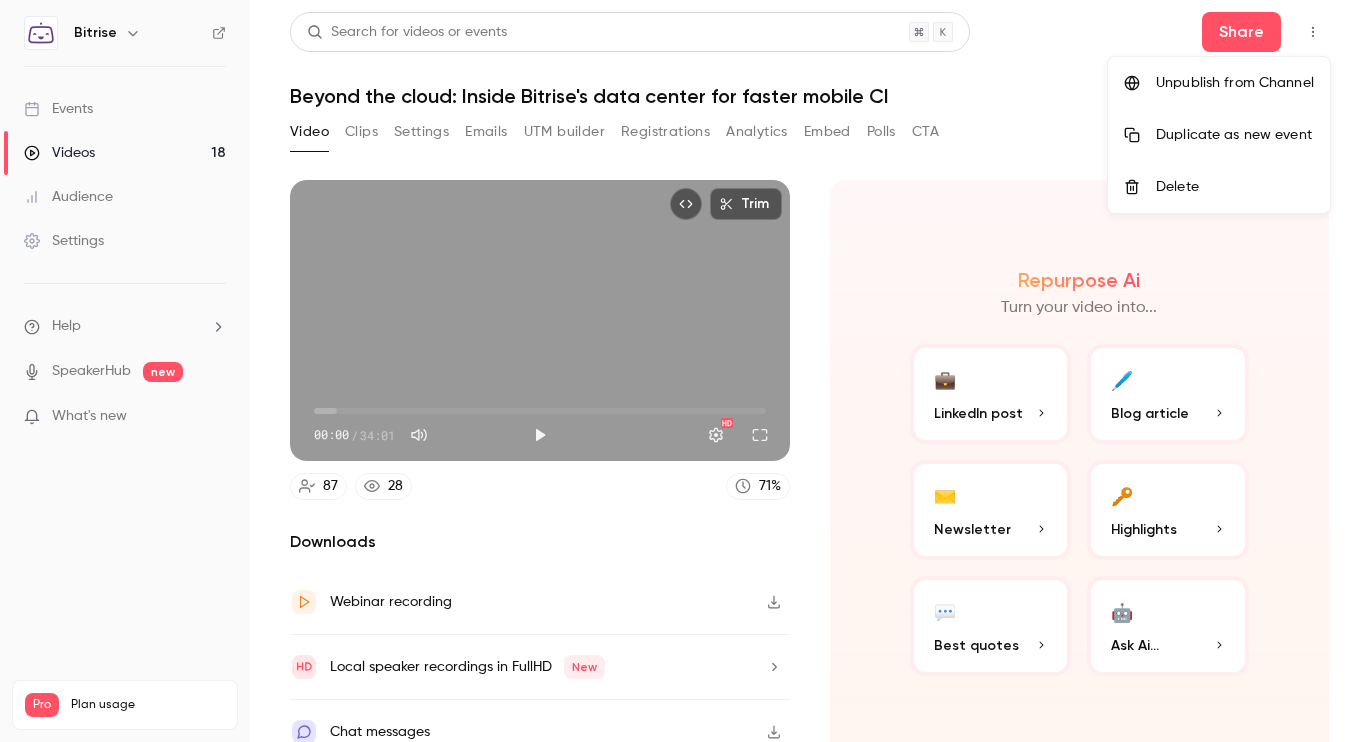 click at bounding box center [684, 371] 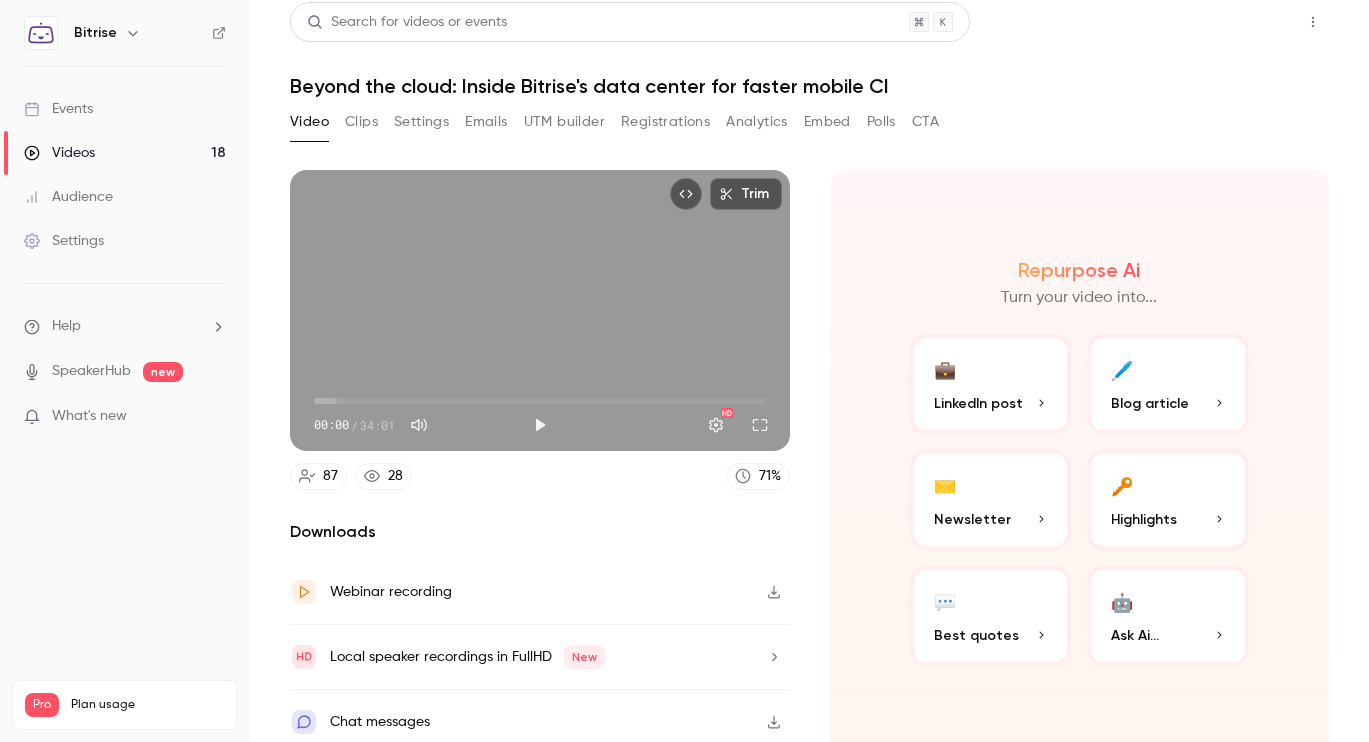 scroll, scrollTop: 2, scrollLeft: 0, axis: vertical 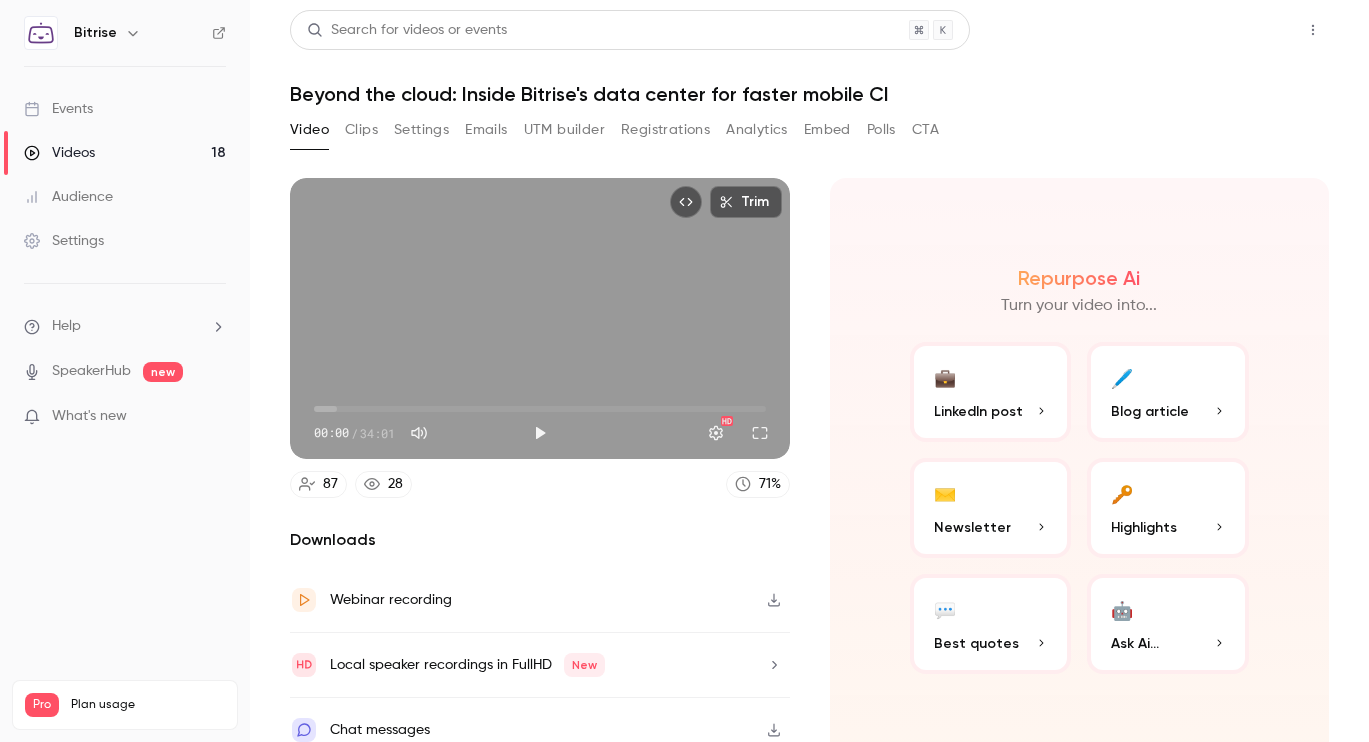 click on "Share" at bounding box center [1241, 30] 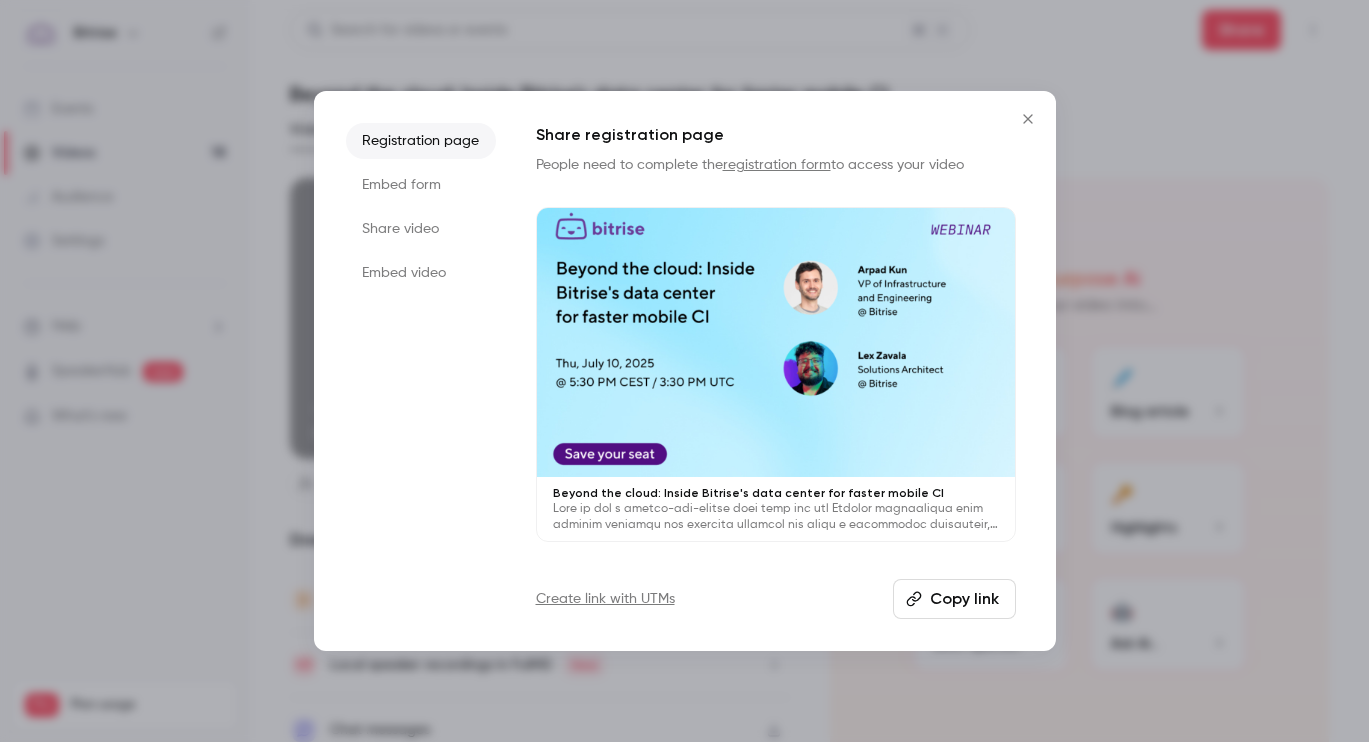 scroll, scrollTop: 3, scrollLeft: 0, axis: vertical 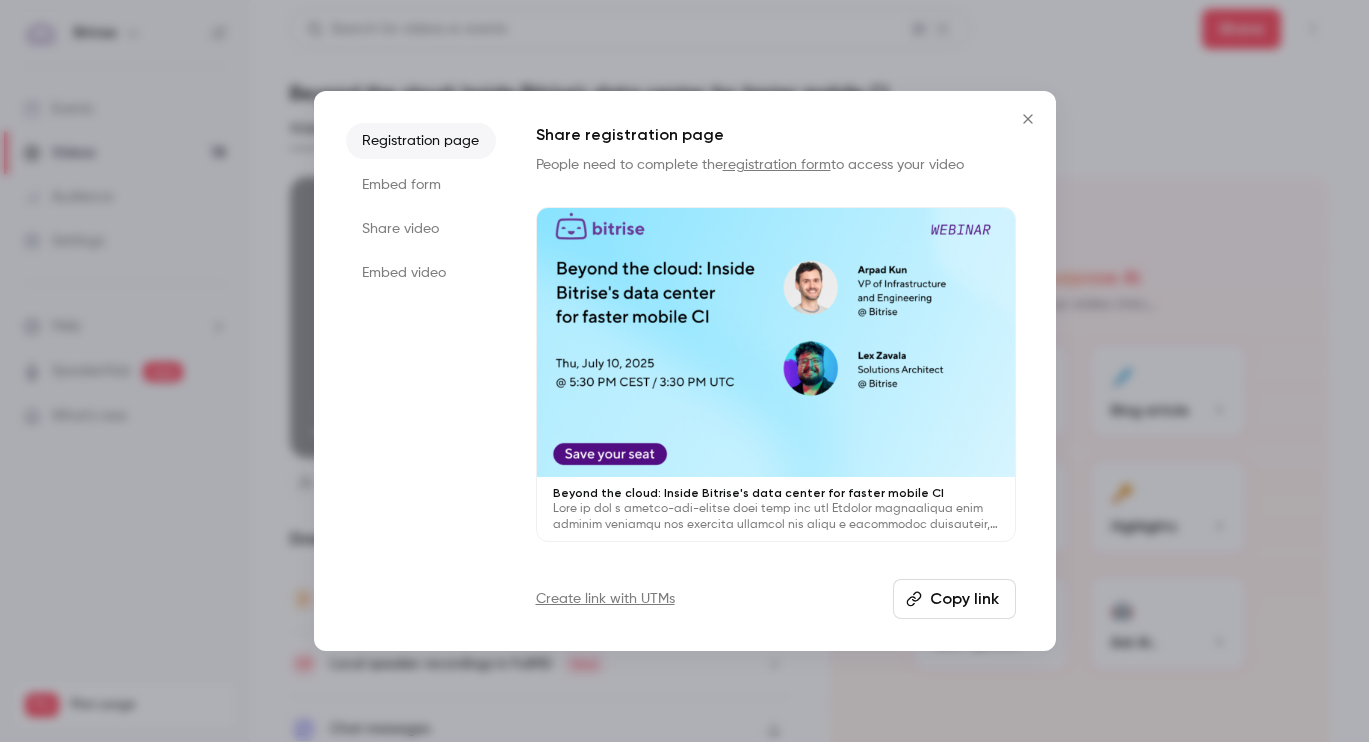 click on "Share video" at bounding box center [421, 229] 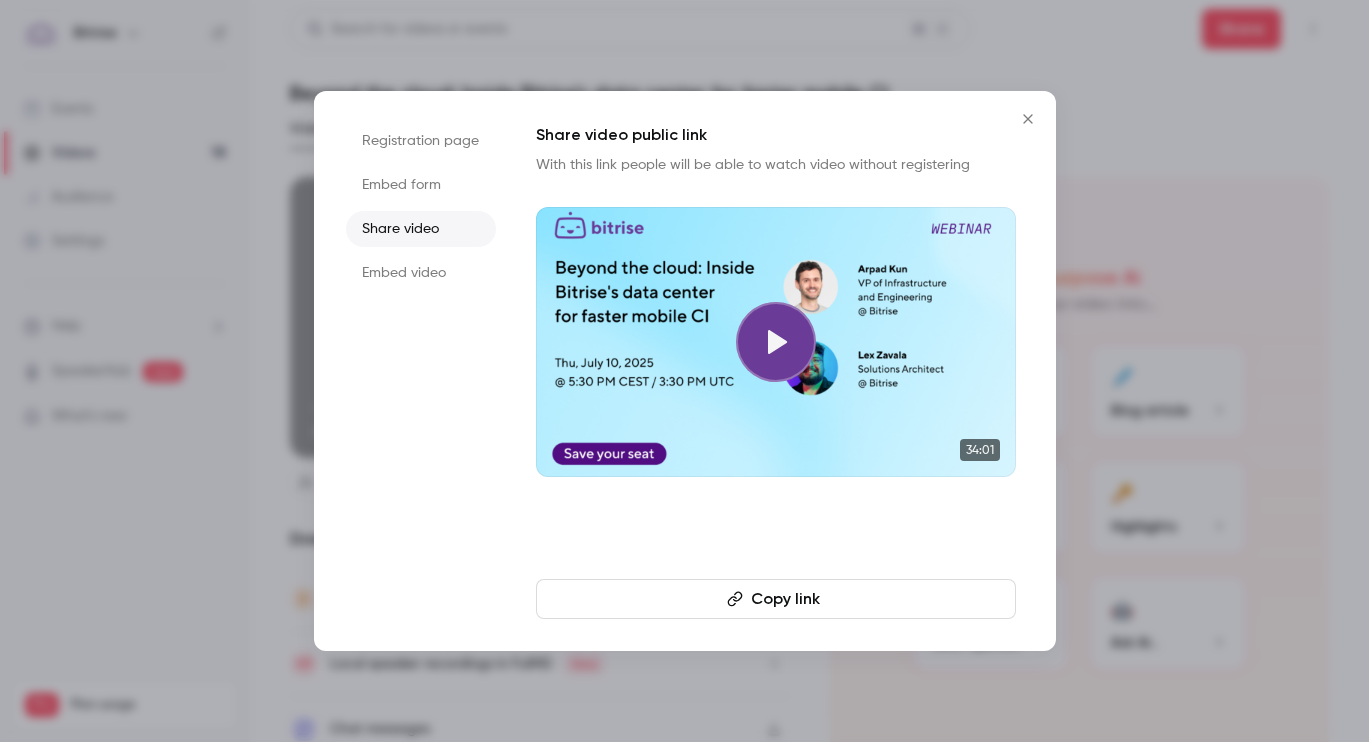 click on "Embed form" at bounding box center [421, 185] 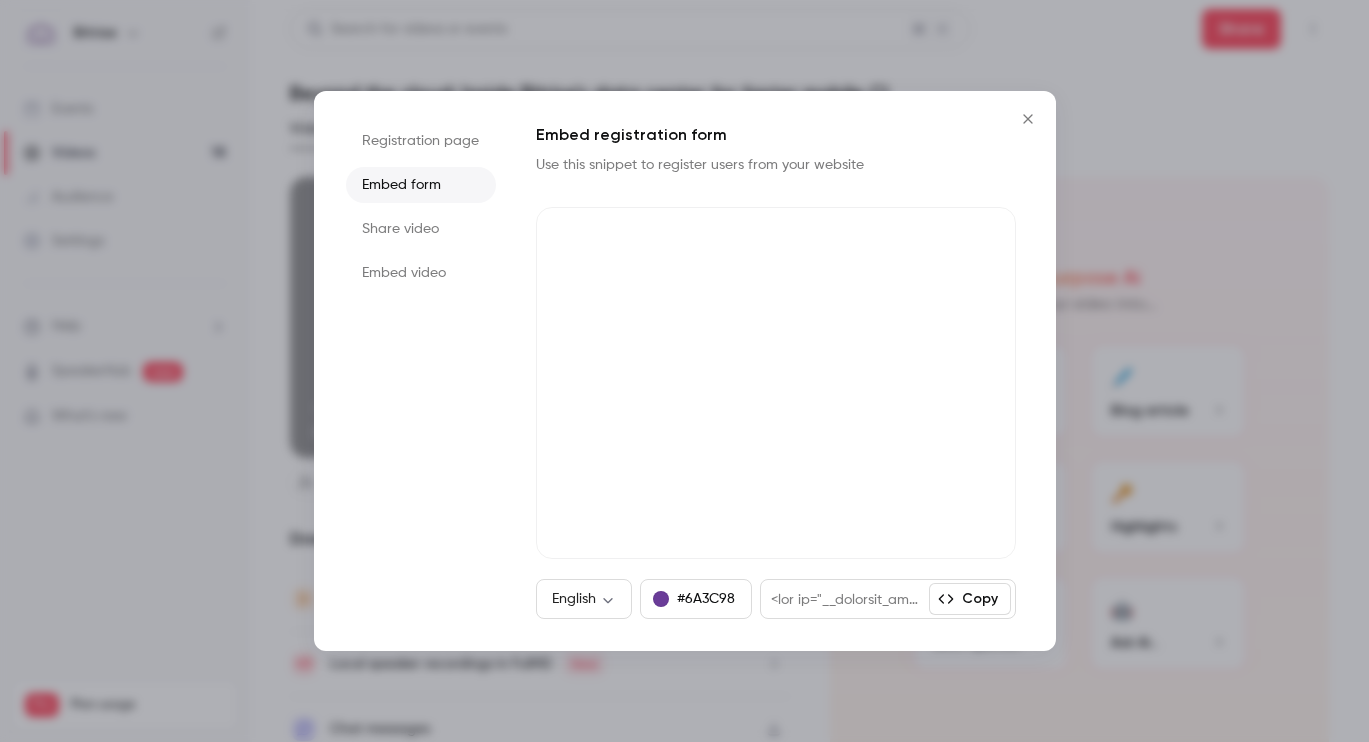 click on "Registration page" at bounding box center [421, 141] 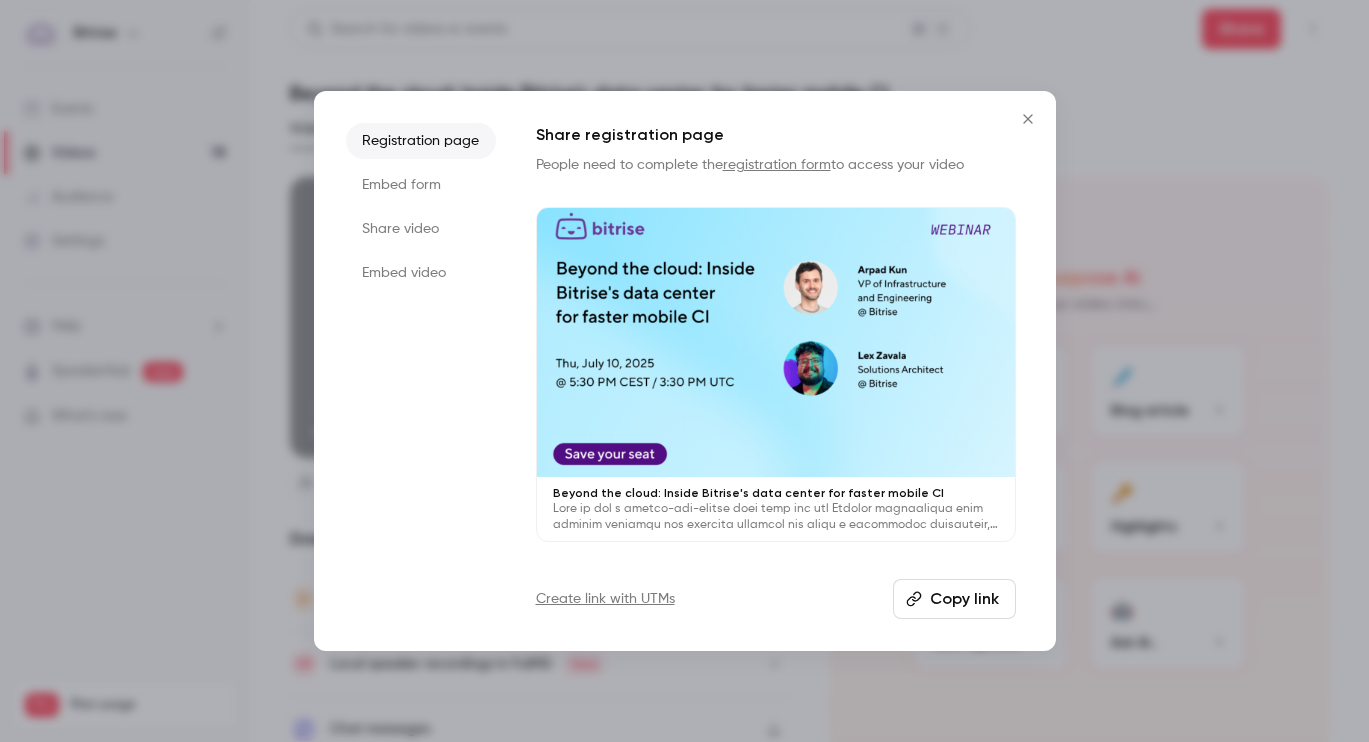 click on "Copy link" at bounding box center (954, 599) 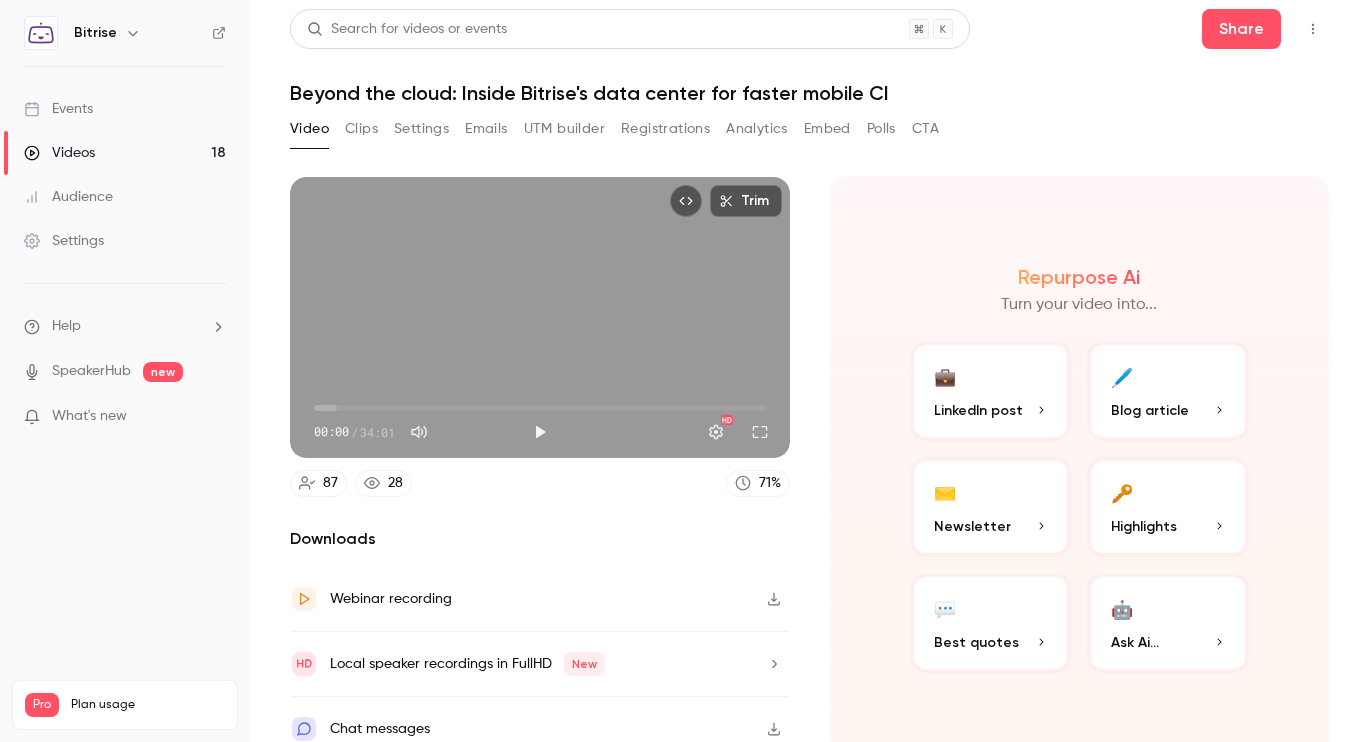 click on "Videos" at bounding box center [59, 153] 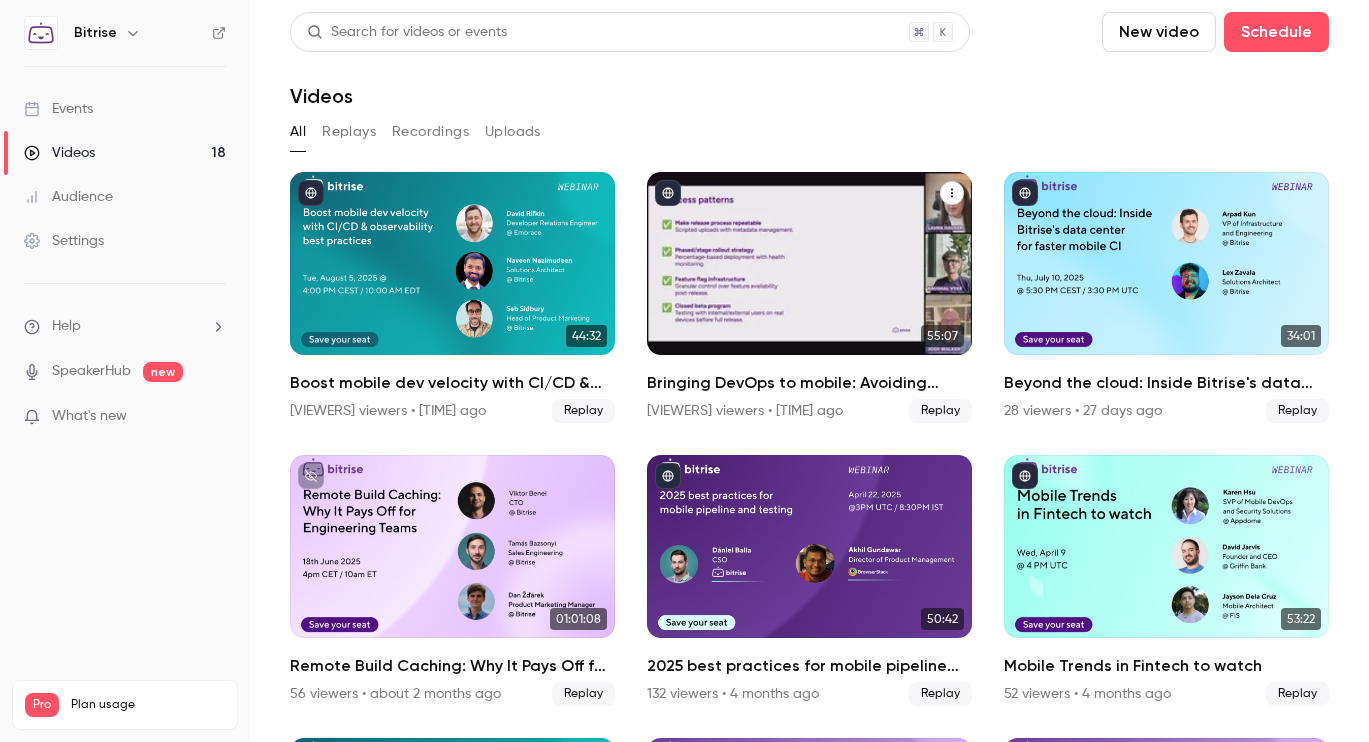 drag, startPoint x: 868, startPoint y: 381, endPoint x: 853, endPoint y: 377, distance: 15.524175 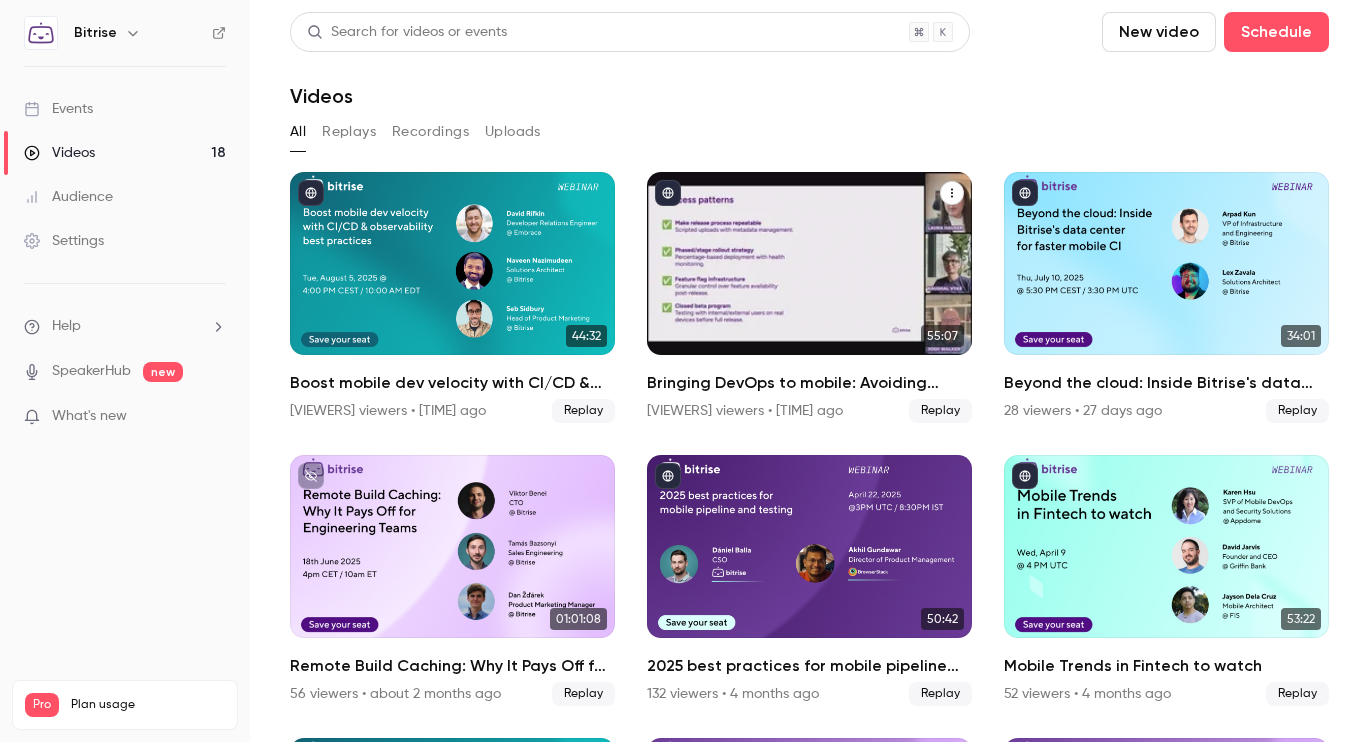 click on "Bringing DevOps to mobile: Avoiding pitfalls and unlocking velocity" at bounding box center [809, 383] 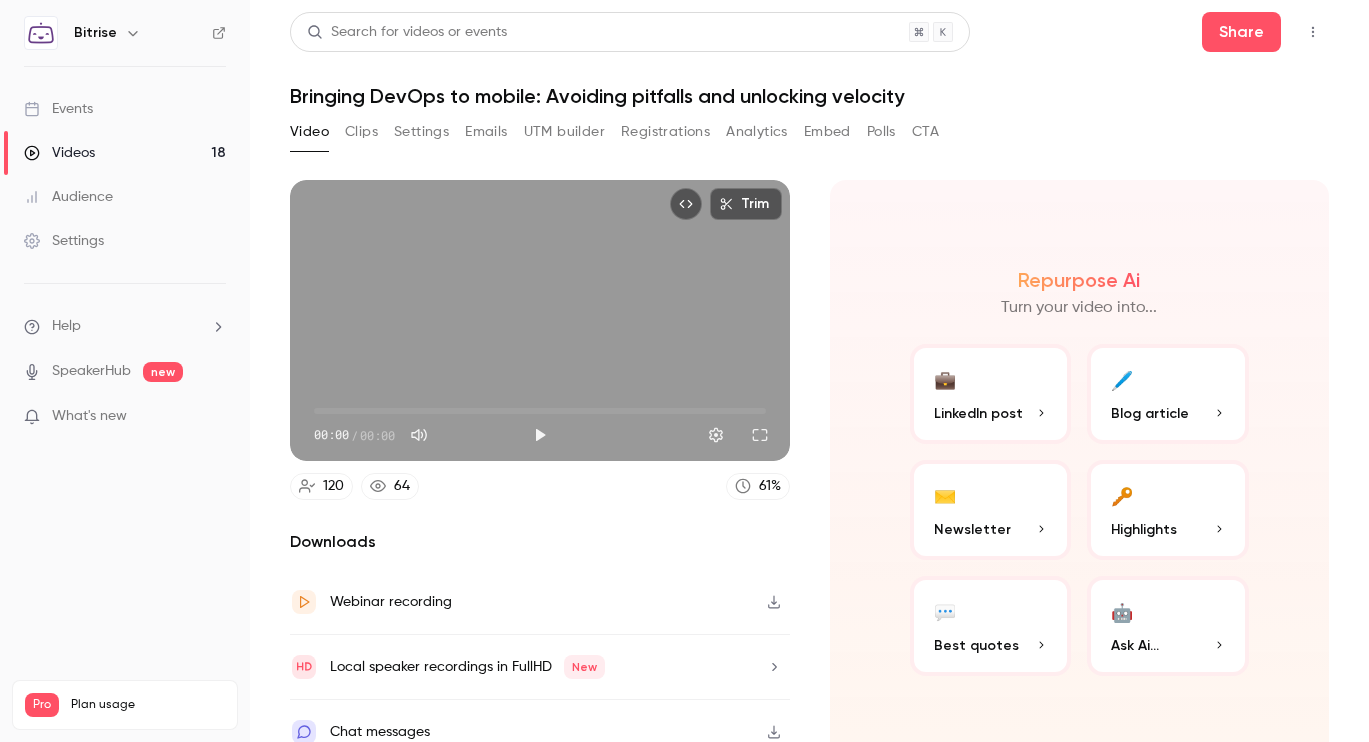 scroll, scrollTop: 3, scrollLeft: 0, axis: vertical 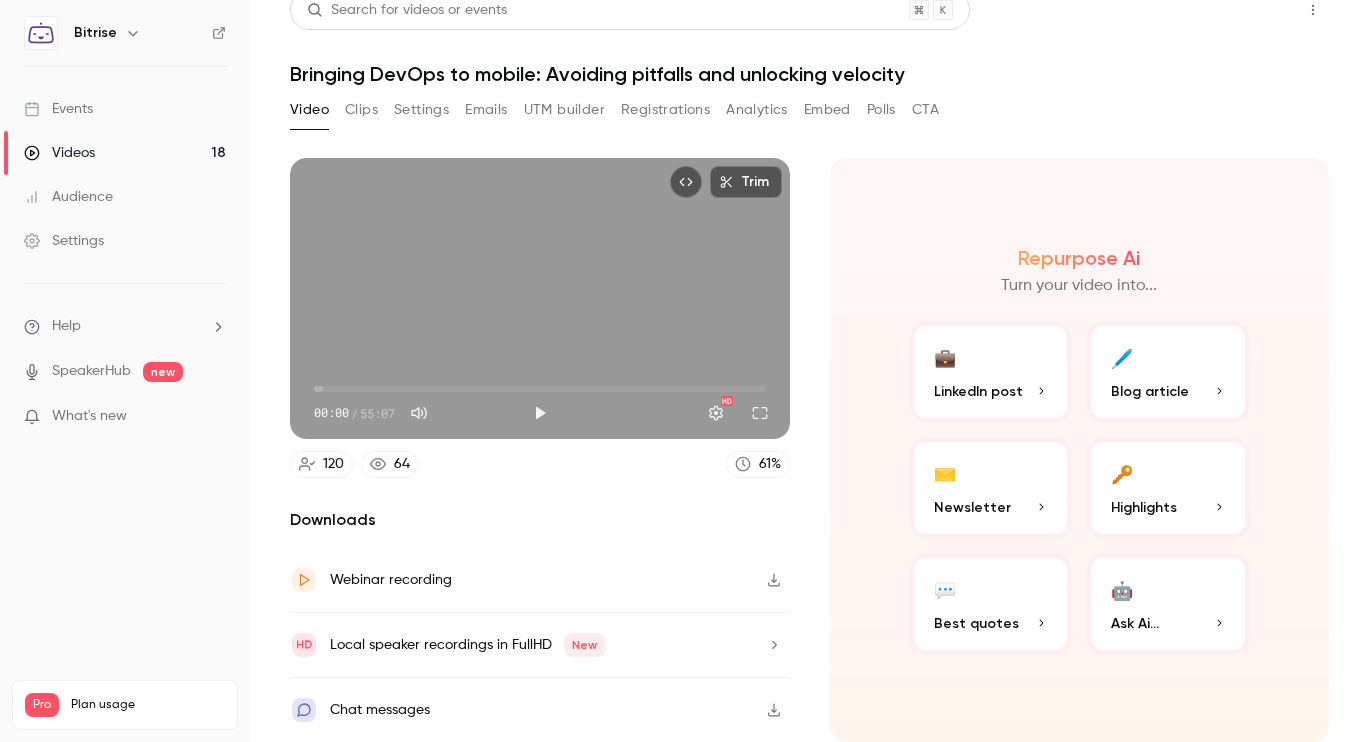click on "Share" at bounding box center [1241, 10] 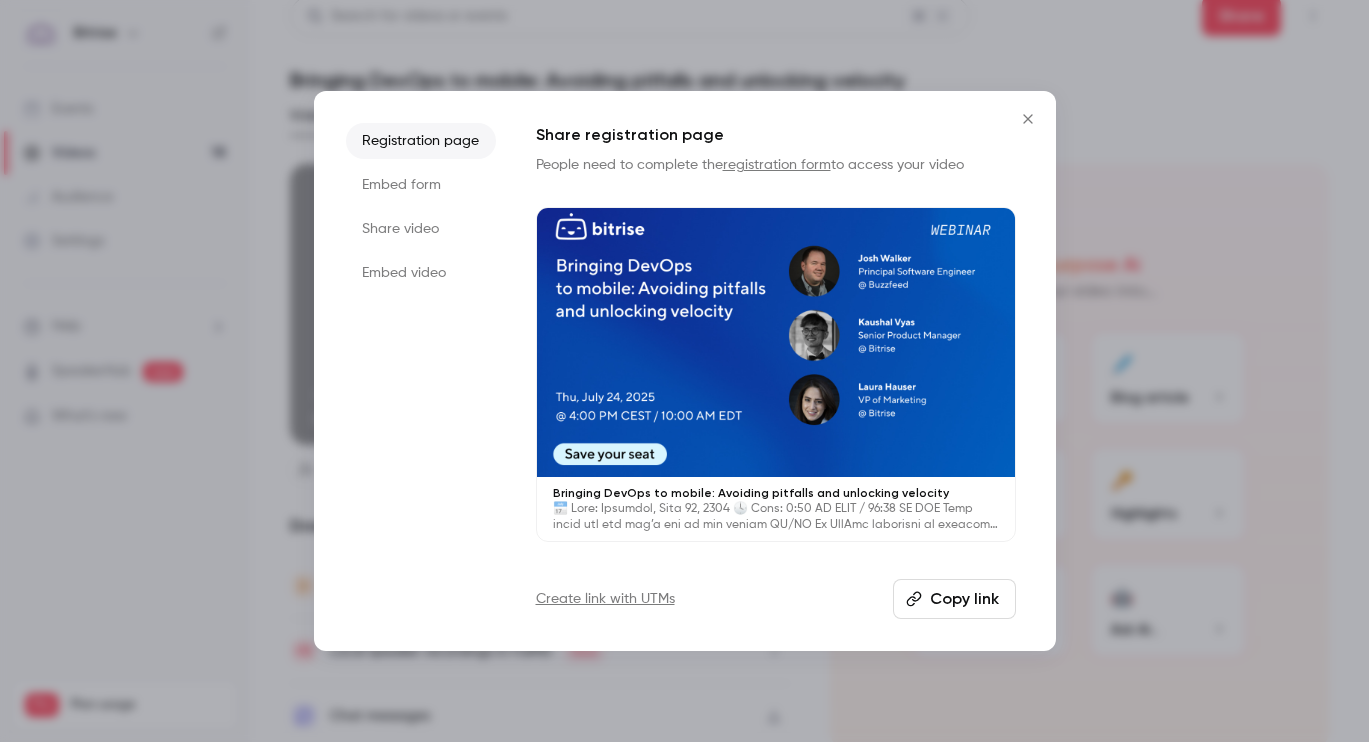 scroll, scrollTop: 17, scrollLeft: 0, axis: vertical 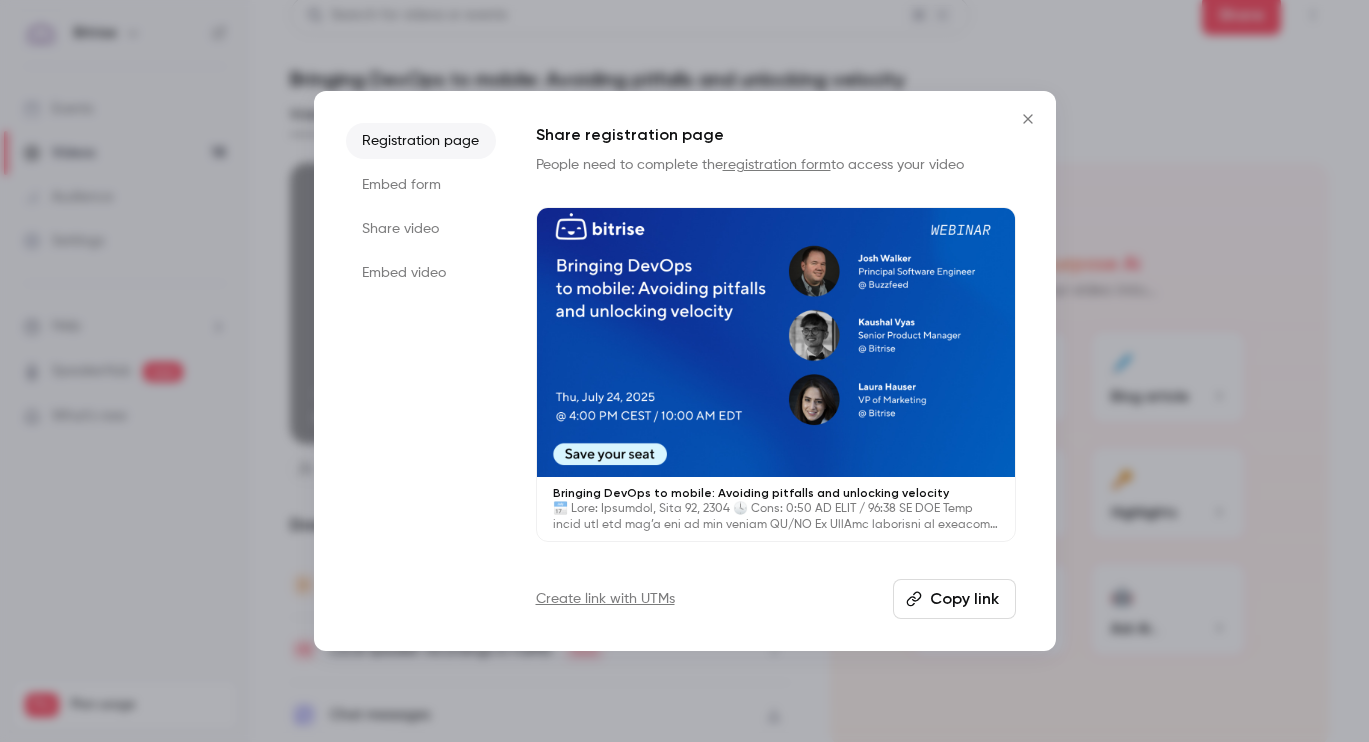 click on "Copy link" at bounding box center (954, 599) 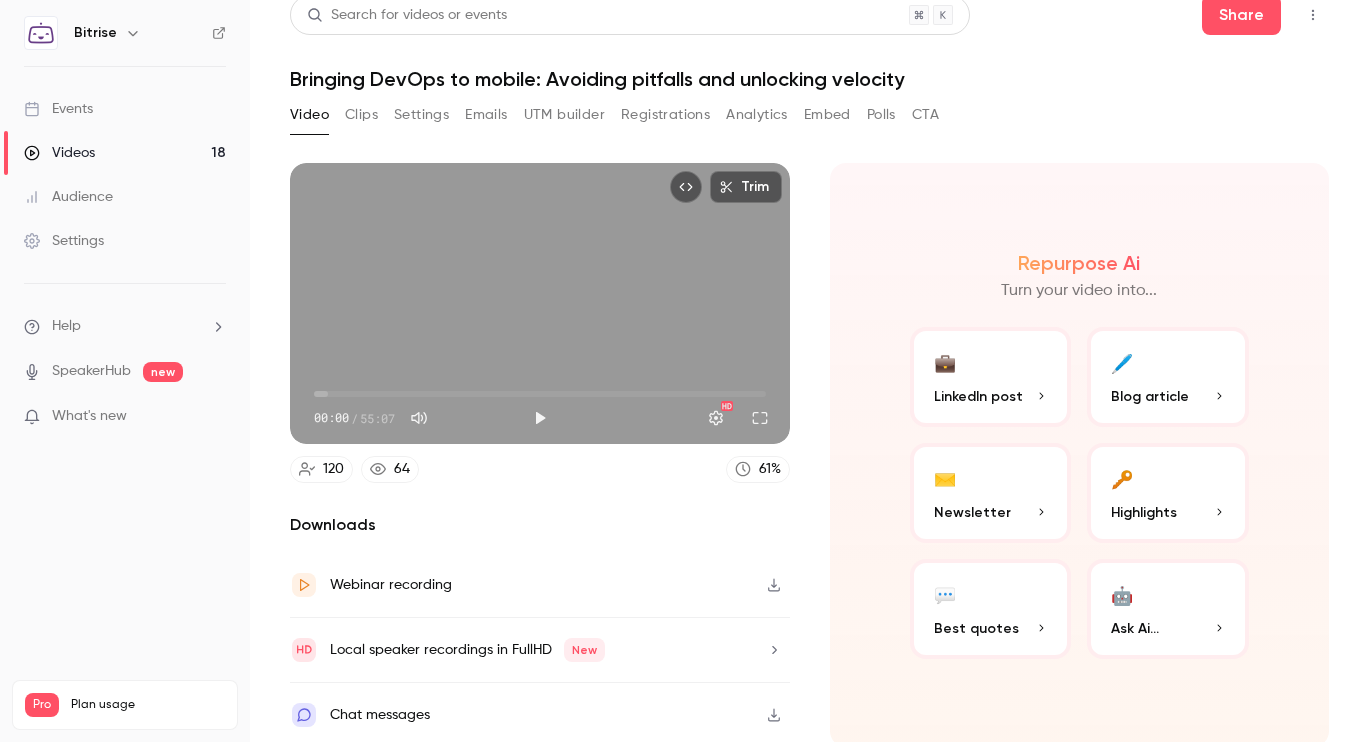 click on "Videos 18" at bounding box center (125, 153) 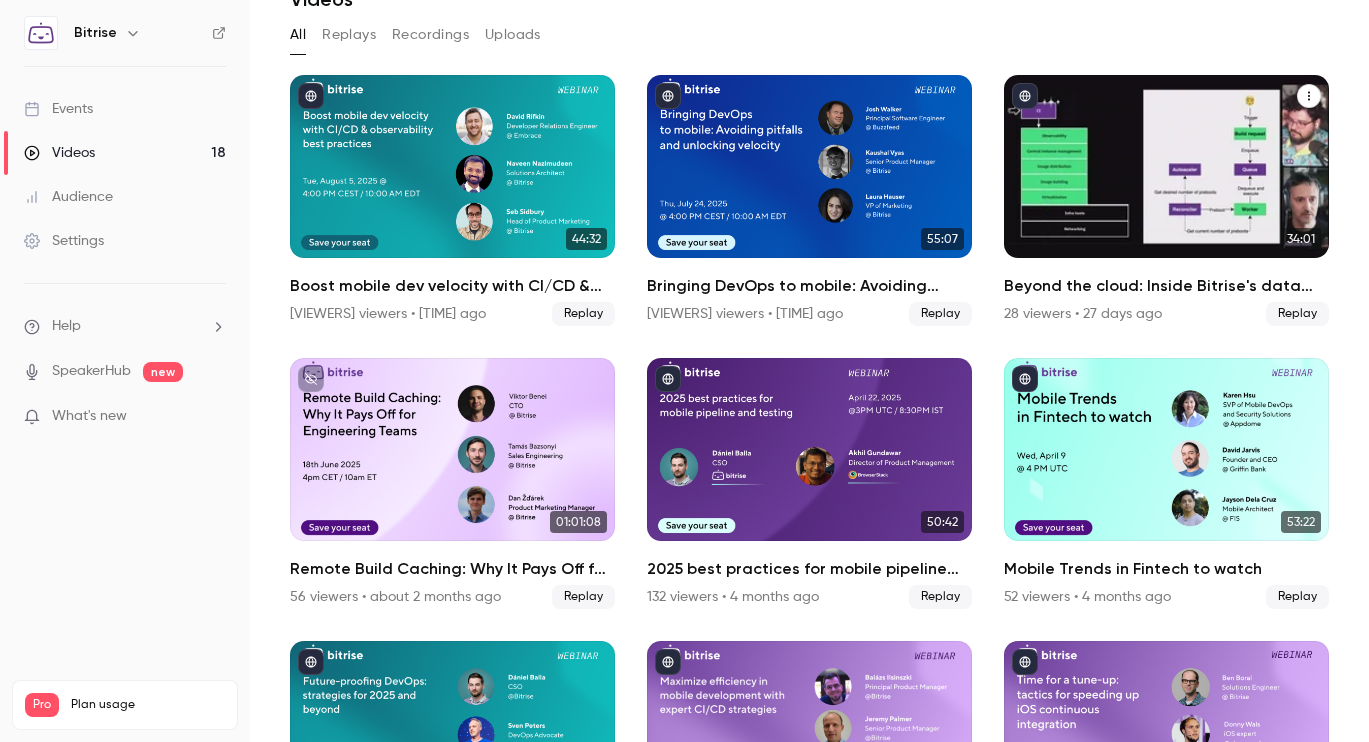 scroll, scrollTop: 69, scrollLeft: 0, axis: vertical 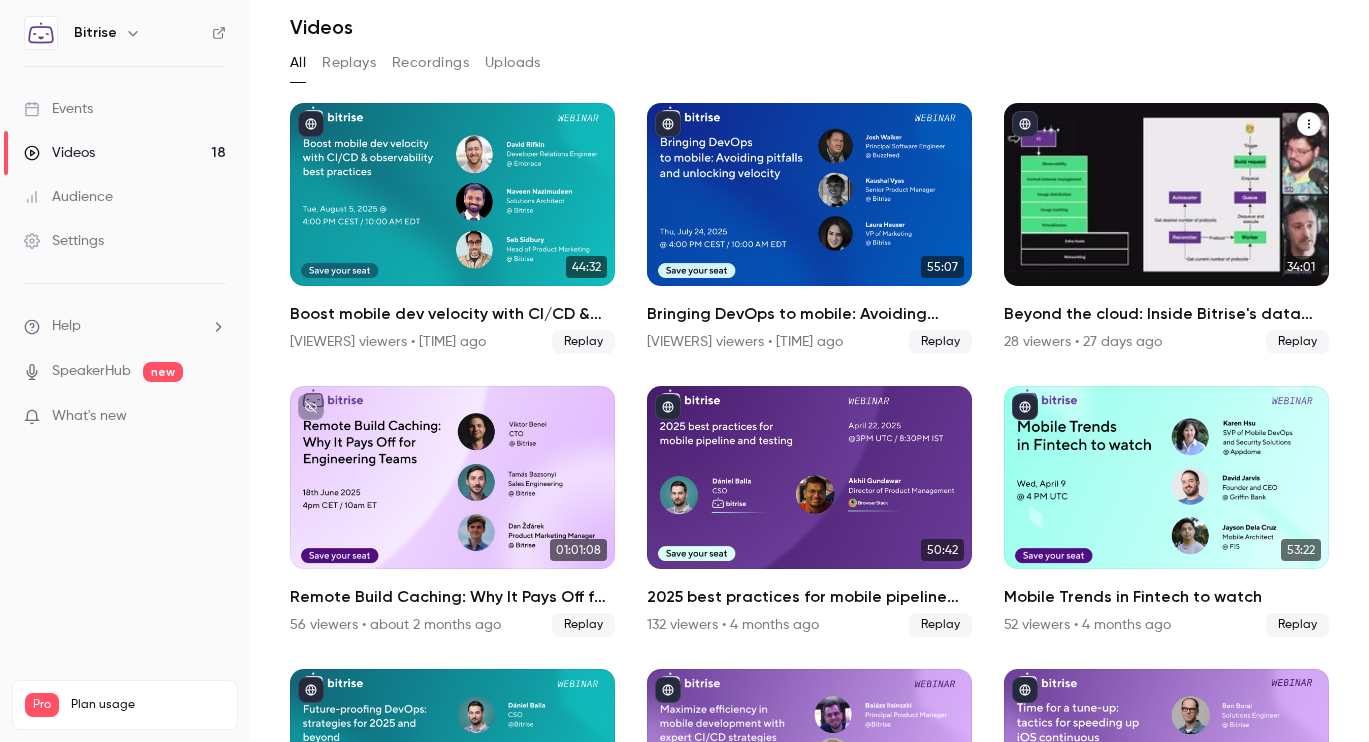 click on "34:01 Beyond the cloud: Inside Bitrise's data center for faster mobile CI 28 viewers • 27 days ago Replay" at bounding box center [1166, 228] 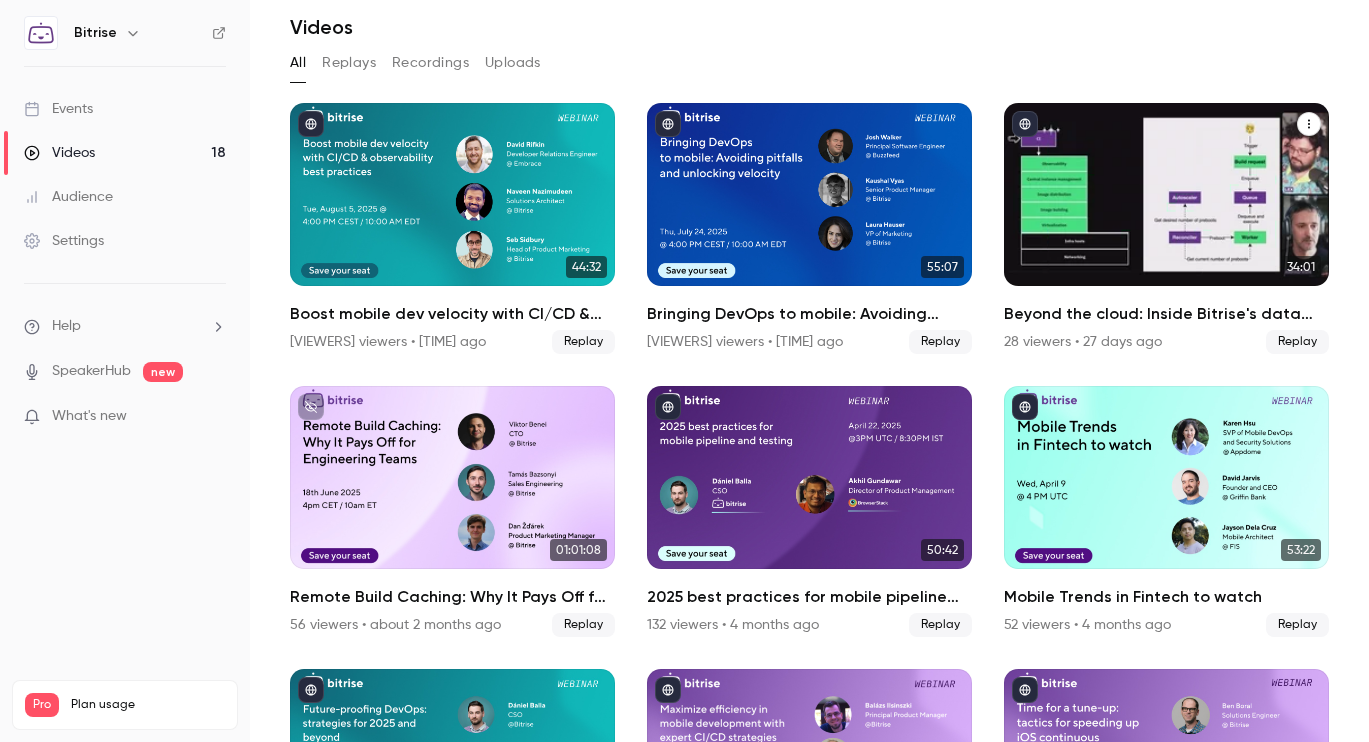 scroll, scrollTop: 0, scrollLeft: 0, axis: both 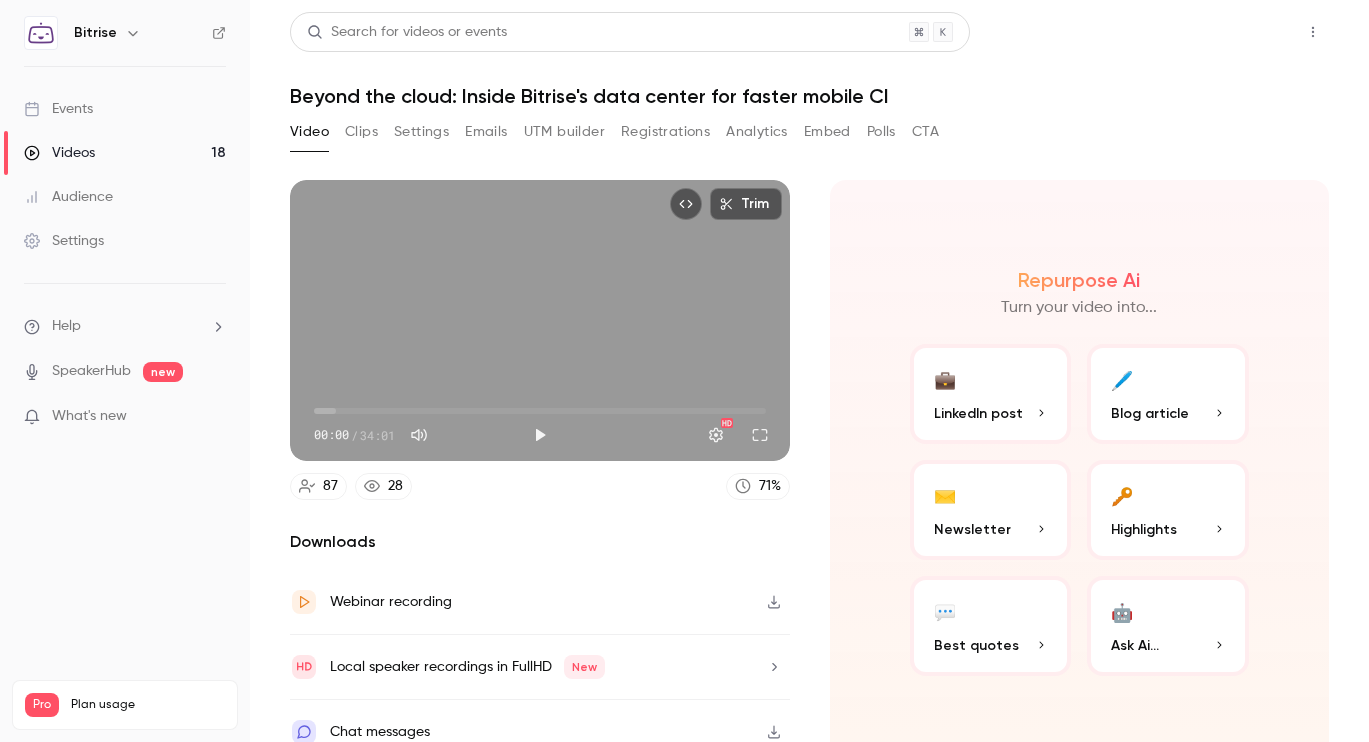 click on "Share" at bounding box center [1241, 32] 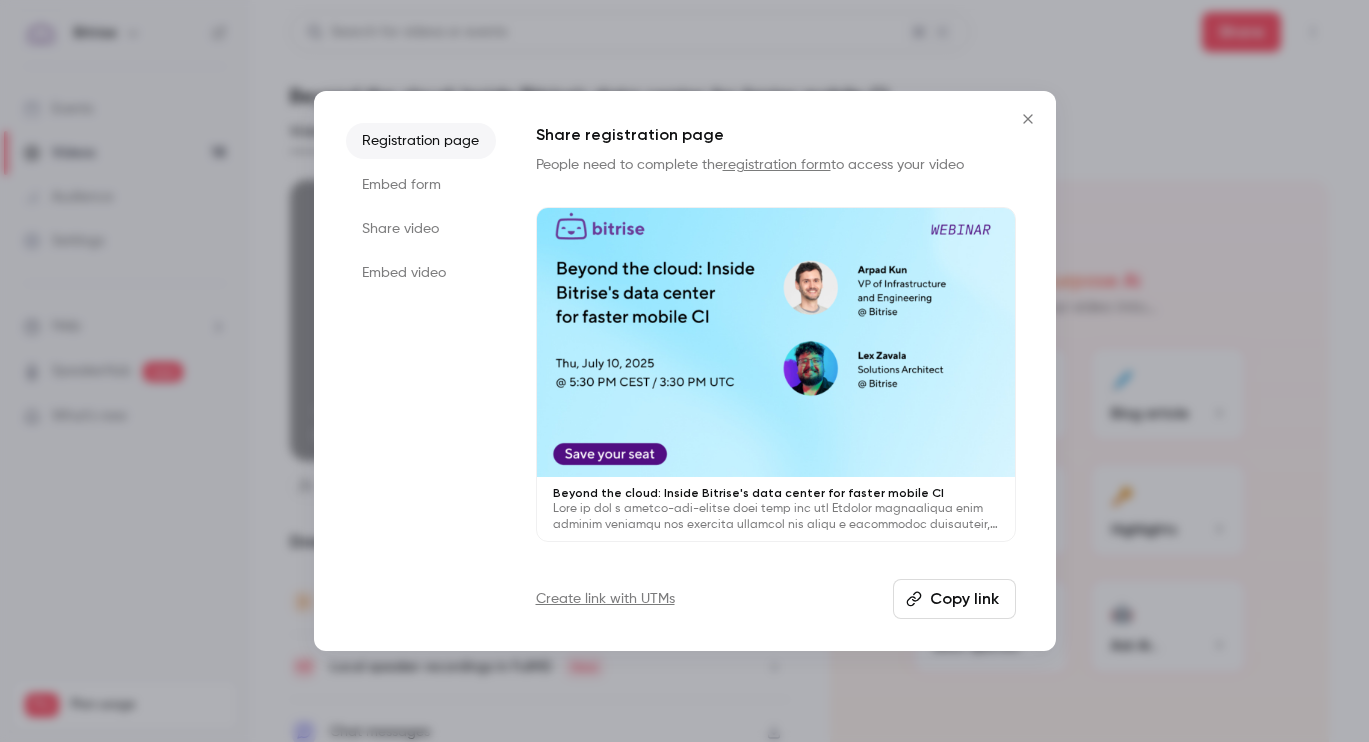 click on "Copy link" at bounding box center [954, 599] 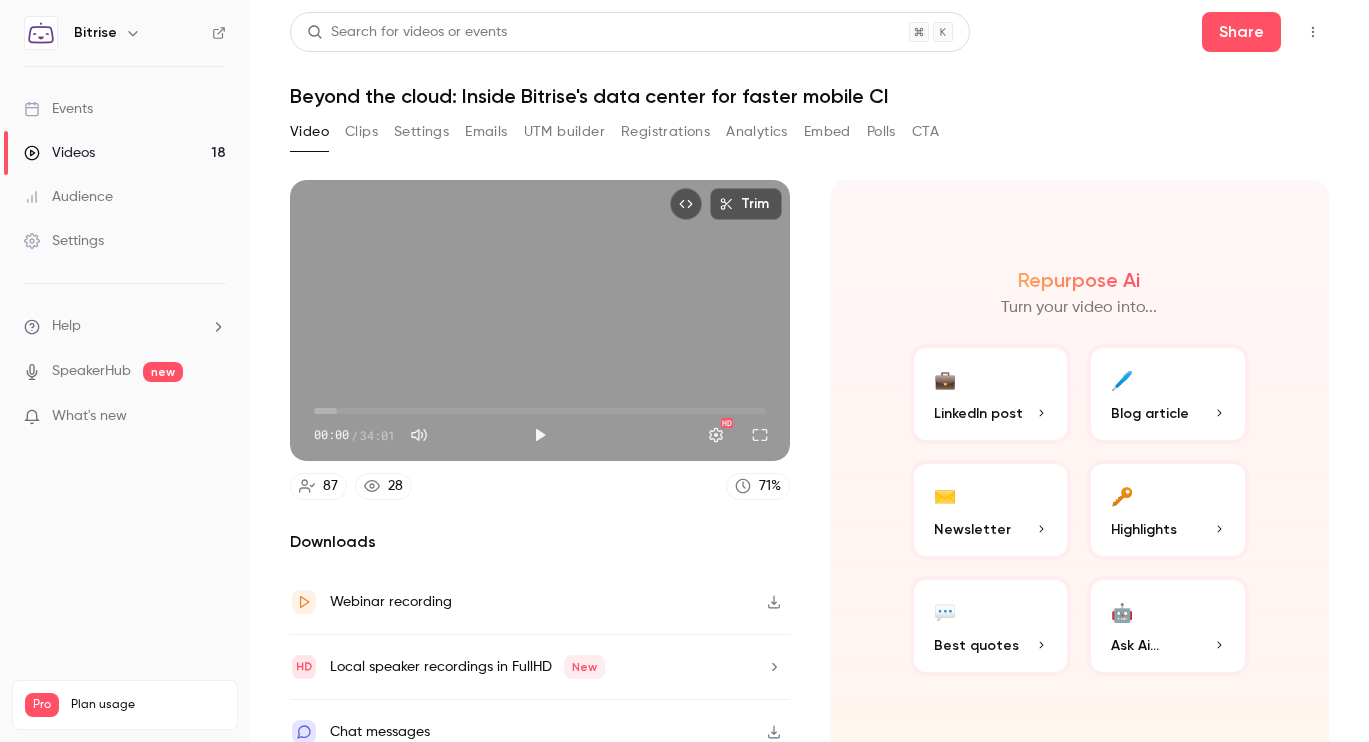drag, startPoint x: 123, startPoint y: 155, endPoint x: 204, endPoint y: 156, distance: 81.00617 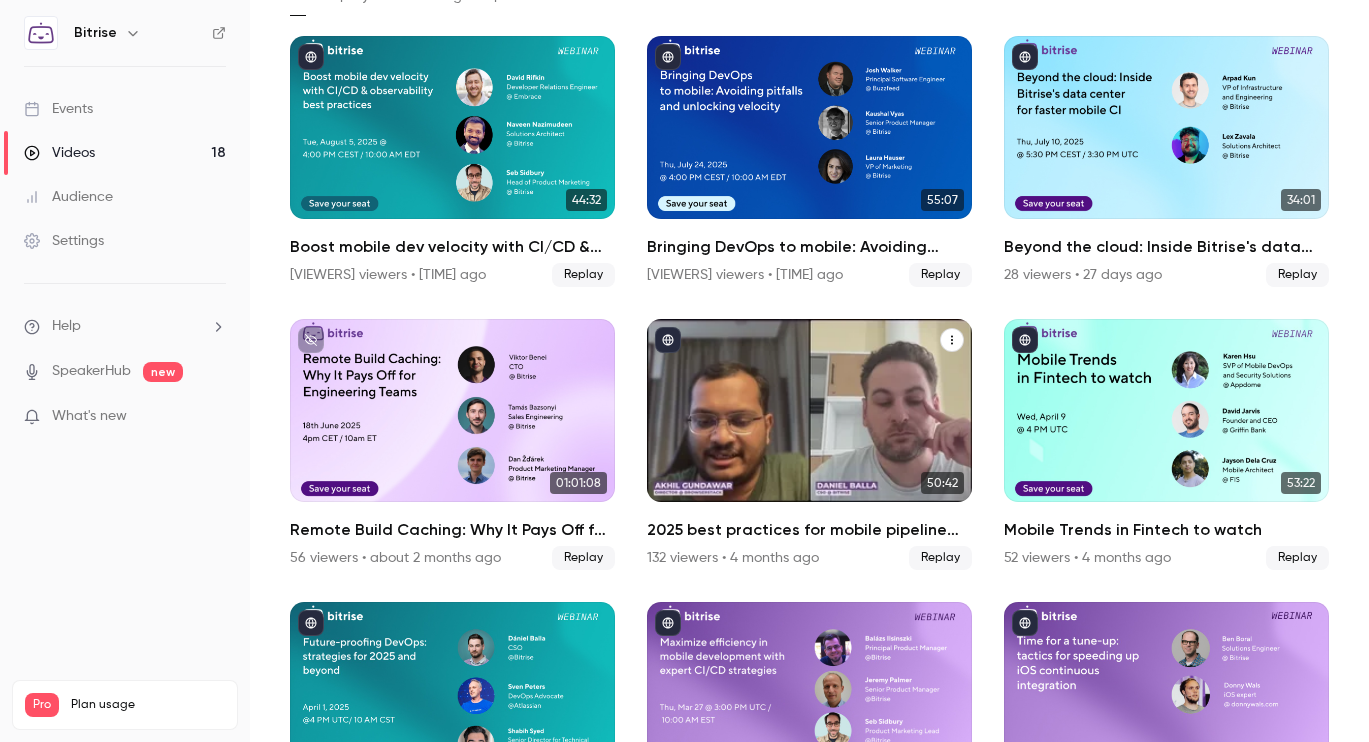 scroll, scrollTop: 143, scrollLeft: 0, axis: vertical 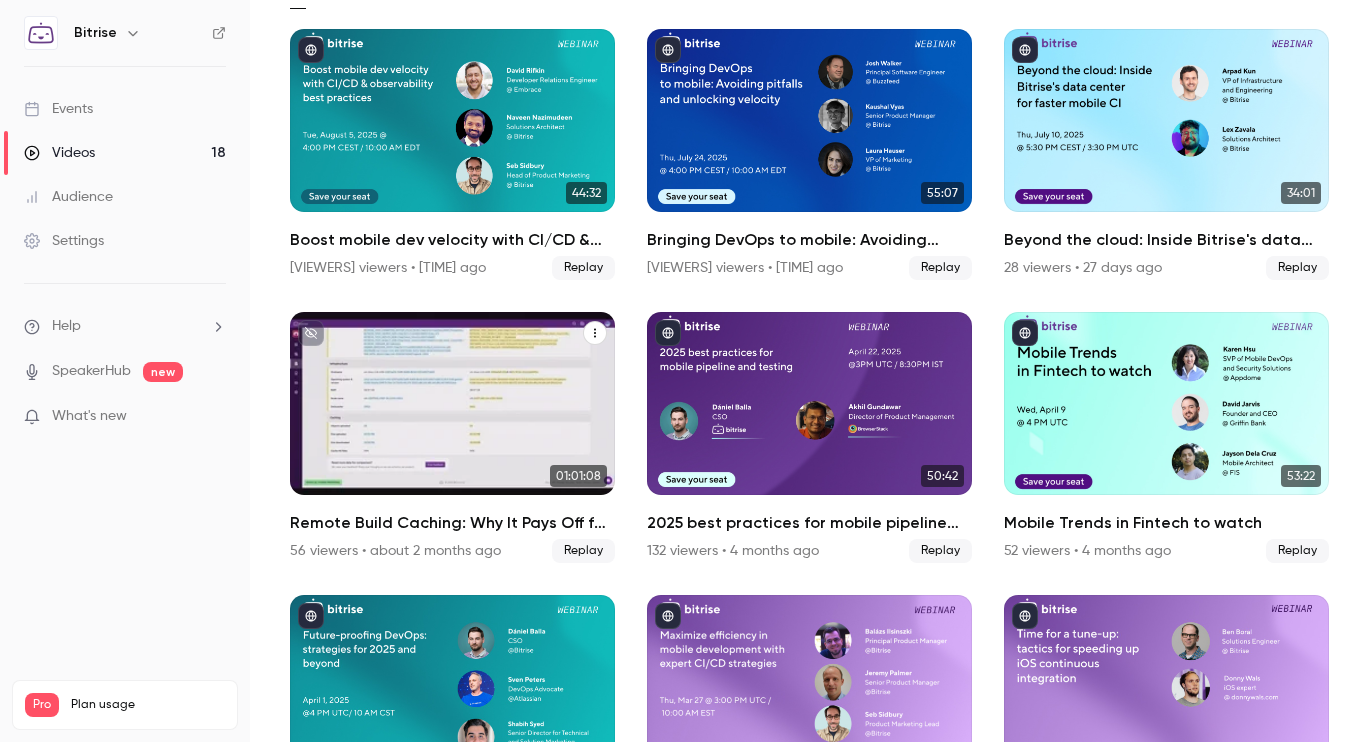 click on "Remote Build Caching: Why It Pays Off for Engineering Teams" at bounding box center (452, 523) 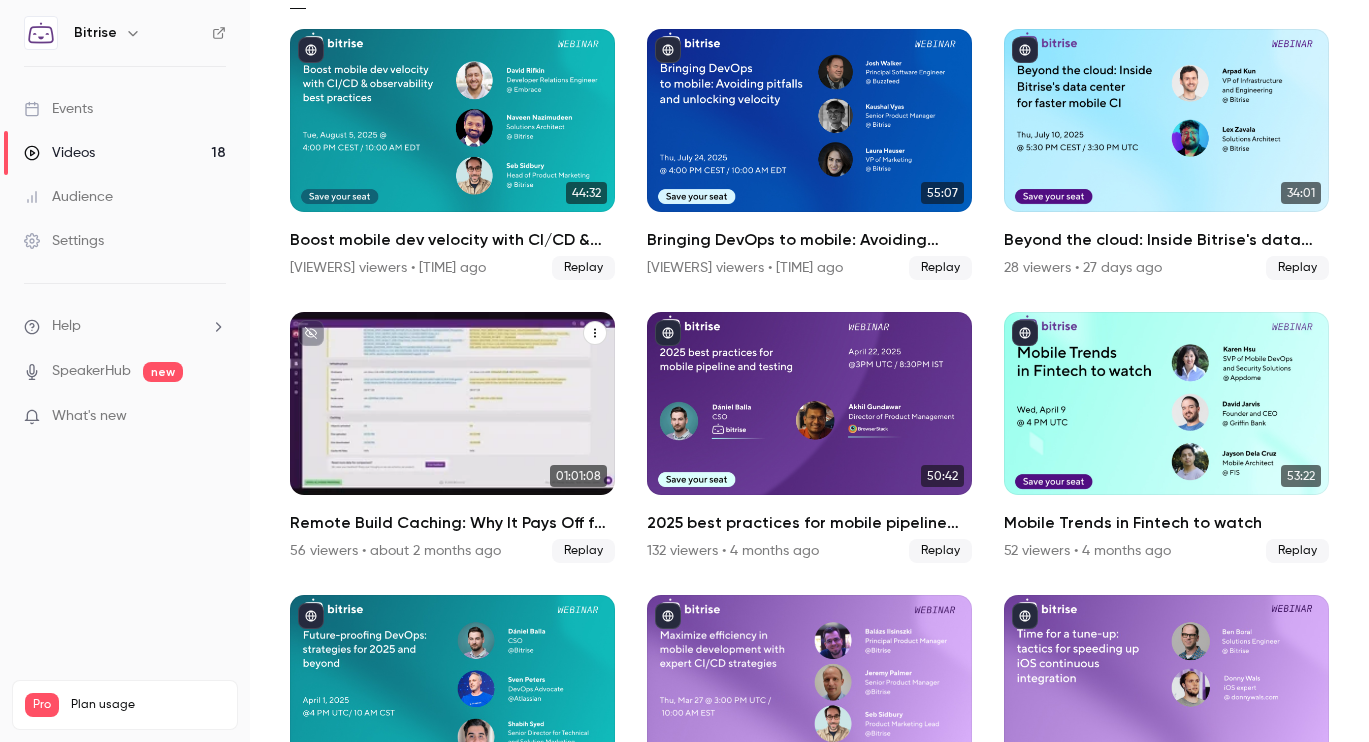 scroll, scrollTop: 0, scrollLeft: 0, axis: both 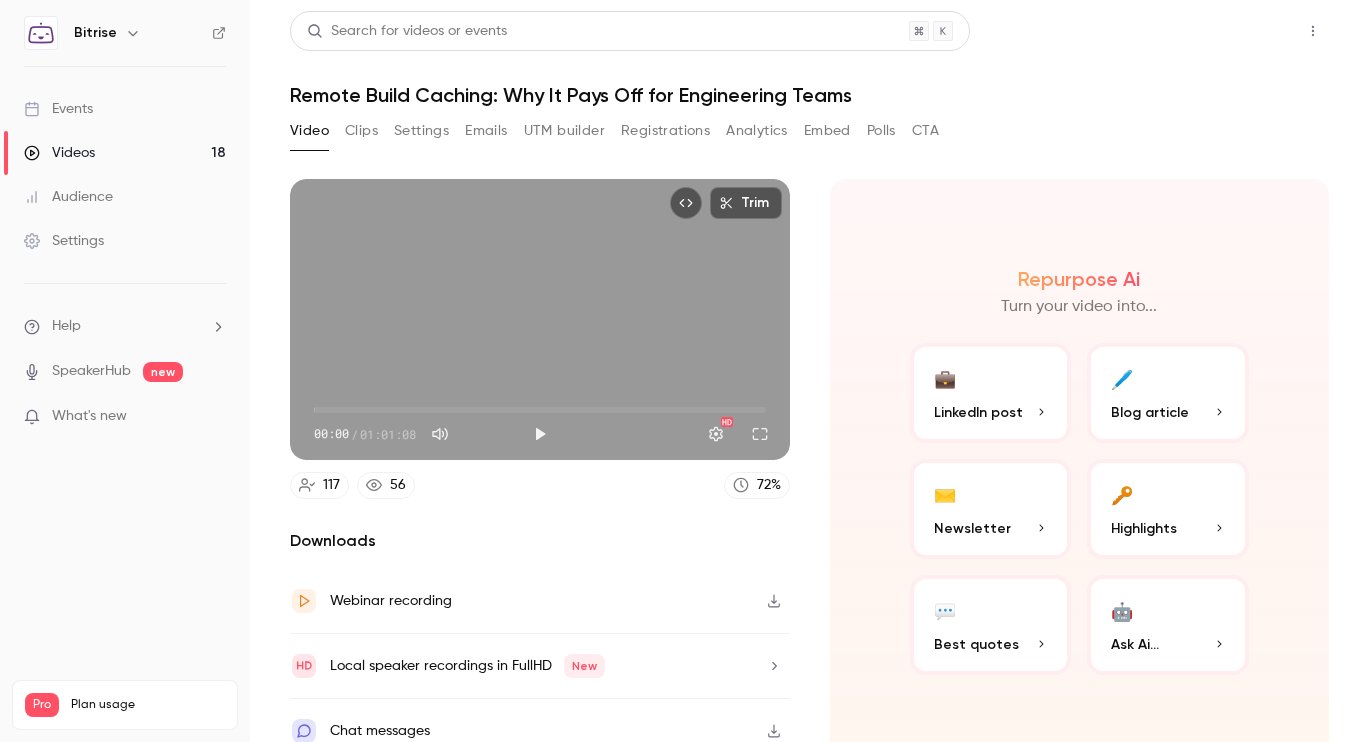 click on "Share" at bounding box center [1241, 31] 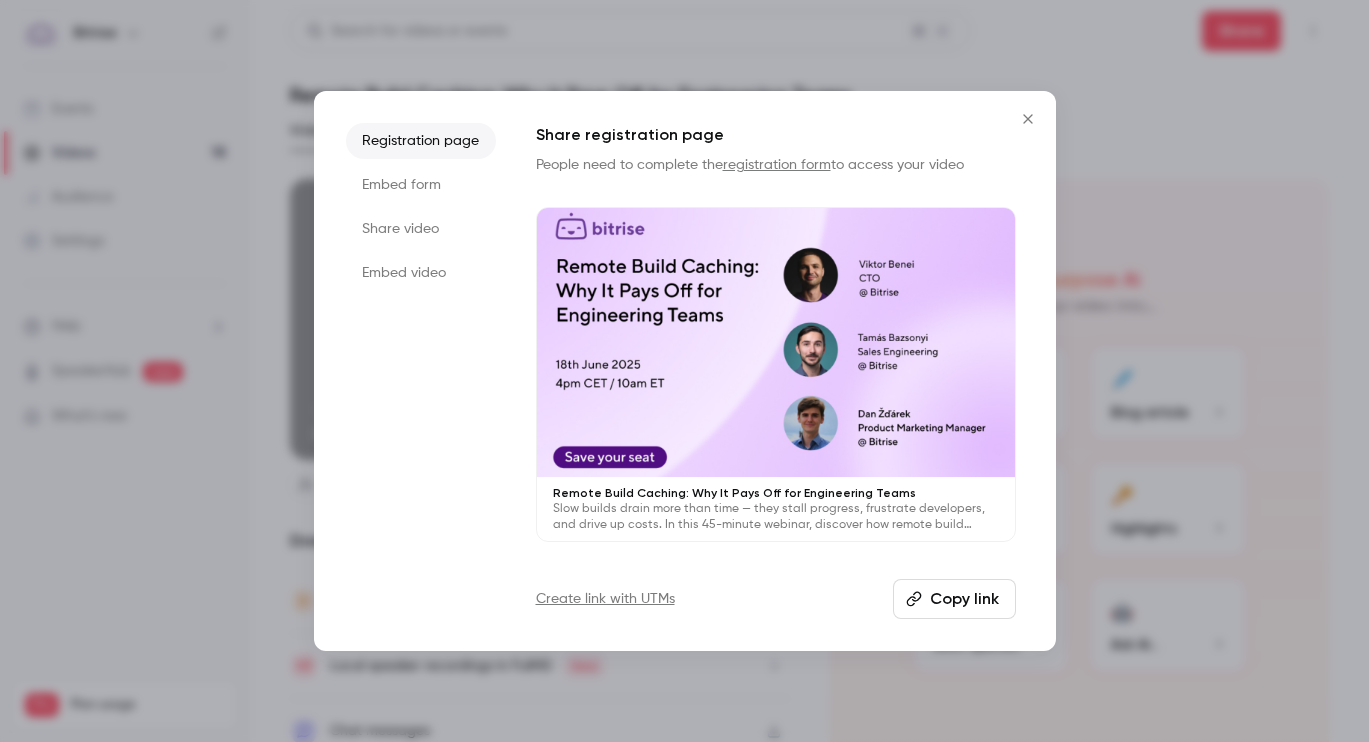 click on "Copy link" at bounding box center (954, 599) 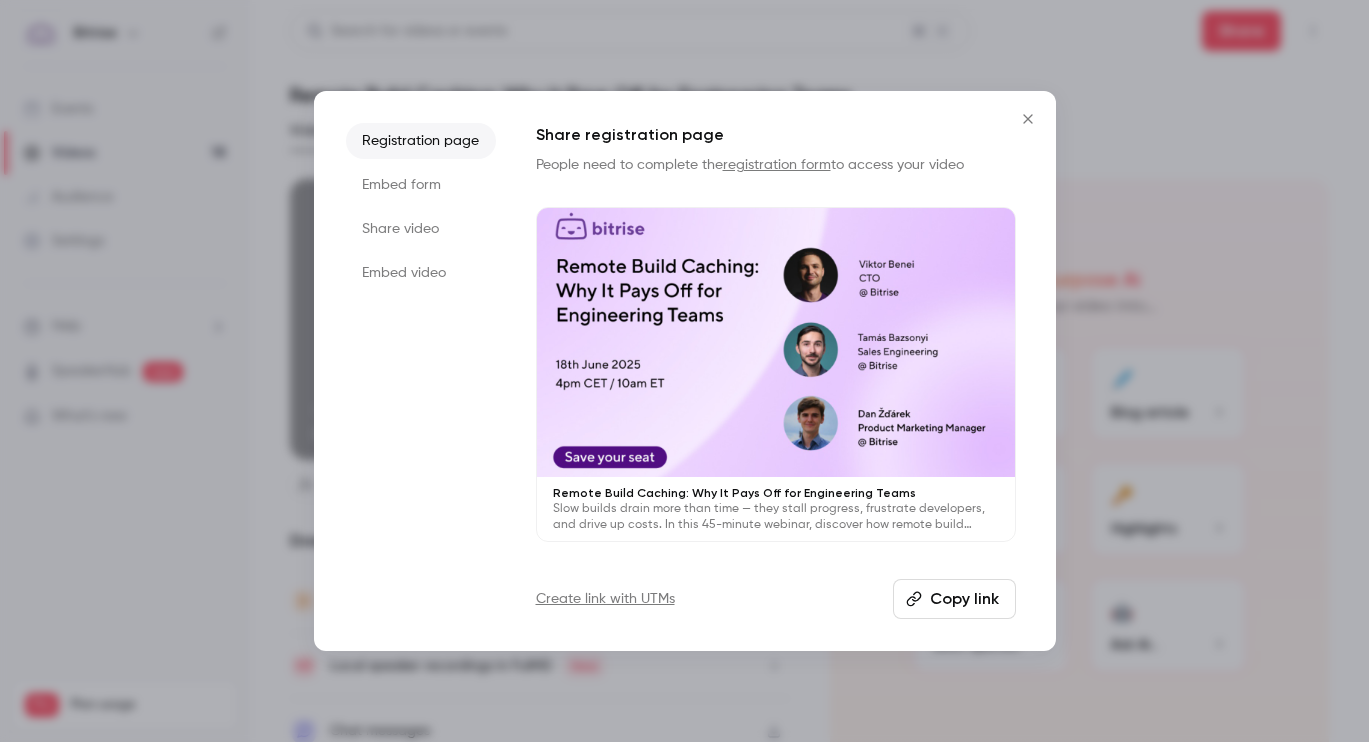 click 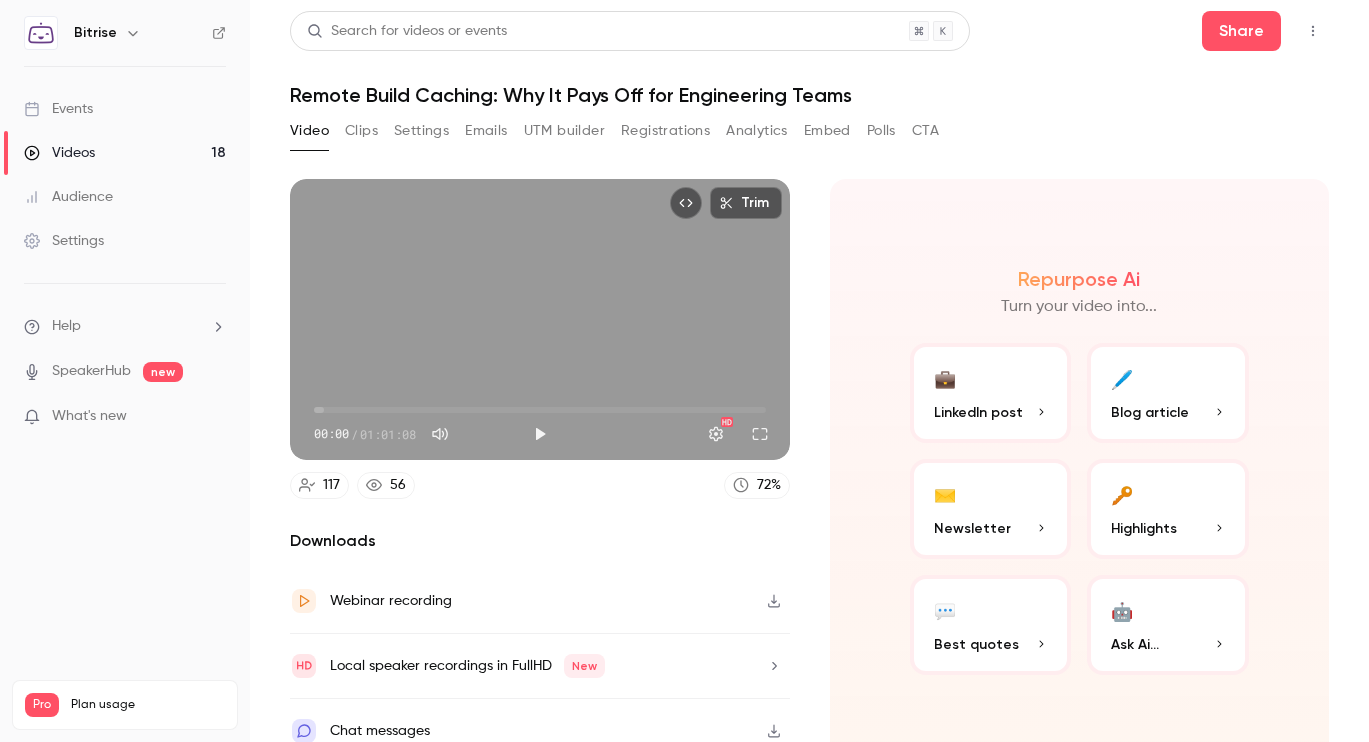 click on "Video" at bounding box center [309, 131] 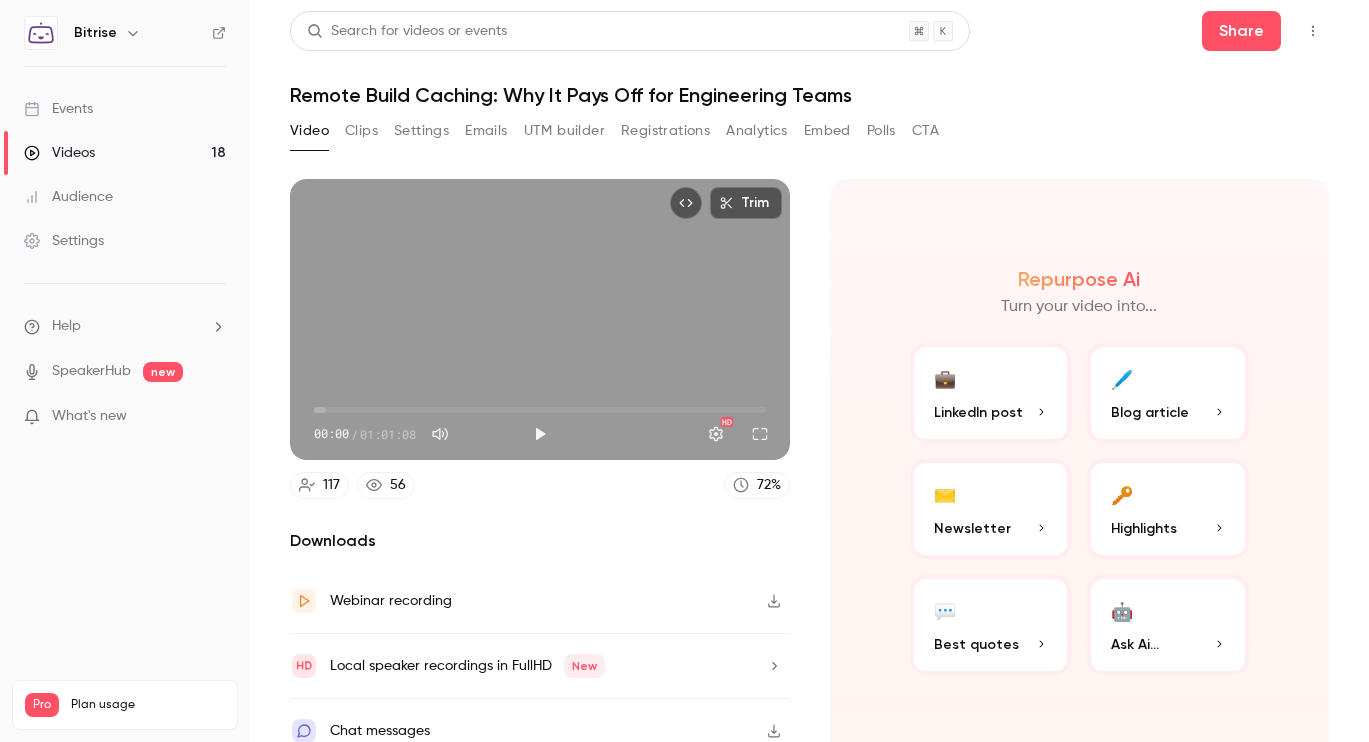 click on "Videos 18" at bounding box center [125, 153] 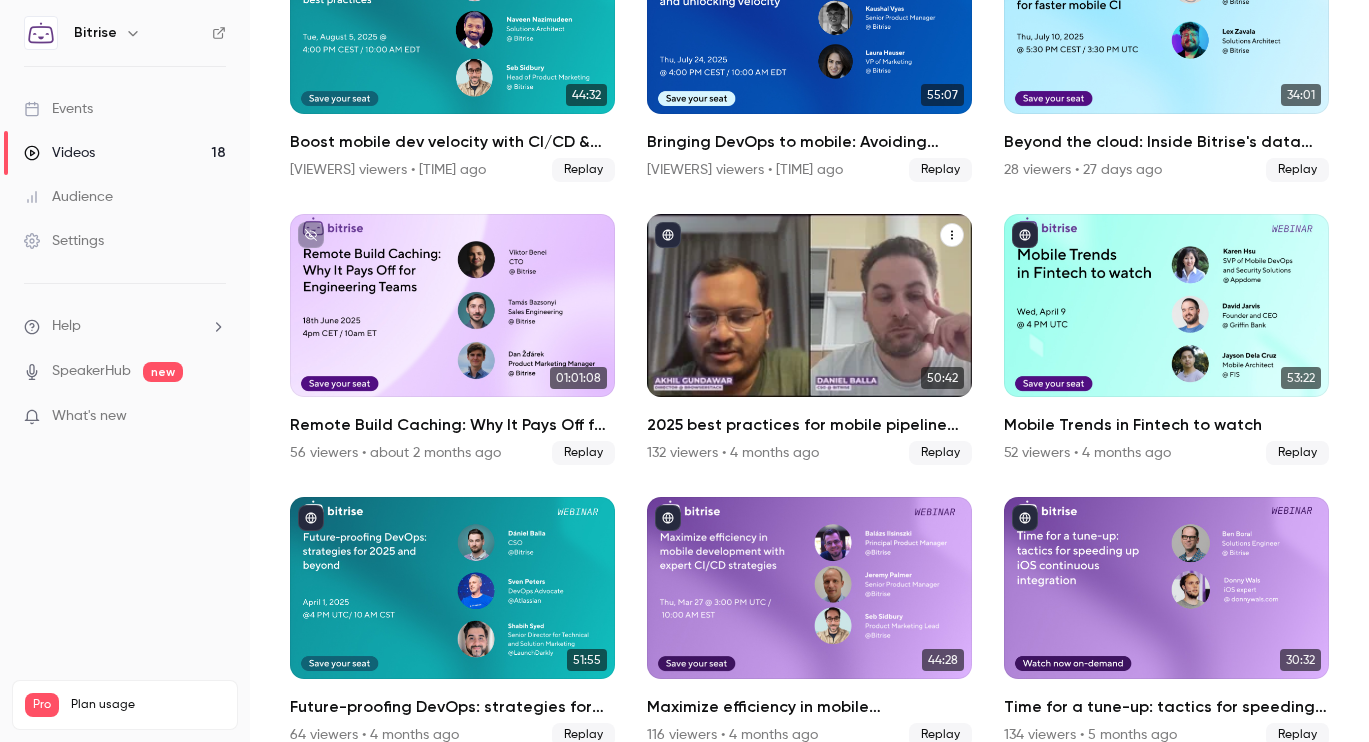 scroll, scrollTop: 254, scrollLeft: 0, axis: vertical 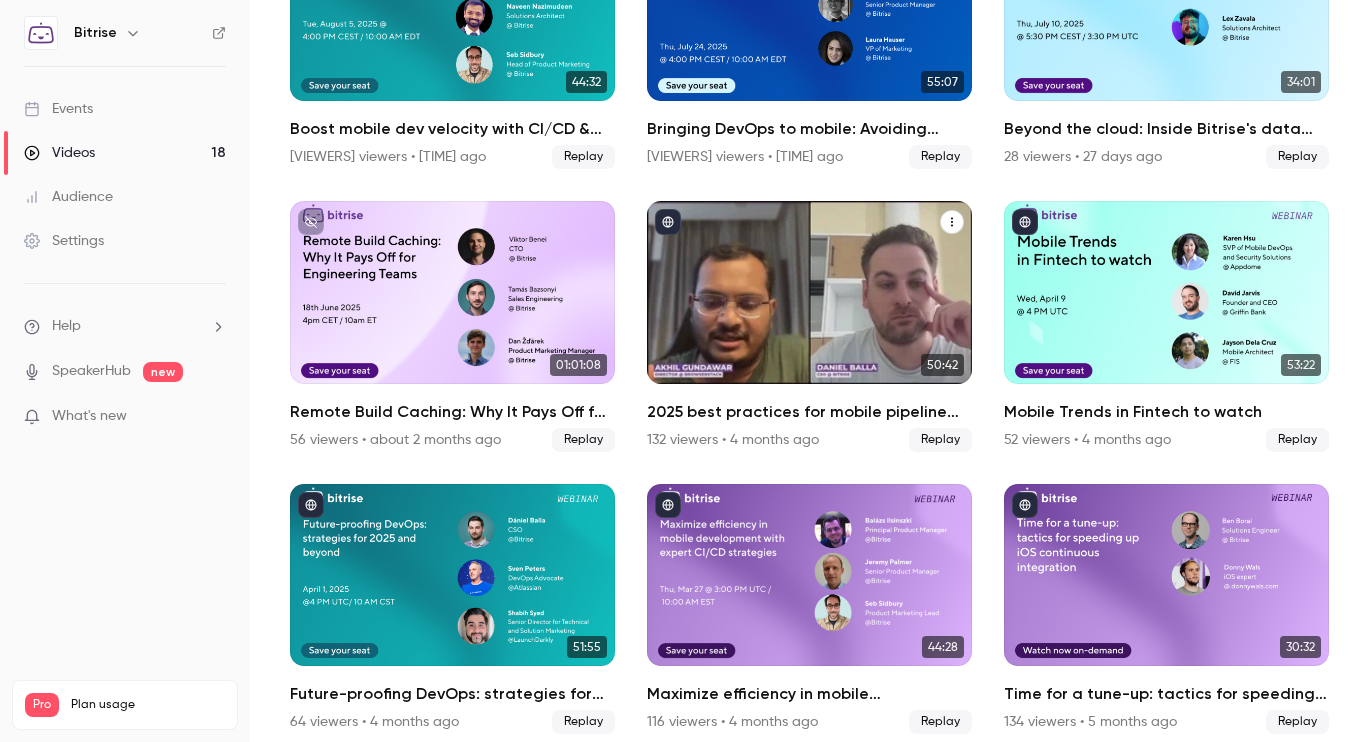 click on "2025 best practices for mobile pipeline and testing" at bounding box center (809, 412) 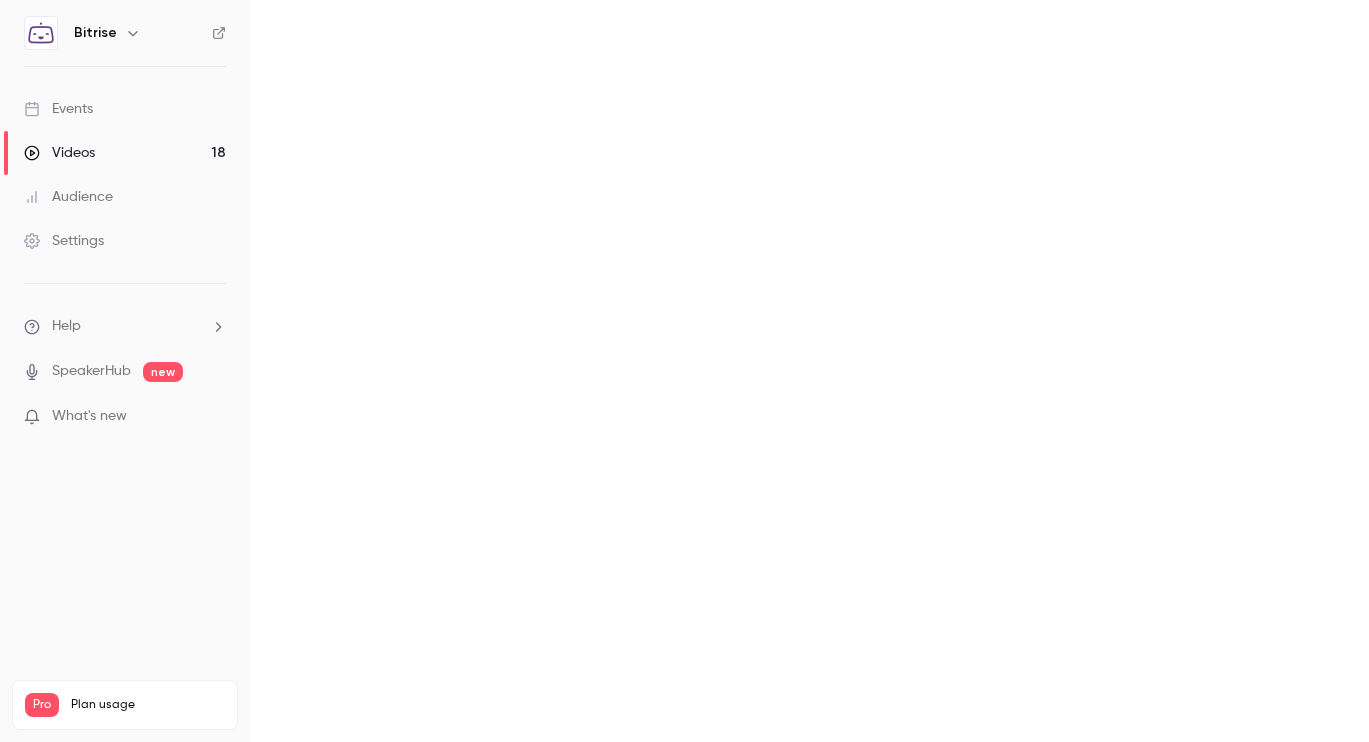 scroll, scrollTop: 0, scrollLeft: 0, axis: both 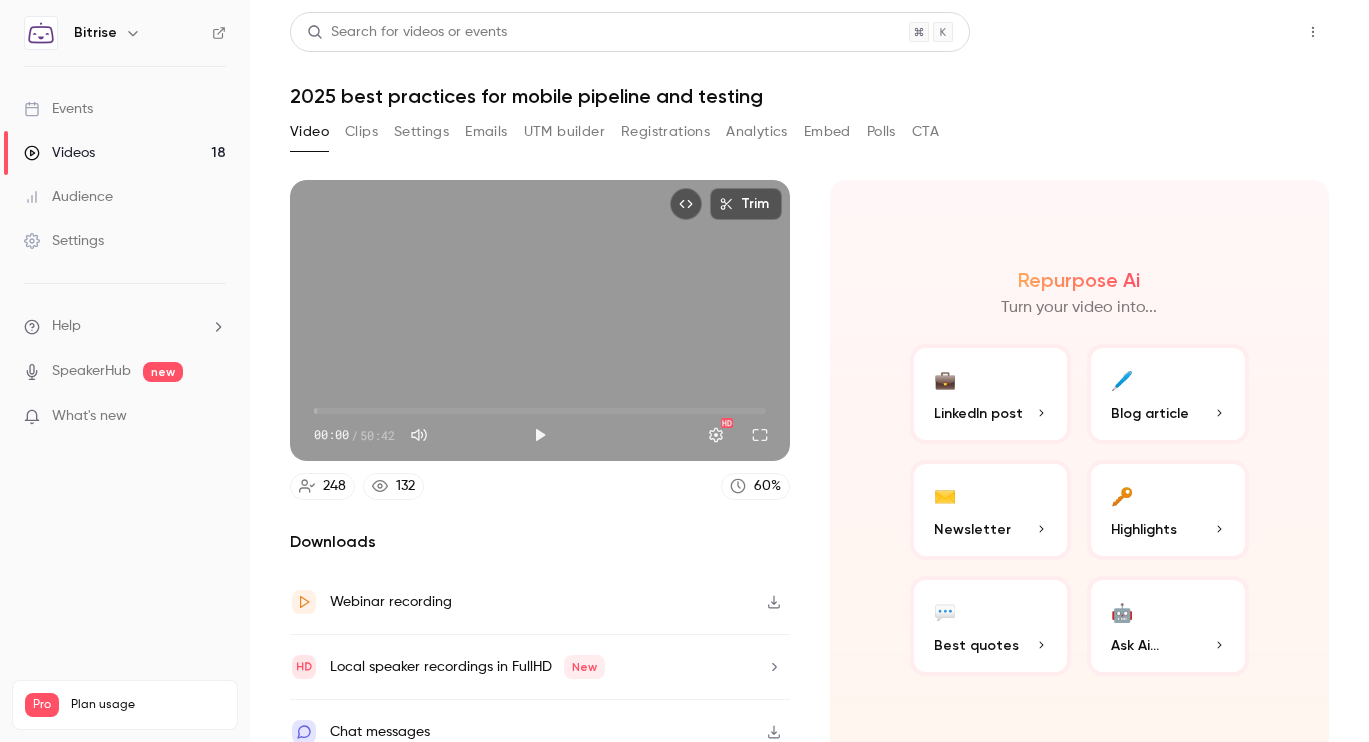 click on "Share" at bounding box center [1241, 32] 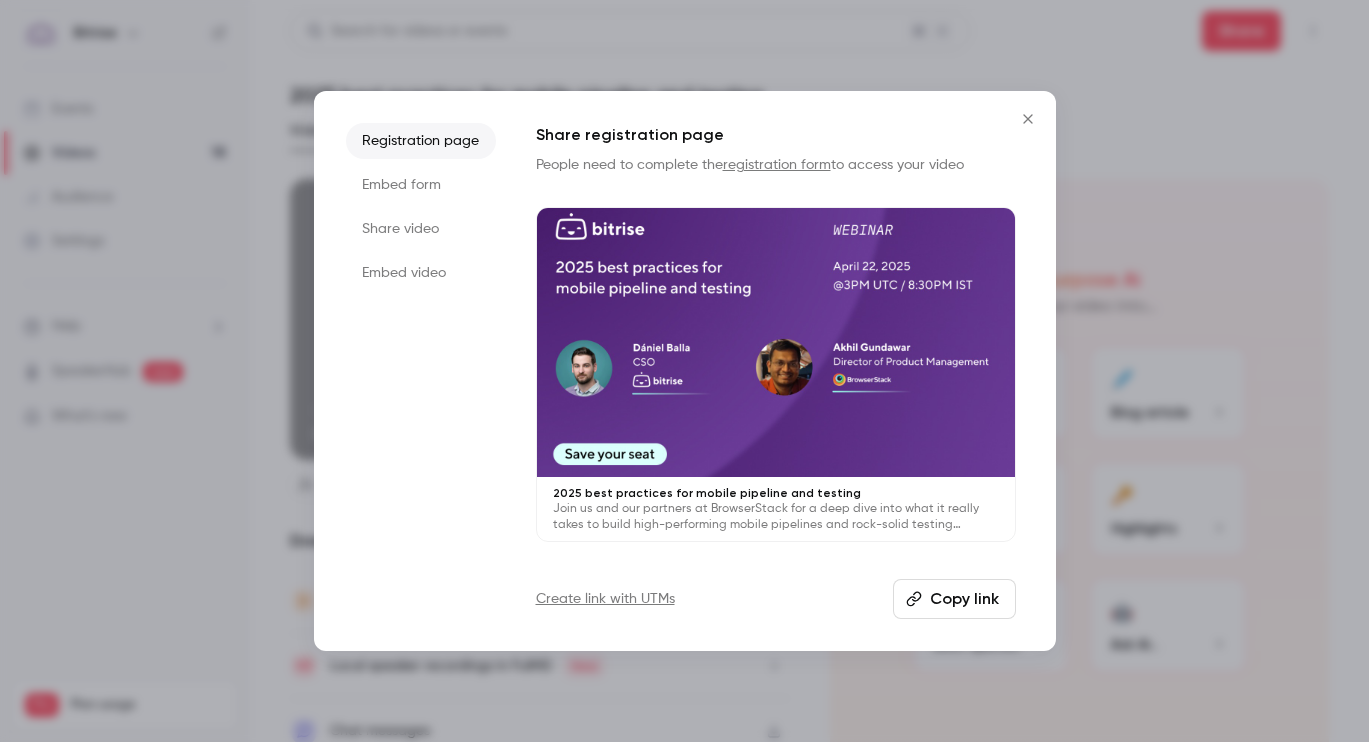 scroll, scrollTop: 4, scrollLeft: 0, axis: vertical 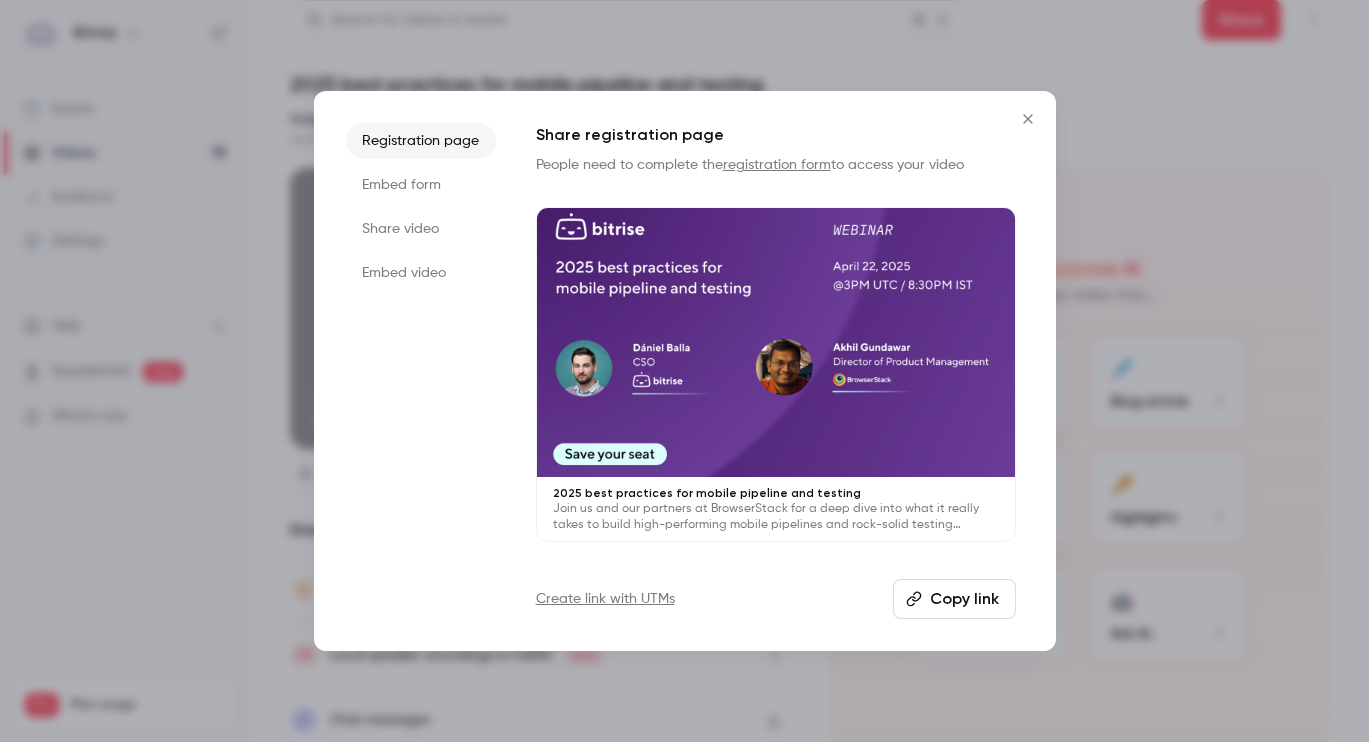 click on "Copy link" at bounding box center [954, 599] 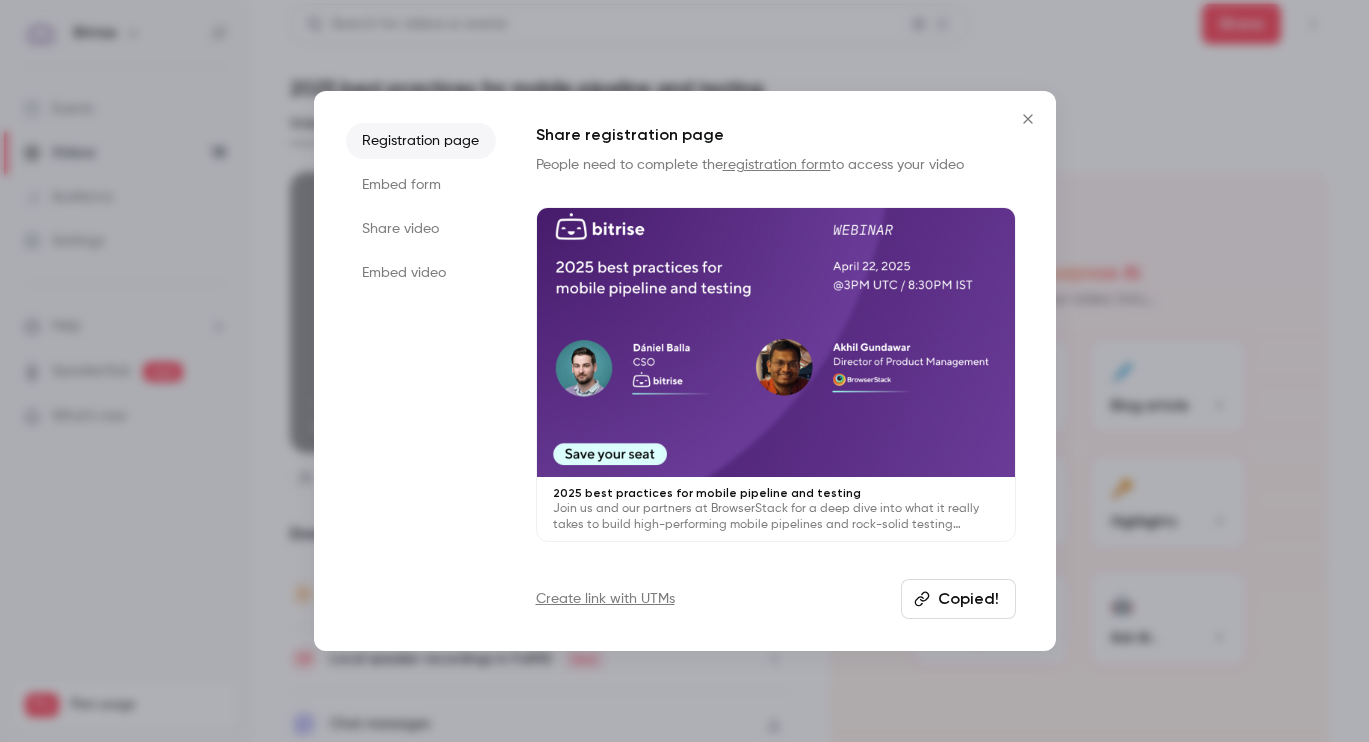scroll, scrollTop: 0, scrollLeft: 0, axis: both 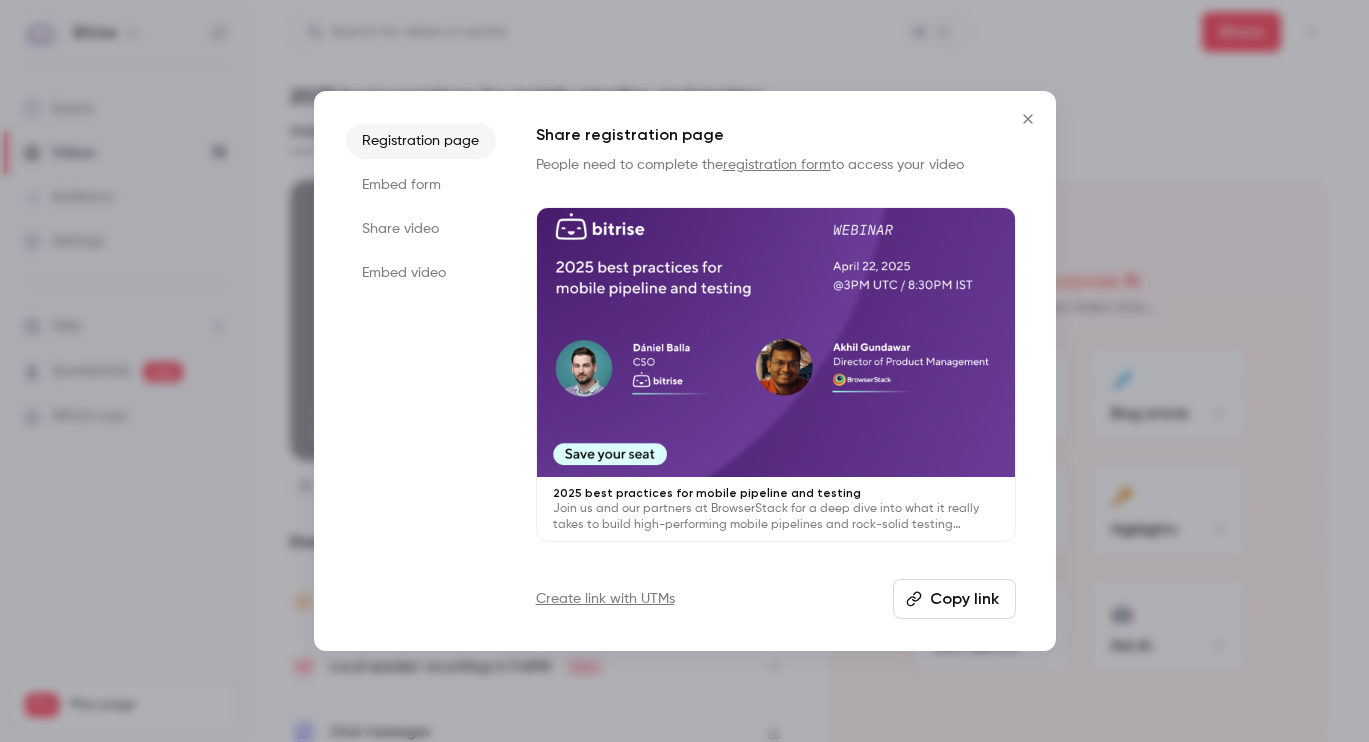 click 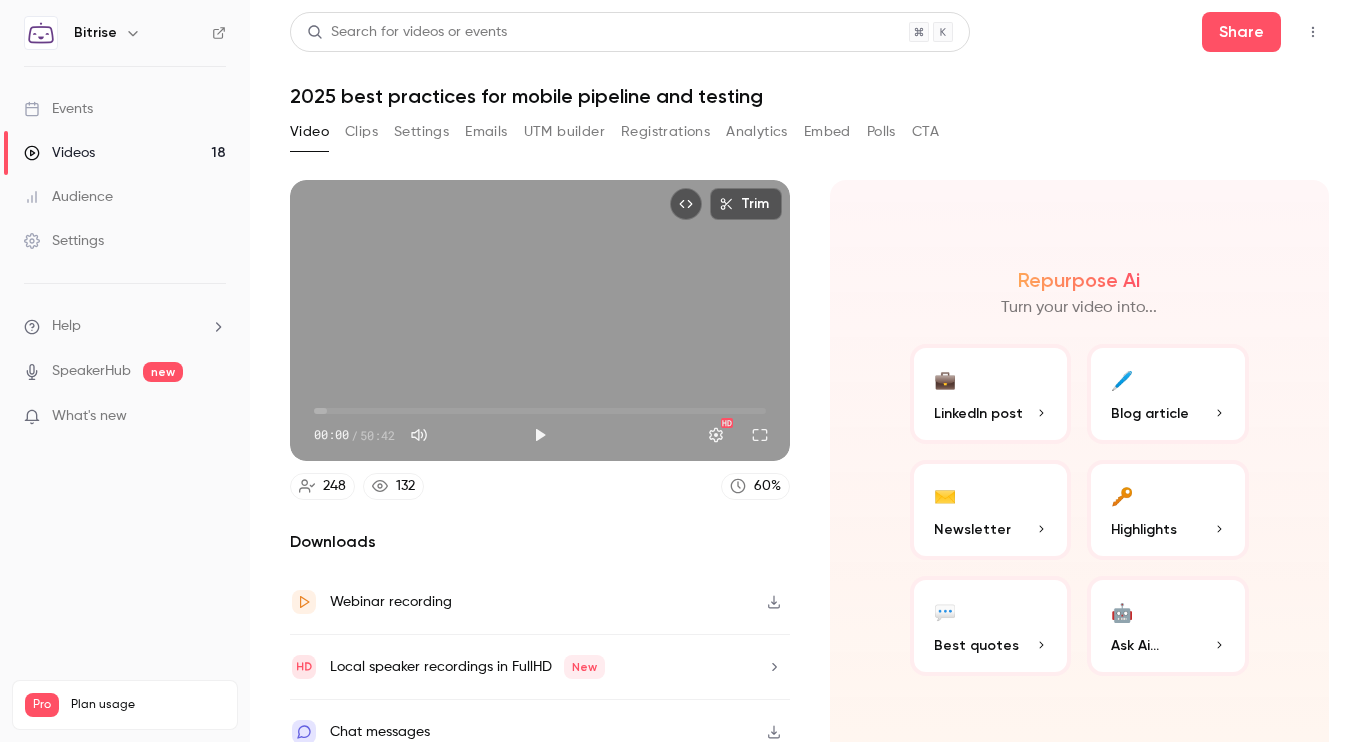 click on "Videos 18" at bounding box center [125, 153] 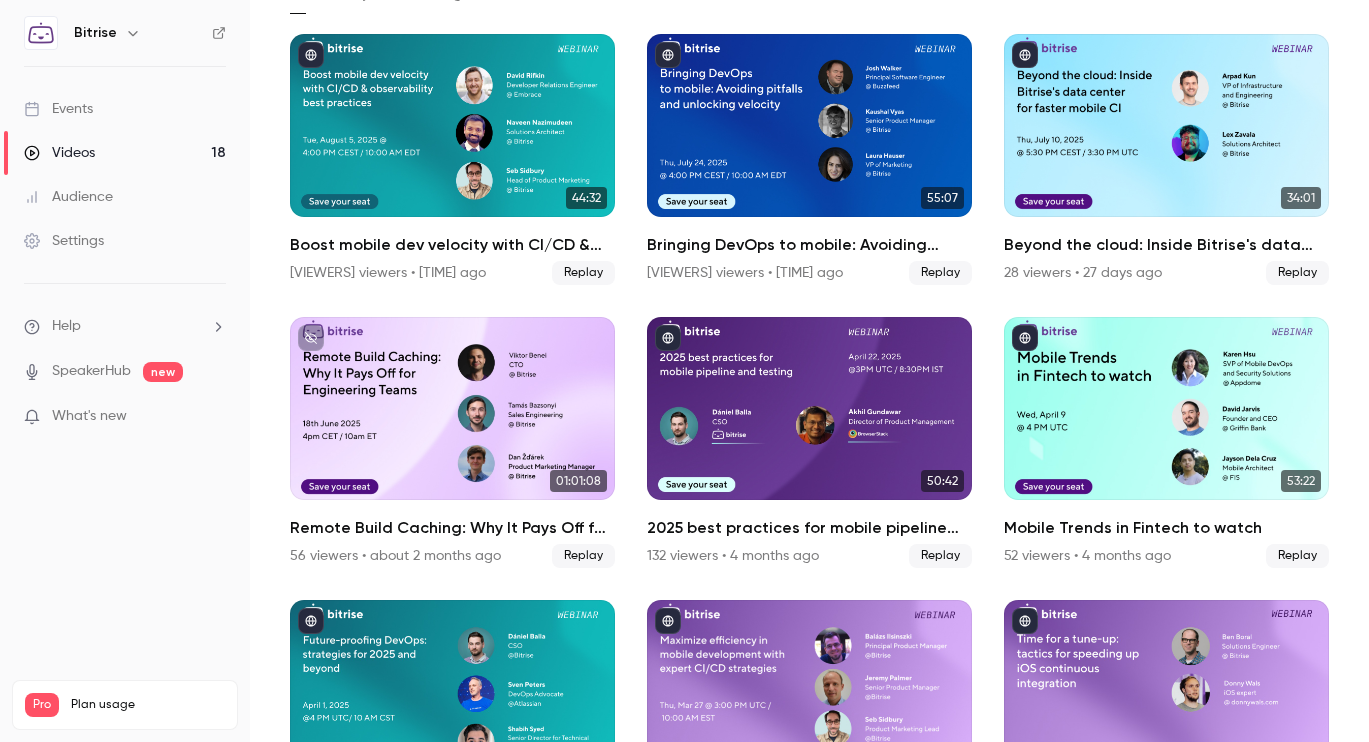 scroll, scrollTop: 142, scrollLeft: 0, axis: vertical 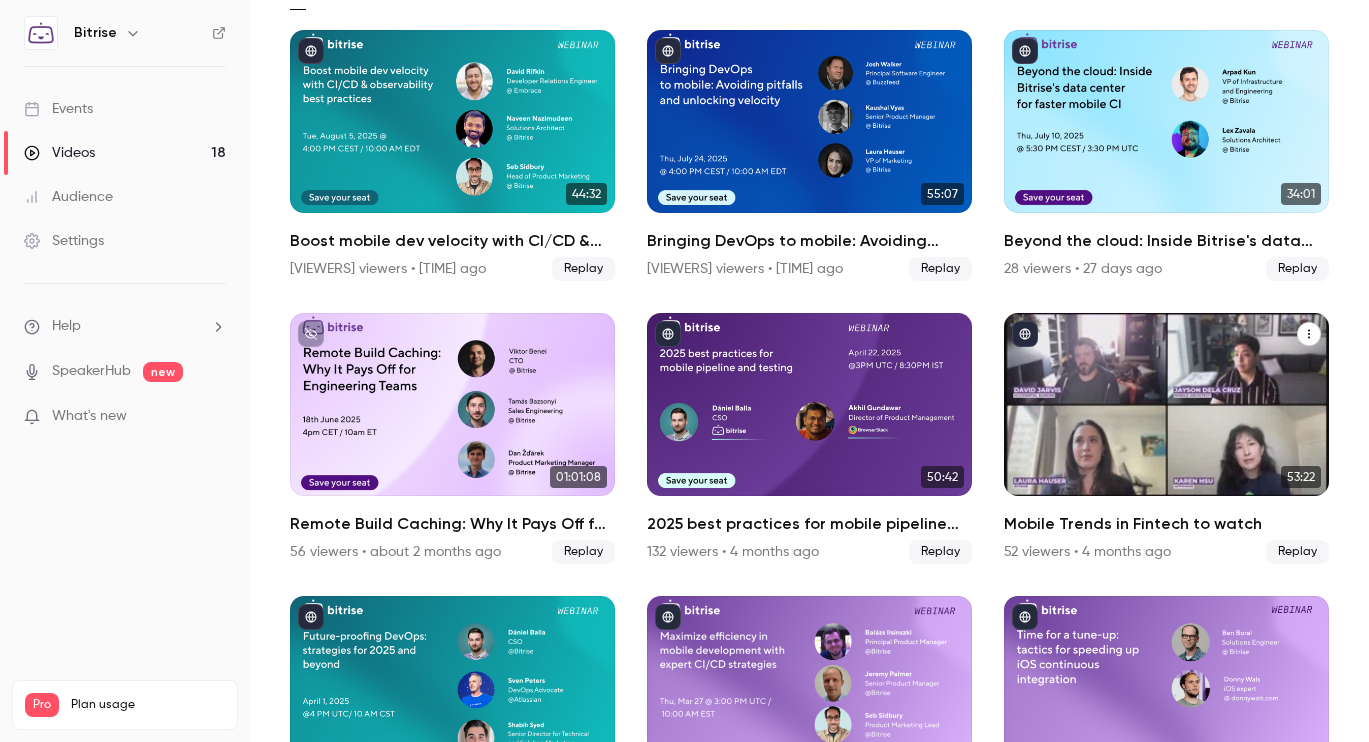 click on "Mobile Trends in Fintech to watch" at bounding box center (1166, 524) 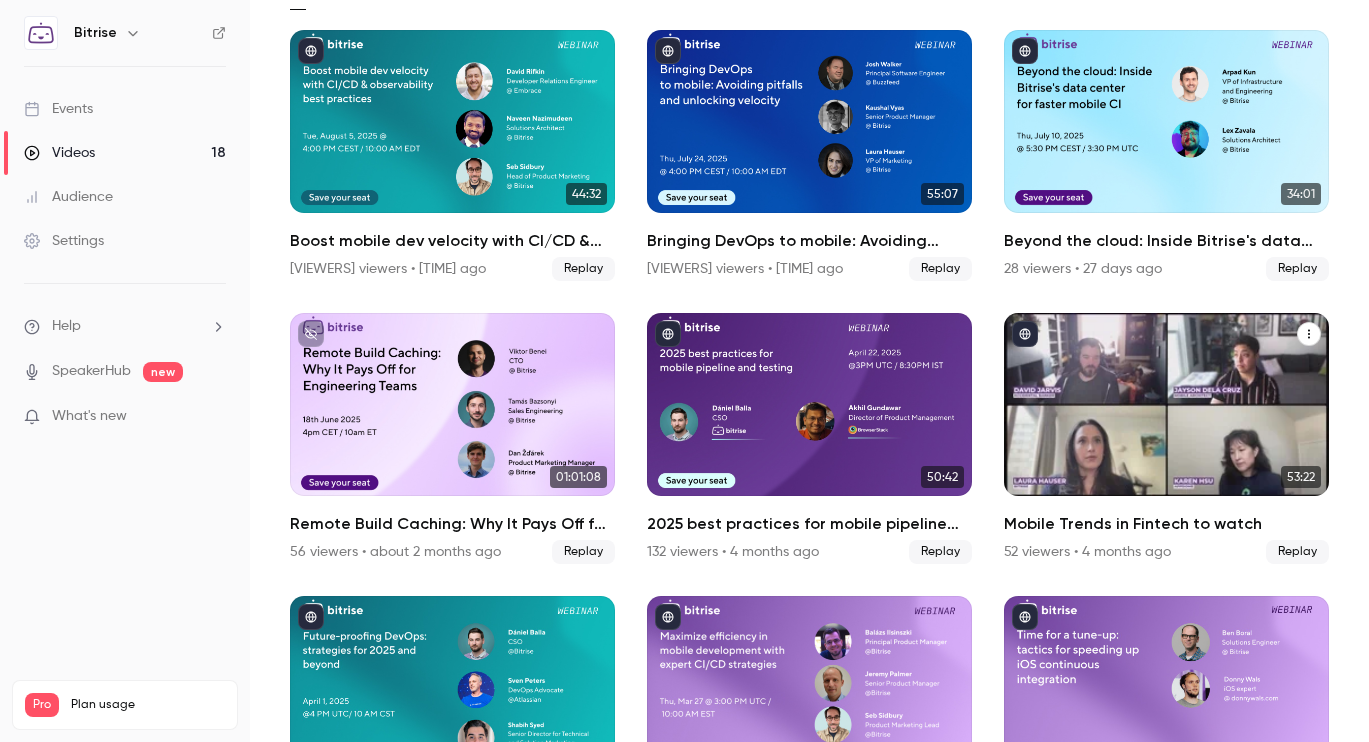 scroll, scrollTop: 0, scrollLeft: 0, axis: both 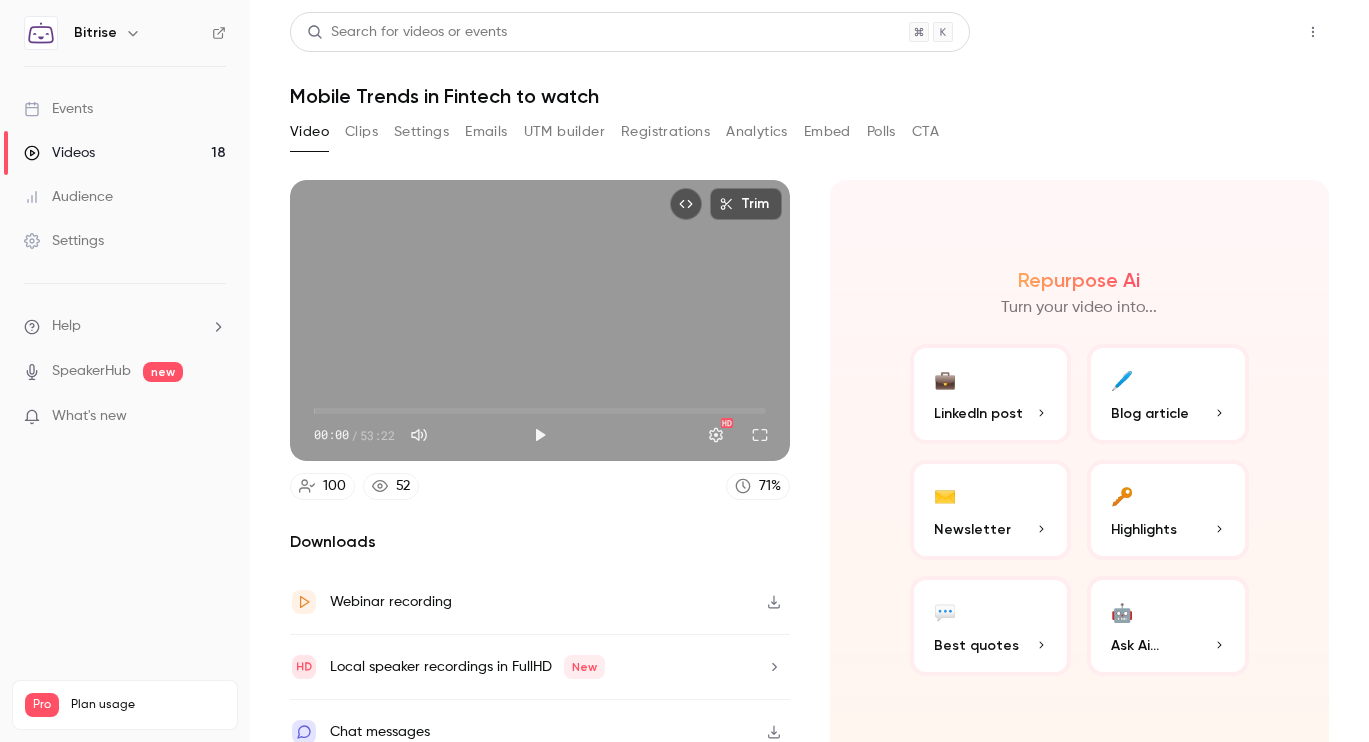 click on "Share" at bounding box center (1241, 32) 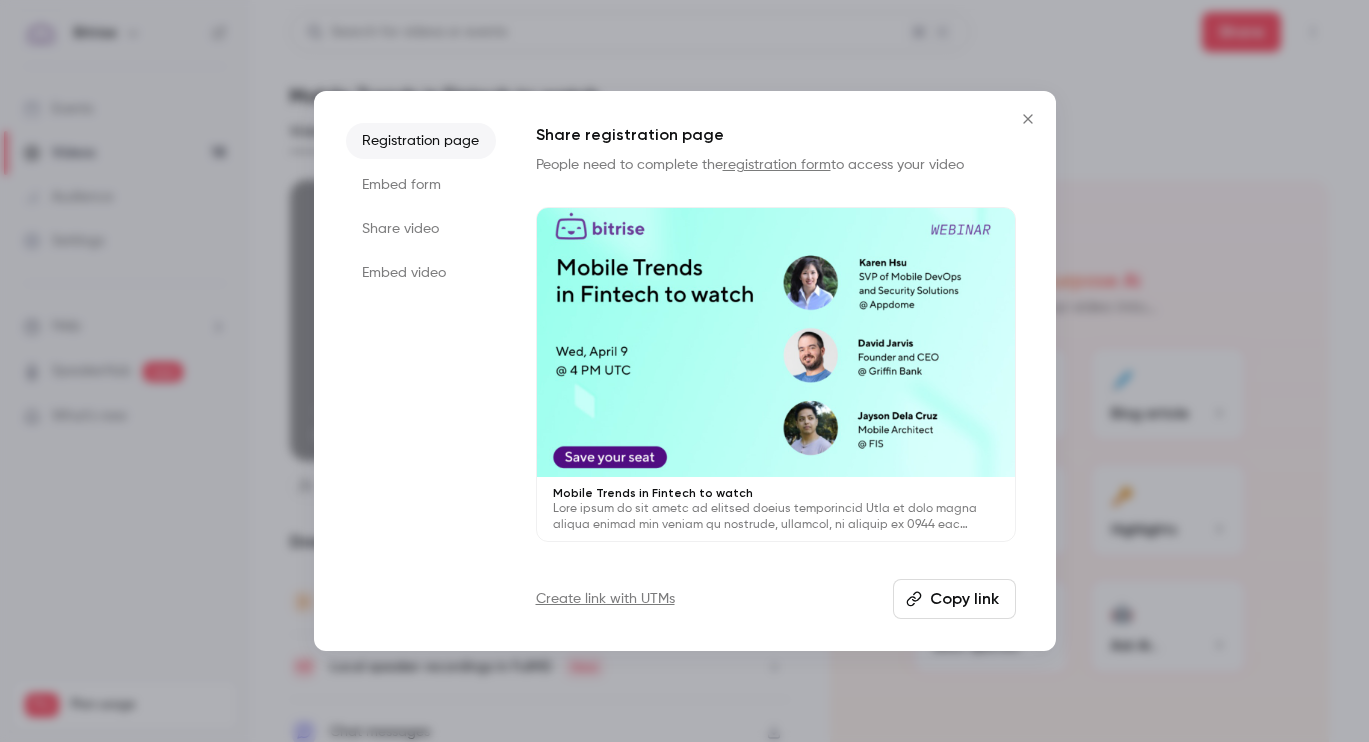 click on "Copy link" at bounding box center (954, 599) 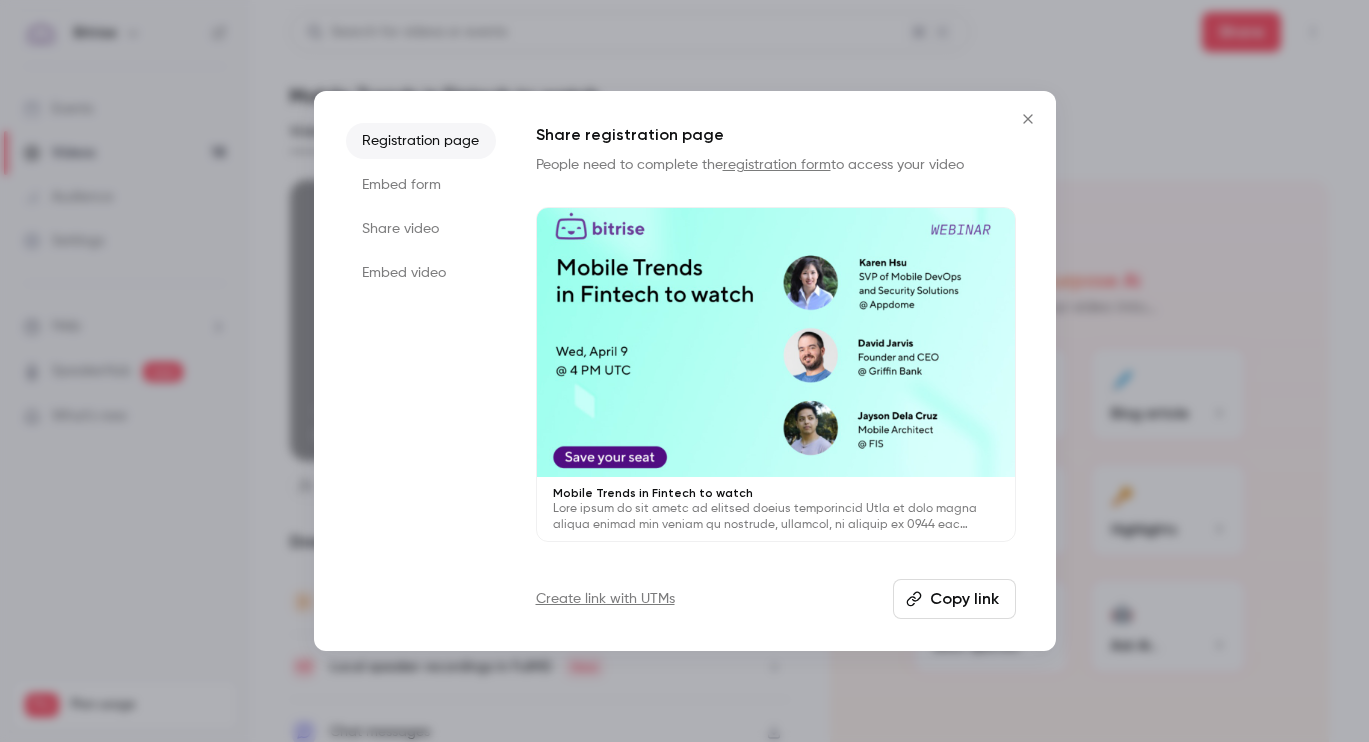 click 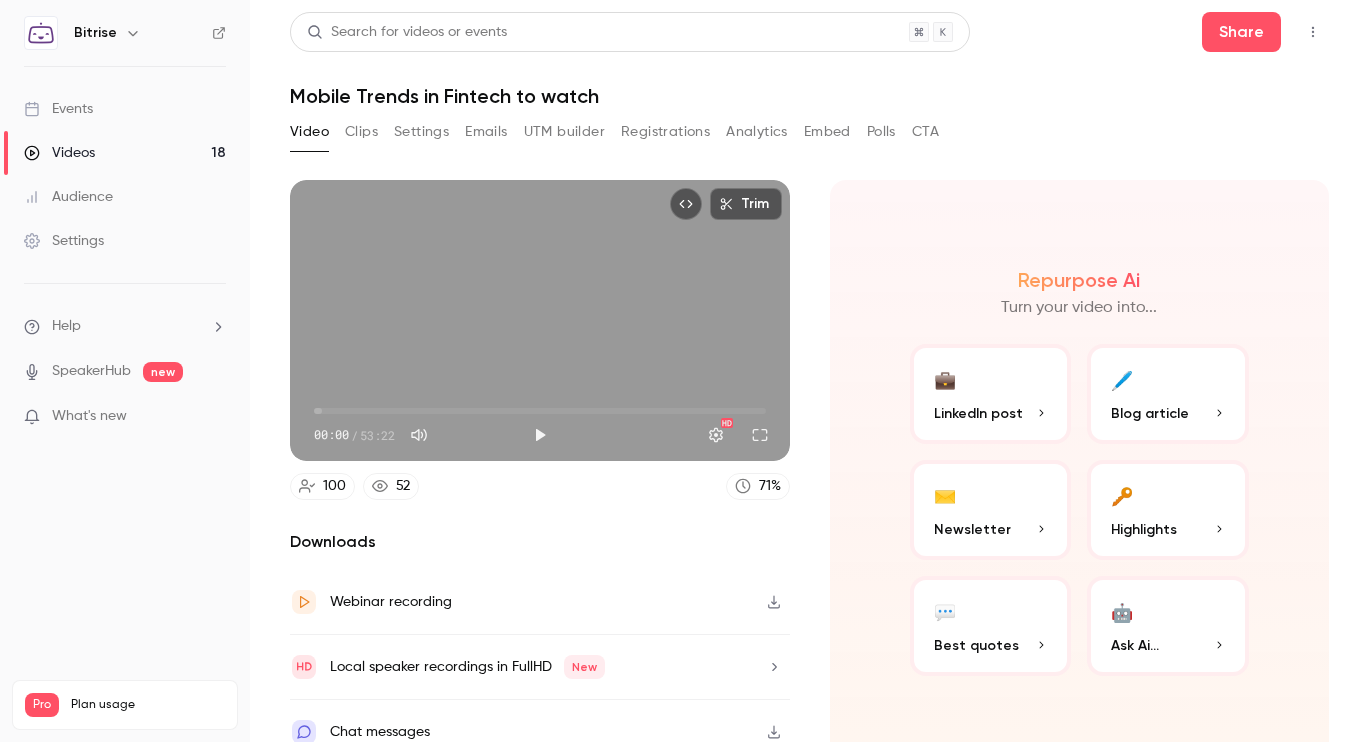 click on "Videos 18" at bounding box center (125, 153) 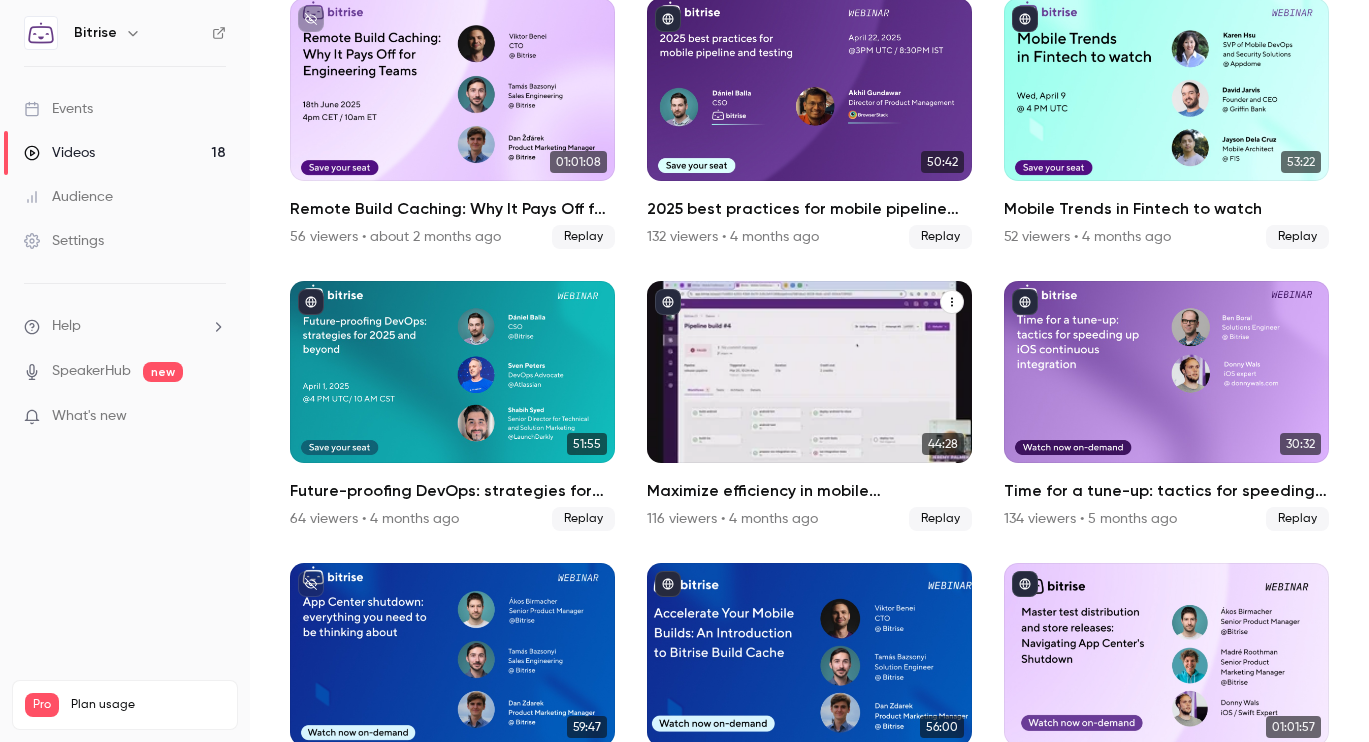 scroll, scrollTop: 492, scrollLeft: 0, axis: vertical 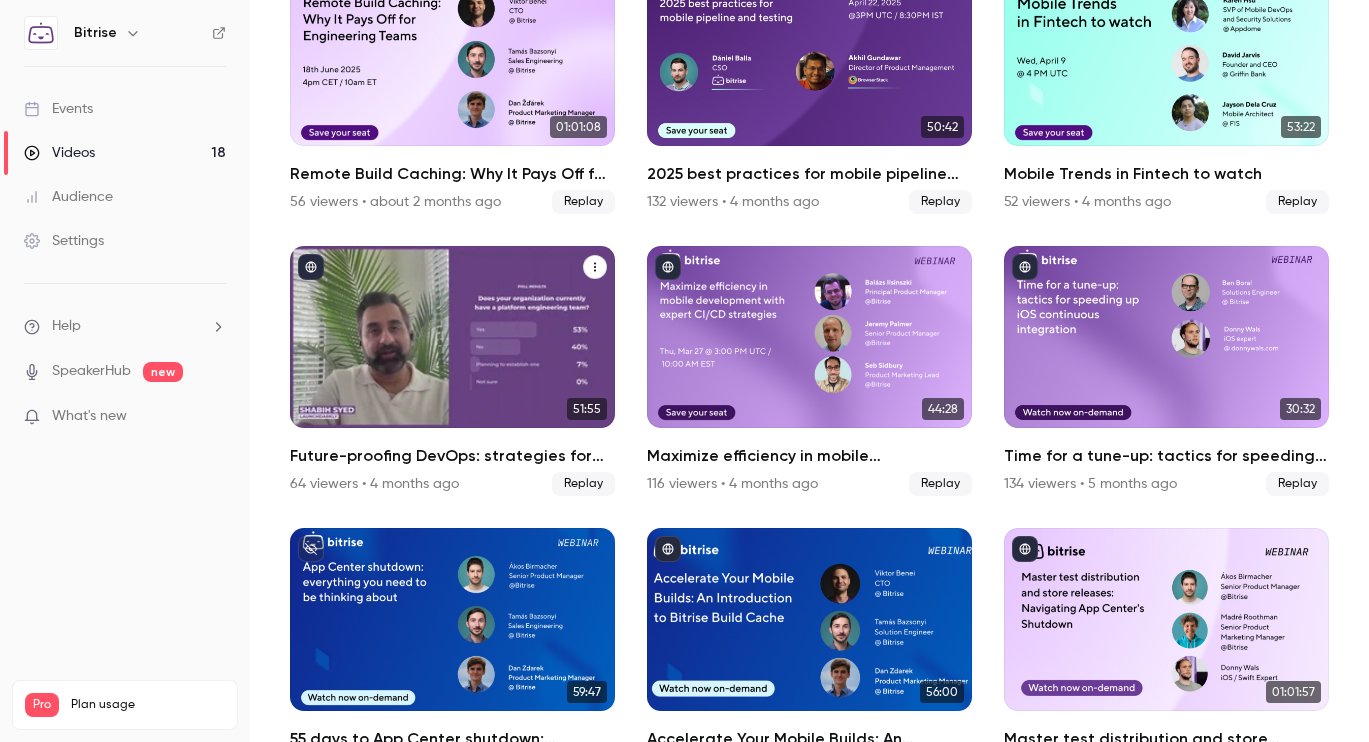 click on "Future-proofing DevOps: strategies for 2025 and beyond" at bounding box center [452, 456] 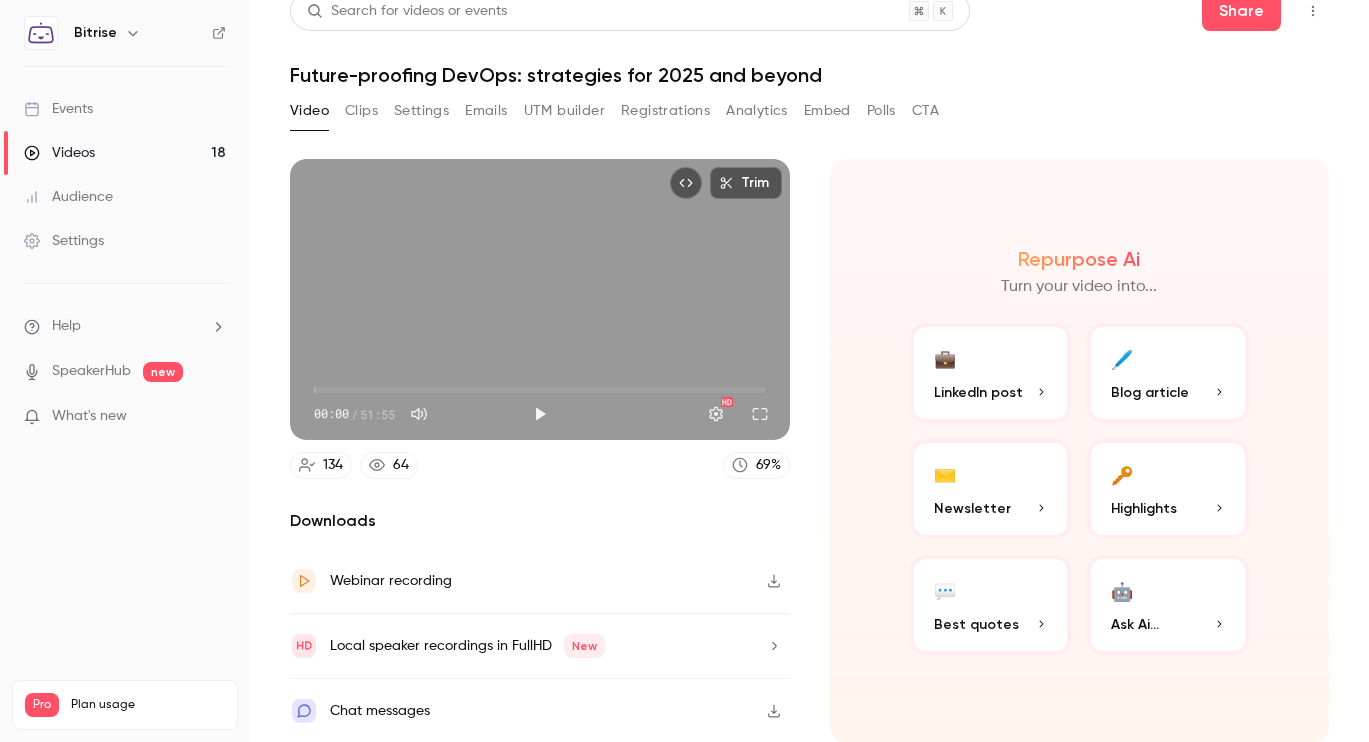 scroll, scrollTop: 22, scrollLeft: 0, axis: vertical 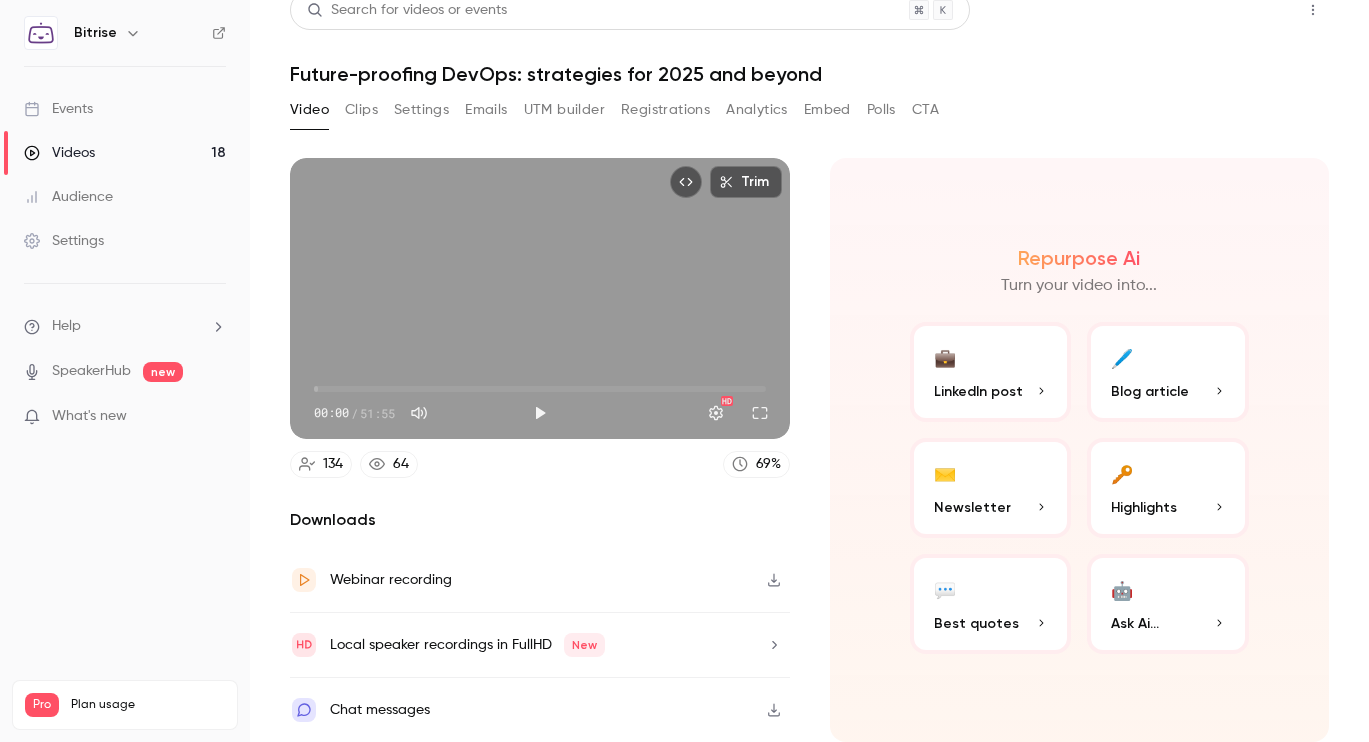 click on "Share" at bounding box center [1241, 10] 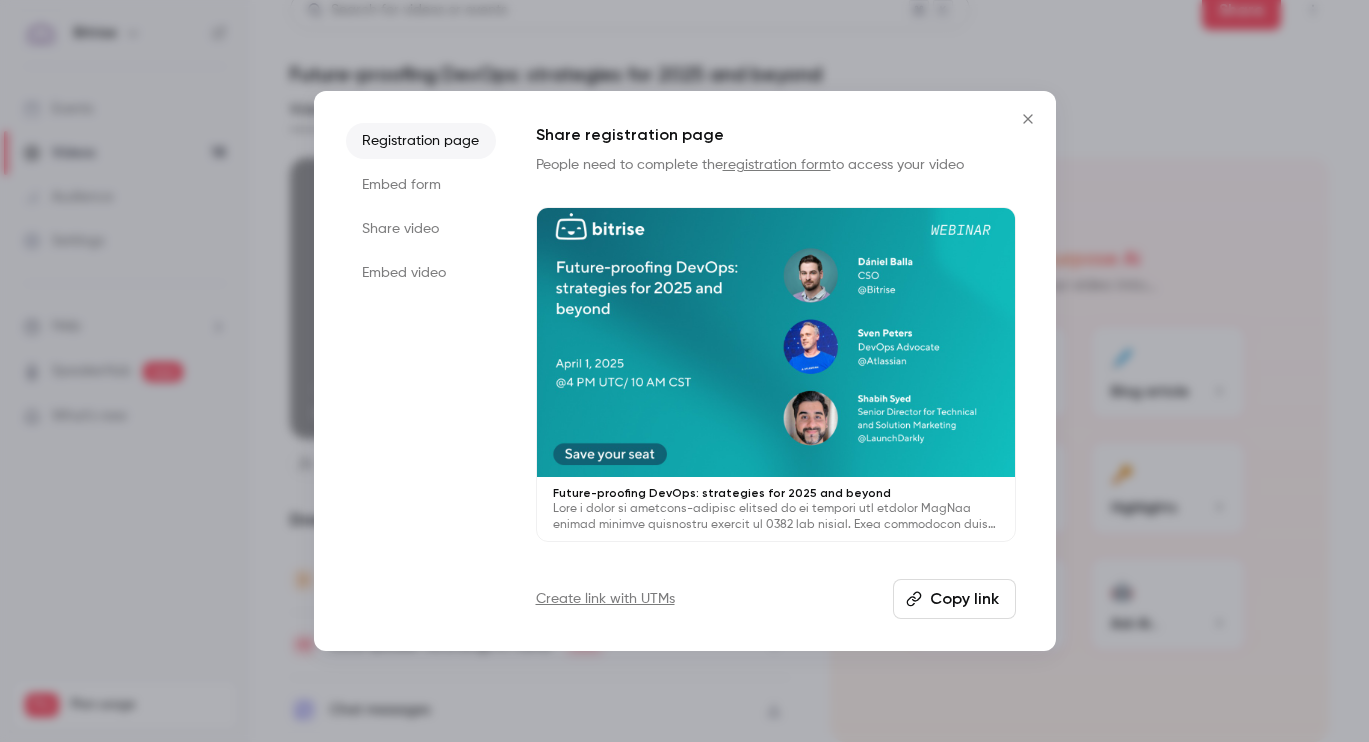 click on "Copy link" at bounding box center [954, 599] 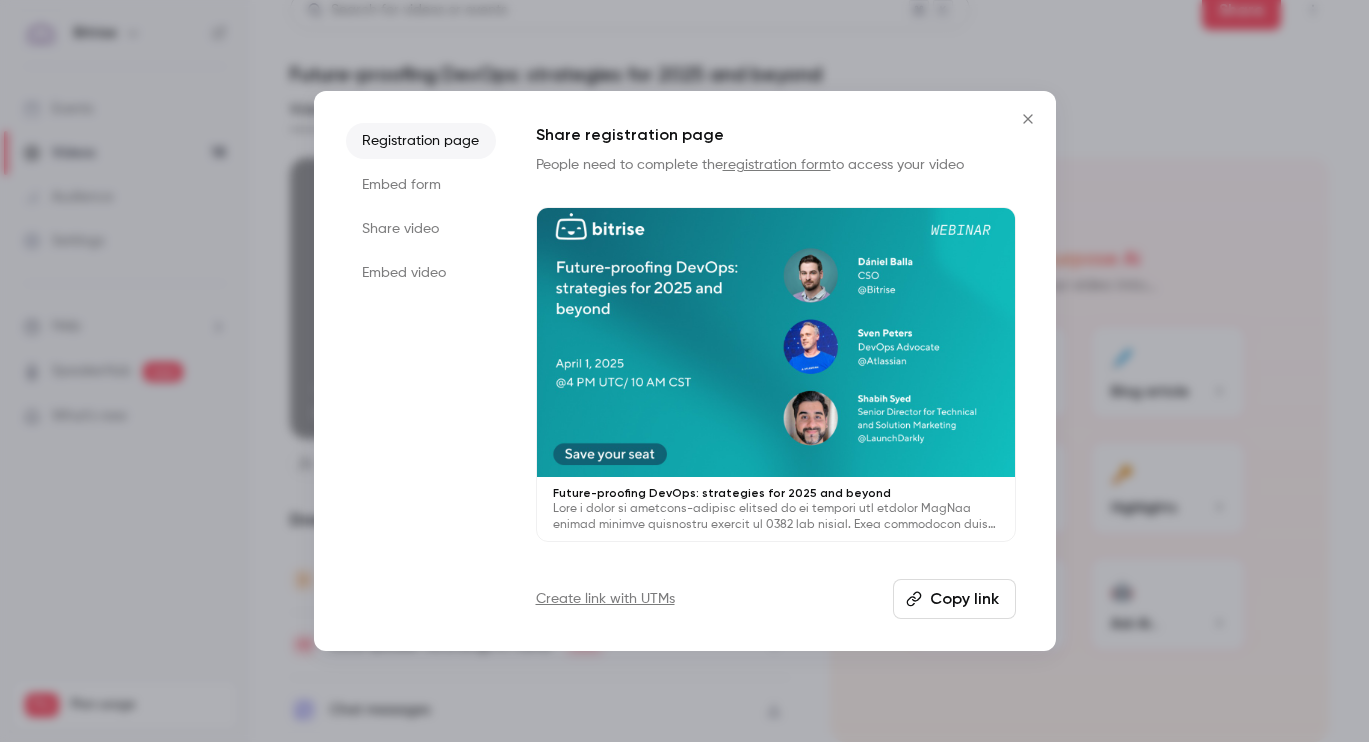 click 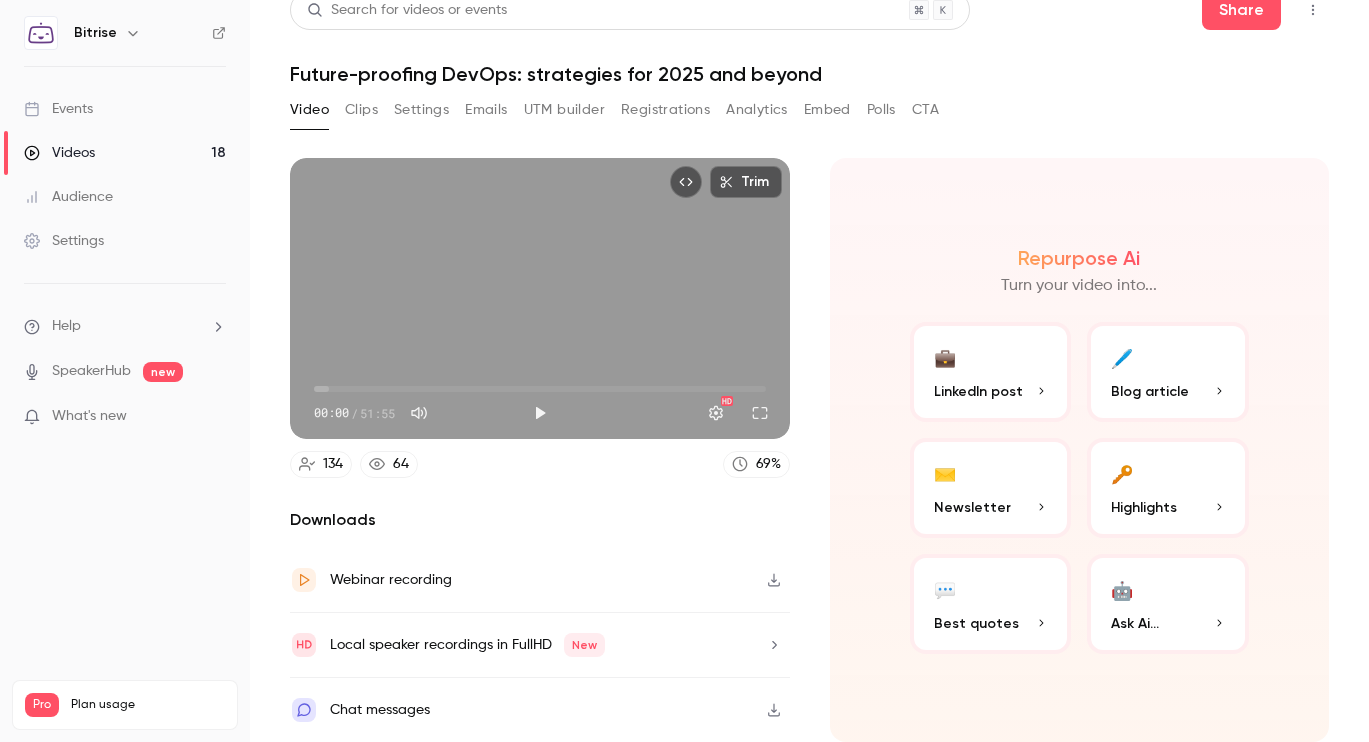click on "Videos 18" at bounding box center [125, 153] 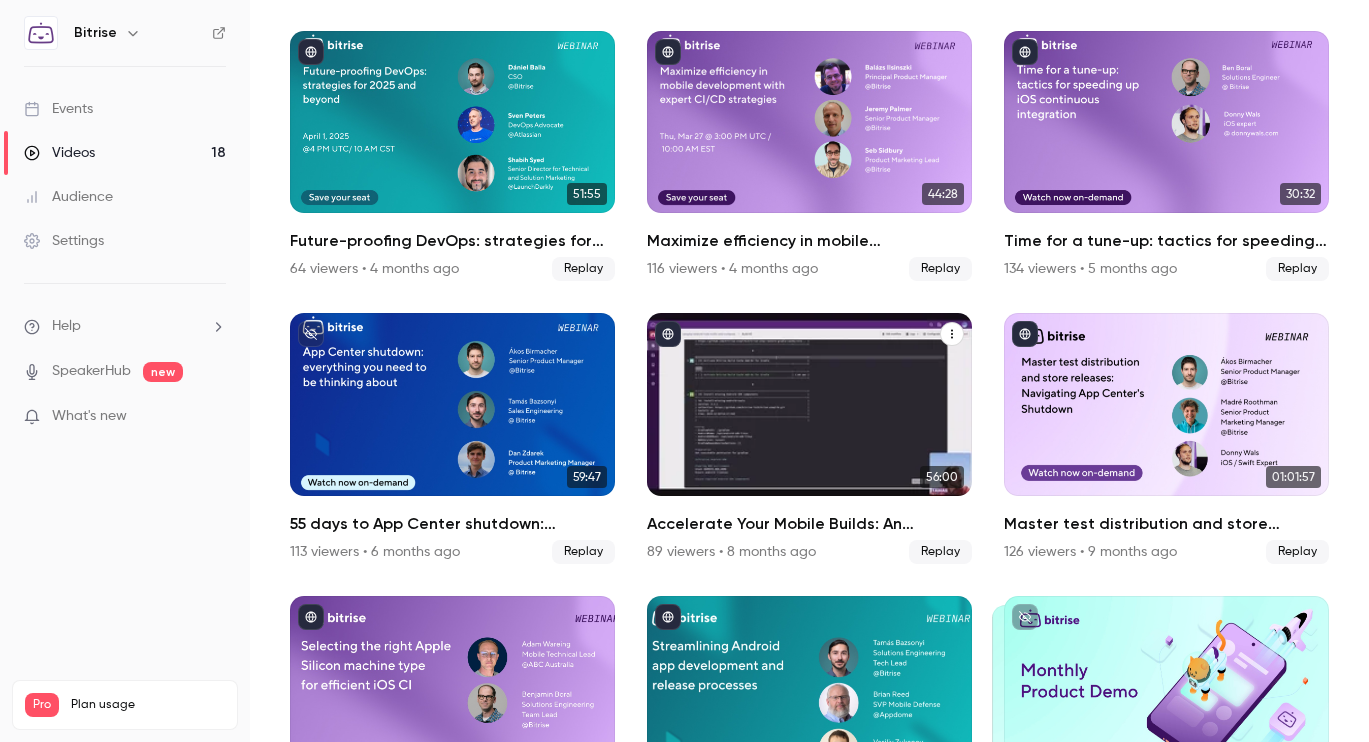 scroll, scrollTop: 713, scrollLeft: 0, axis: vertical 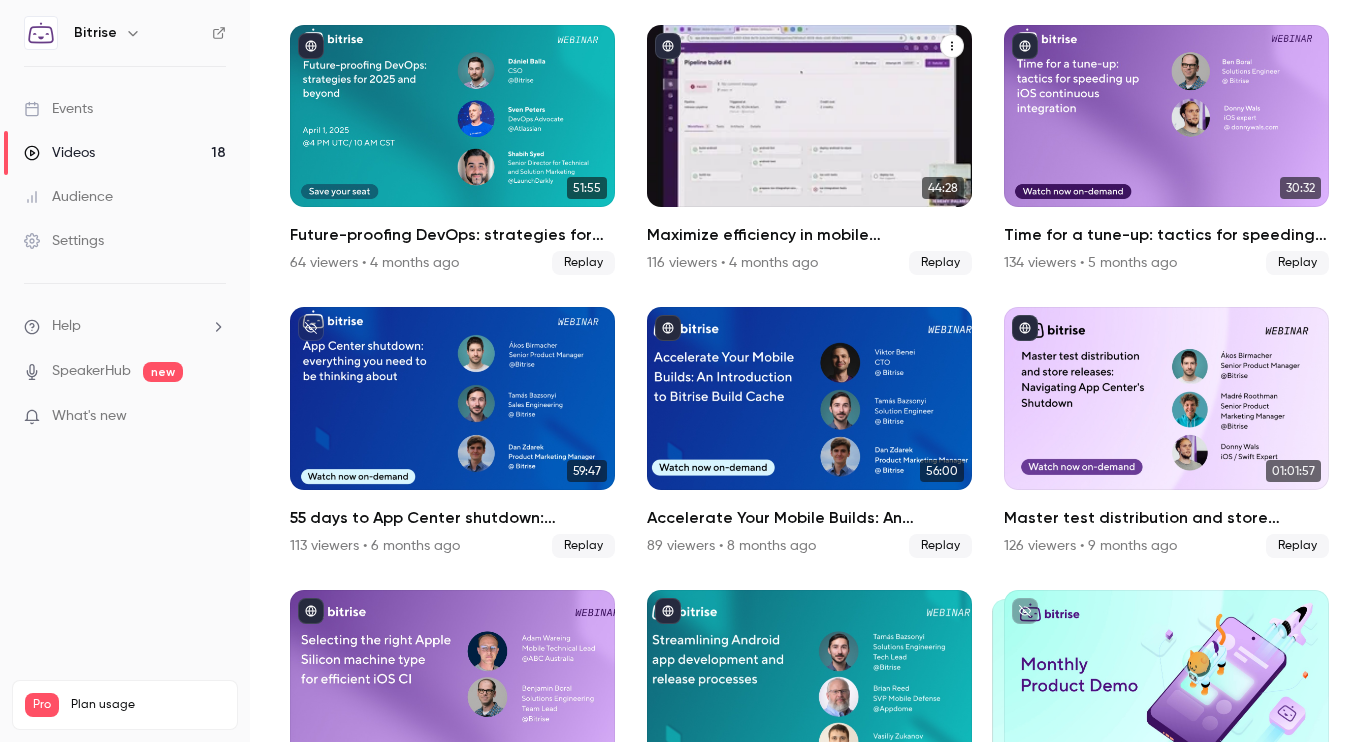 click on "Maximize efficiency in mobile development with expert CI/CD strategies" at bounding box center (809, 235) 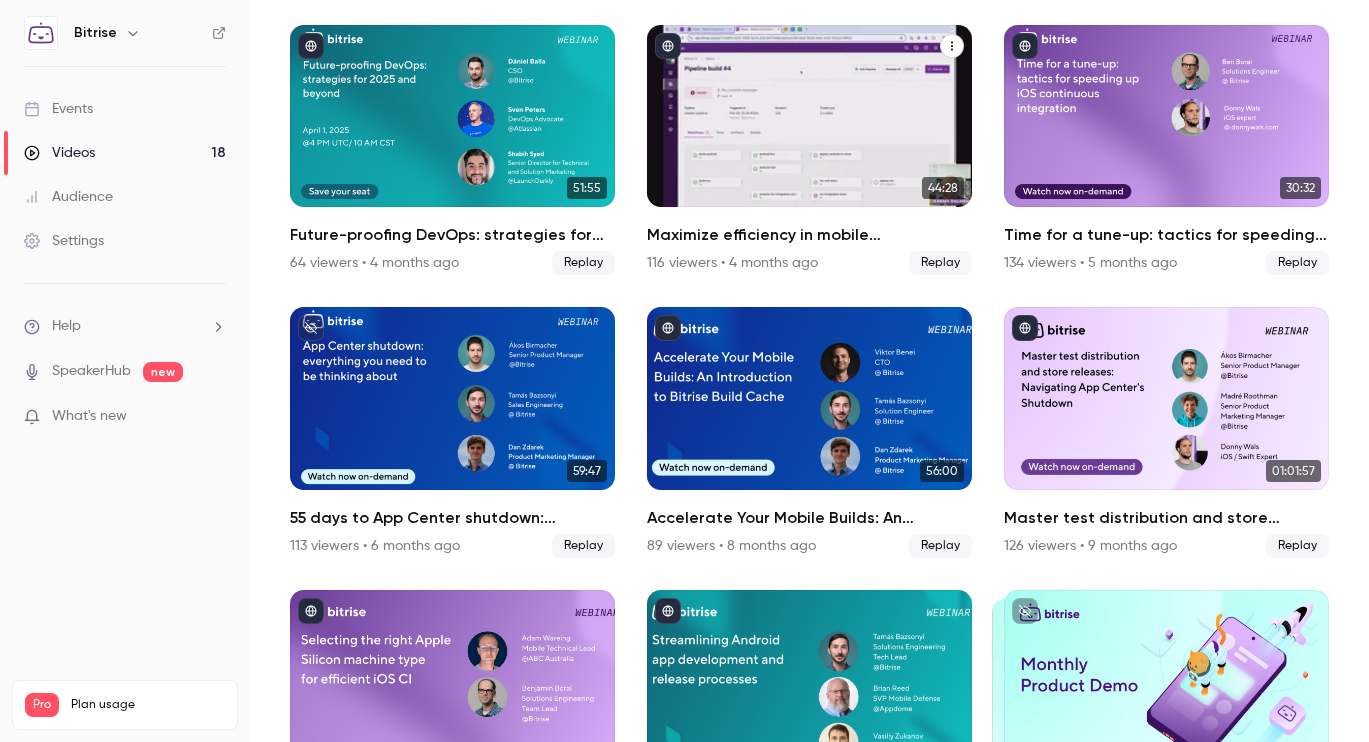 scroll, scrollTop: 0, scrollLeft: 0, axis: both 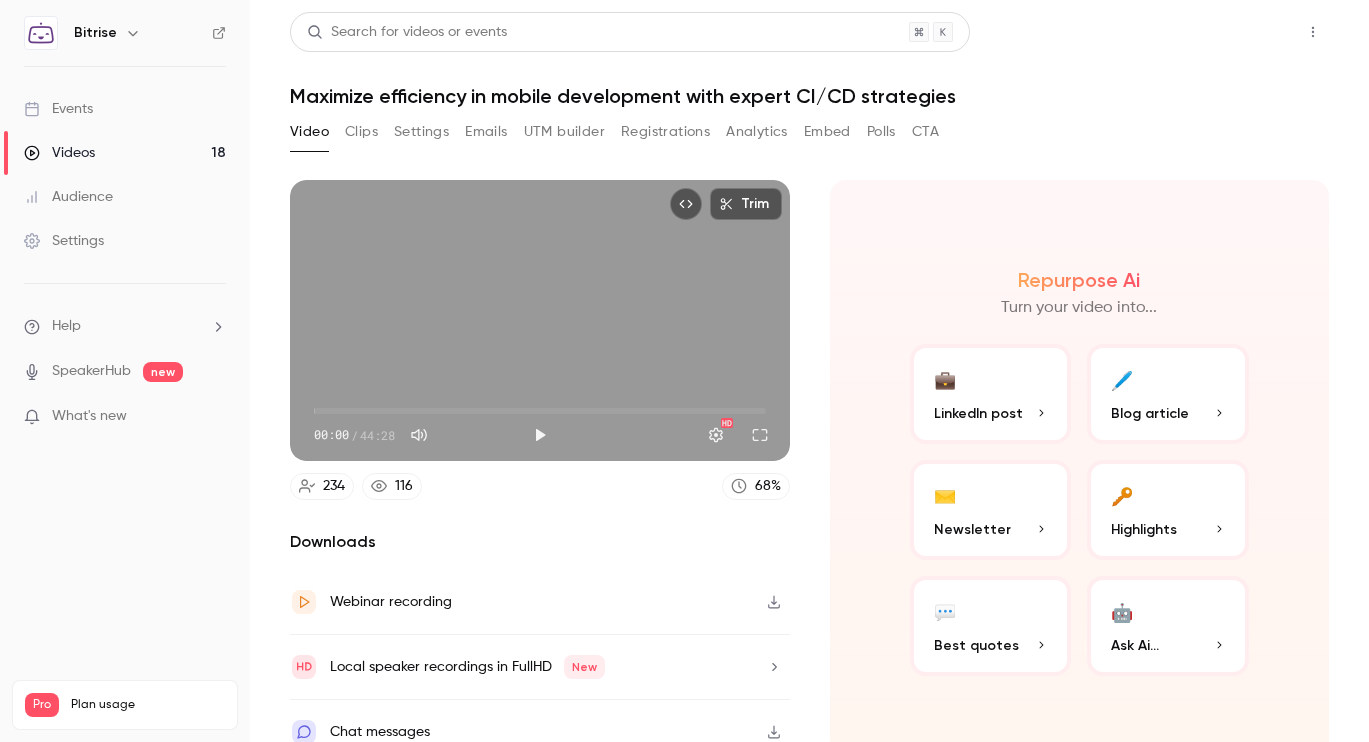 click on "Share" at bounding box center (1241, 32) 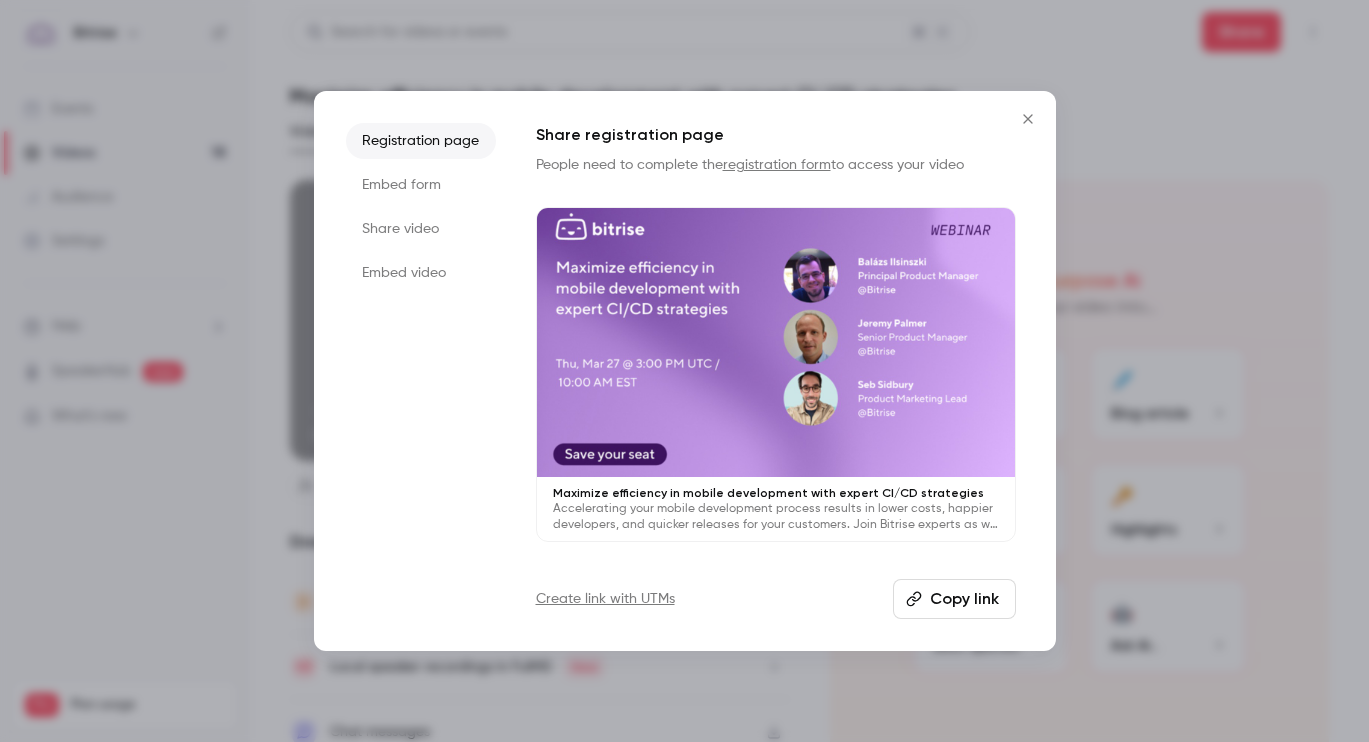 click on "Copy link" at bounding box center (954, 599) 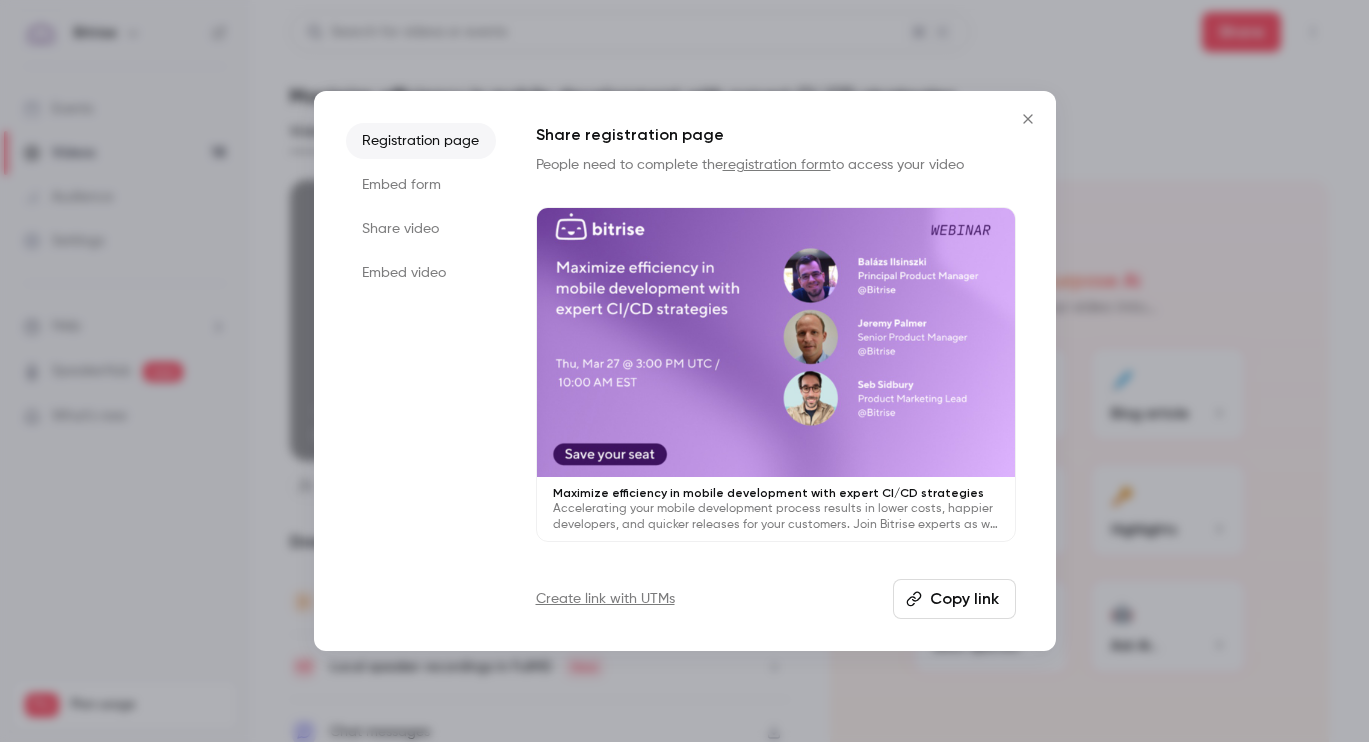 click at bounding box center (684, 371) 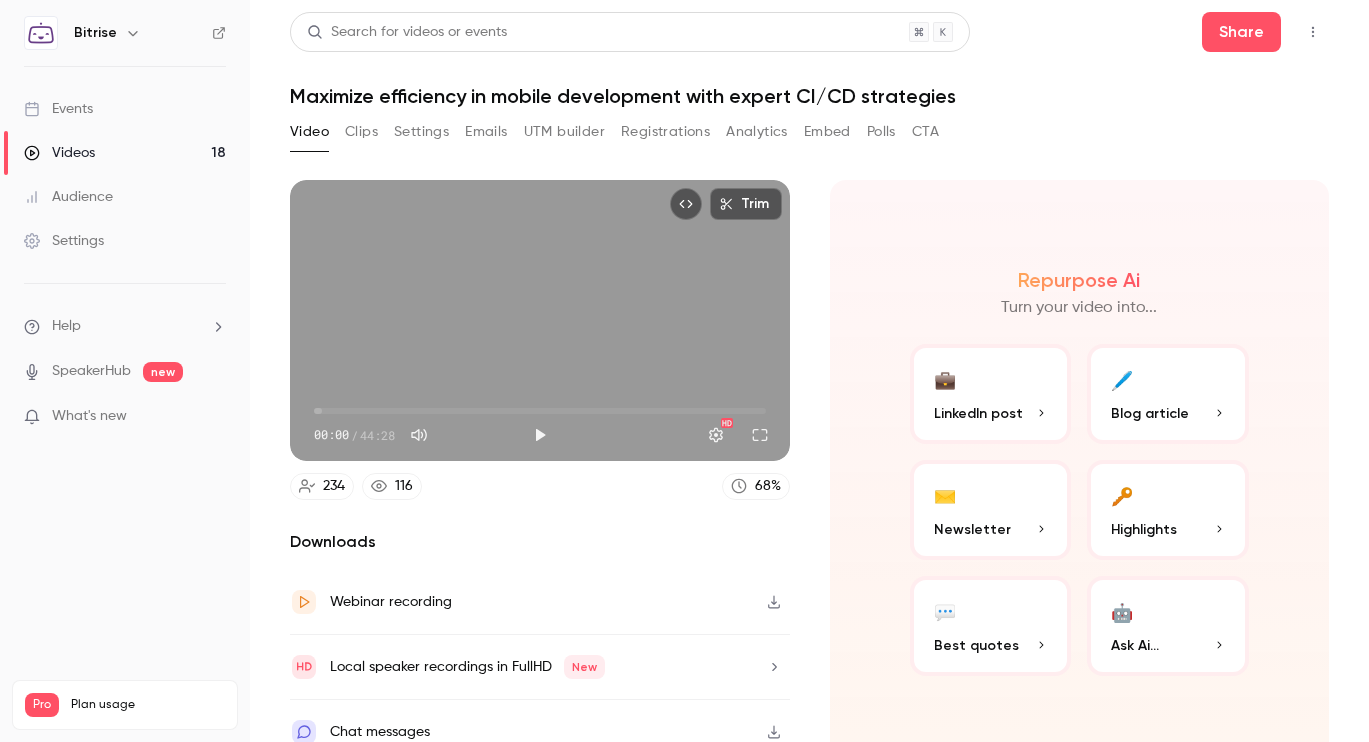 click on "Videos 18" at bounding box center [125, 153] 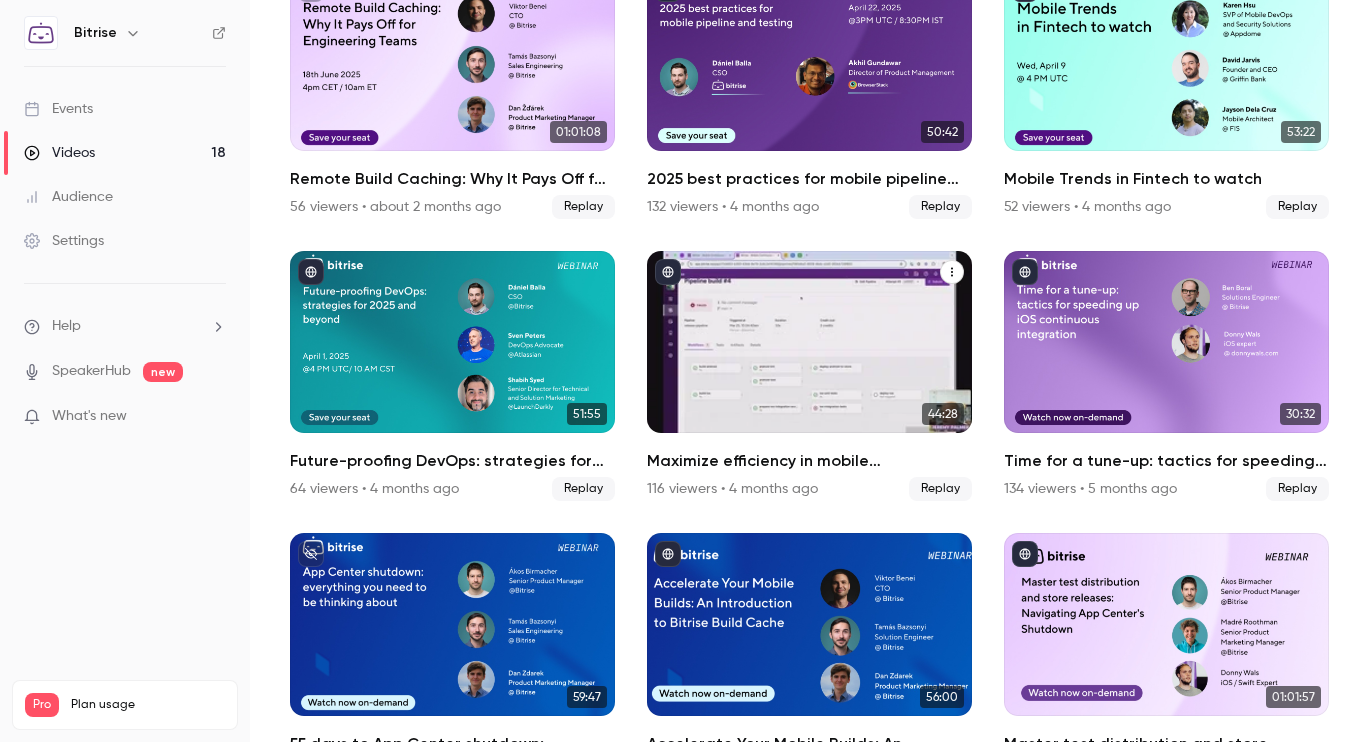 scroll, scrollTop: 602, scrollLeft: 0, axis: vertical 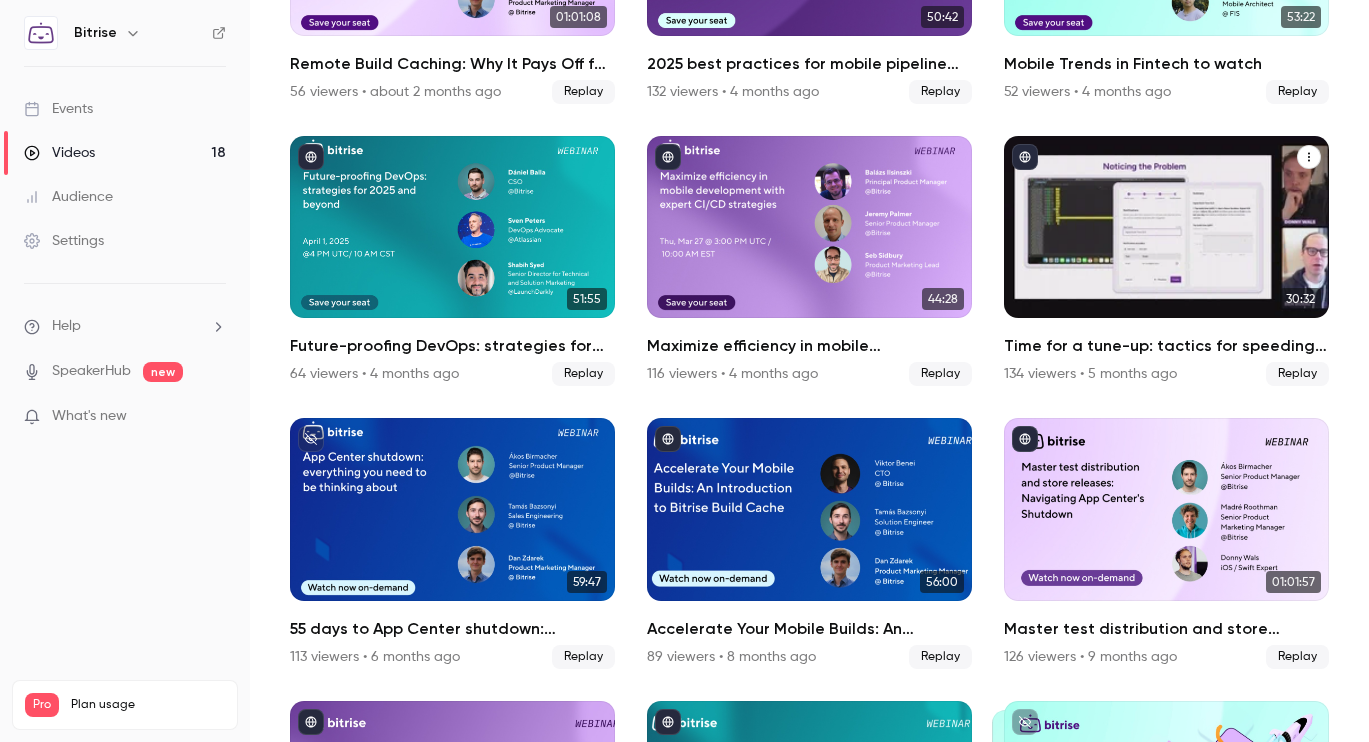 click on "Time for a tune-up: tactics for speeding up iOS continuous integration" at bounding box center [1166, 346] 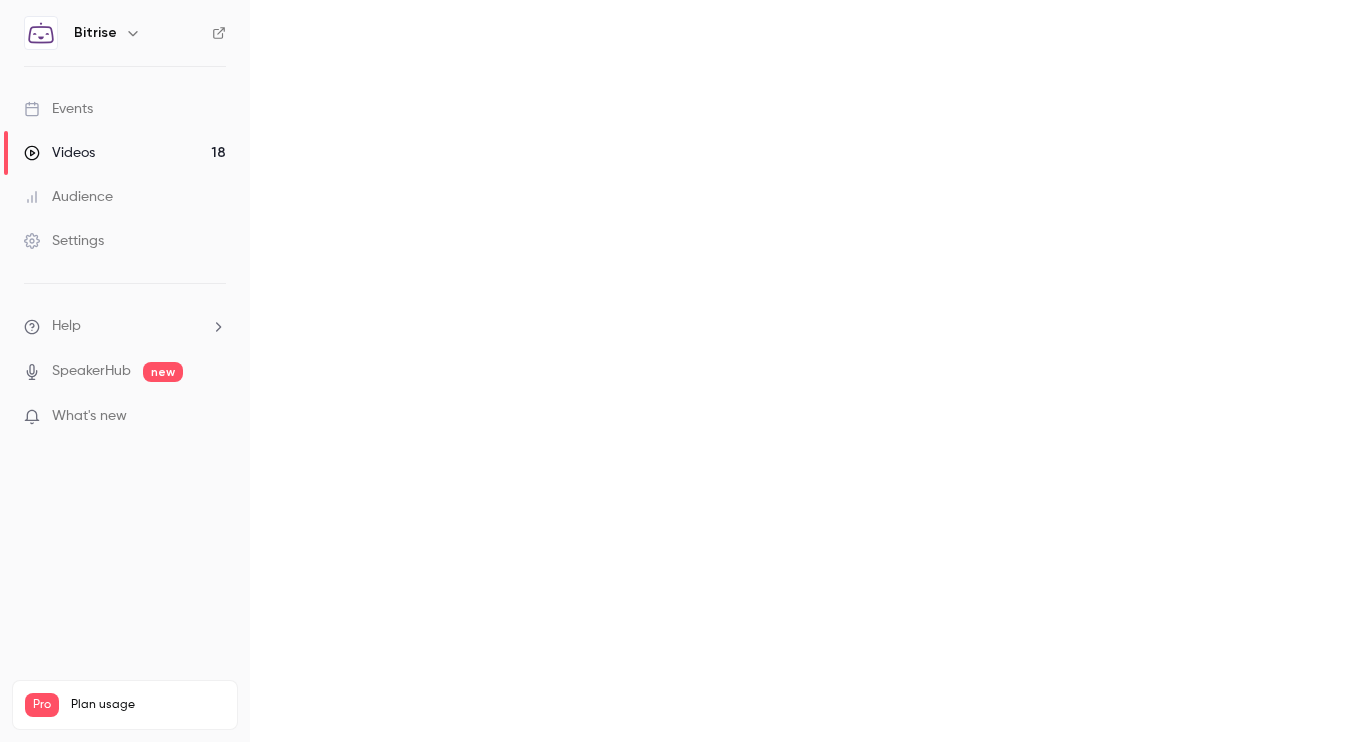scroll, scrollTop: 0, scrollLeft: 0, axis: both 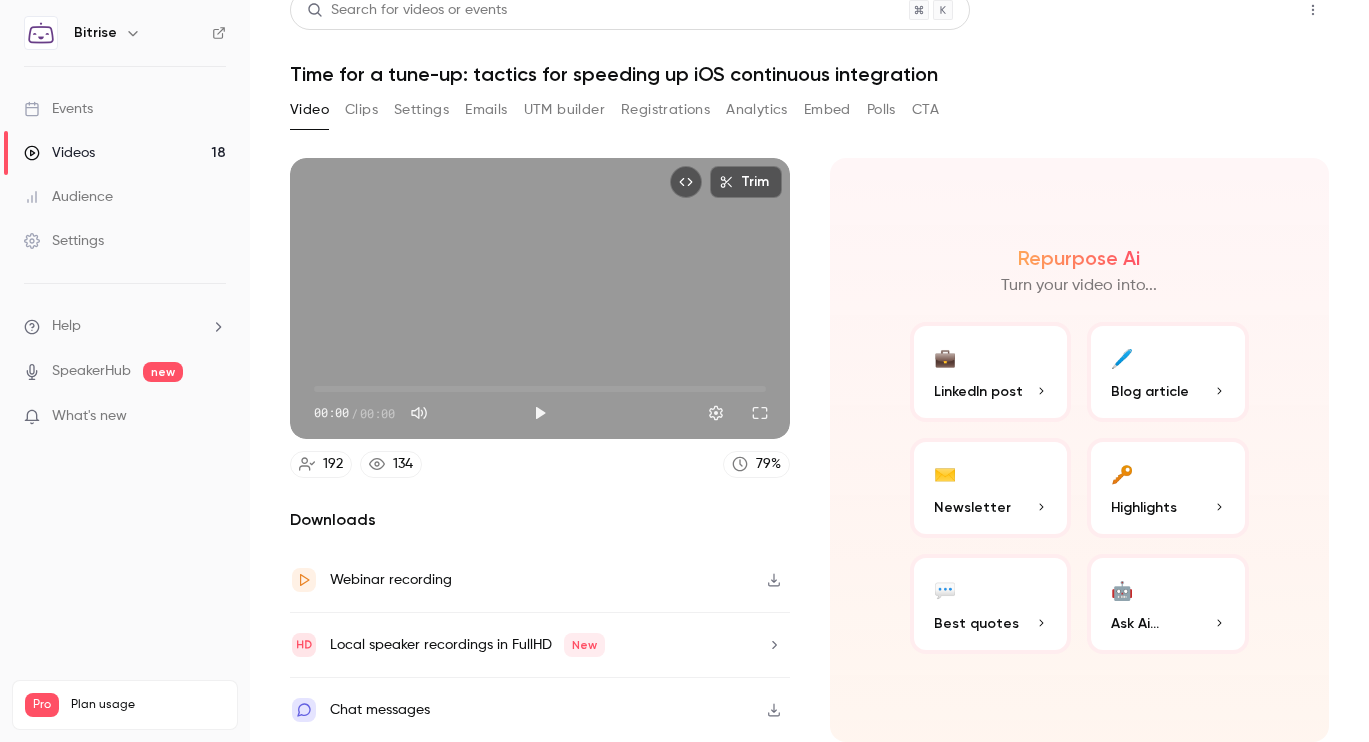 click on "Share" at bounding box center (1241, 10) 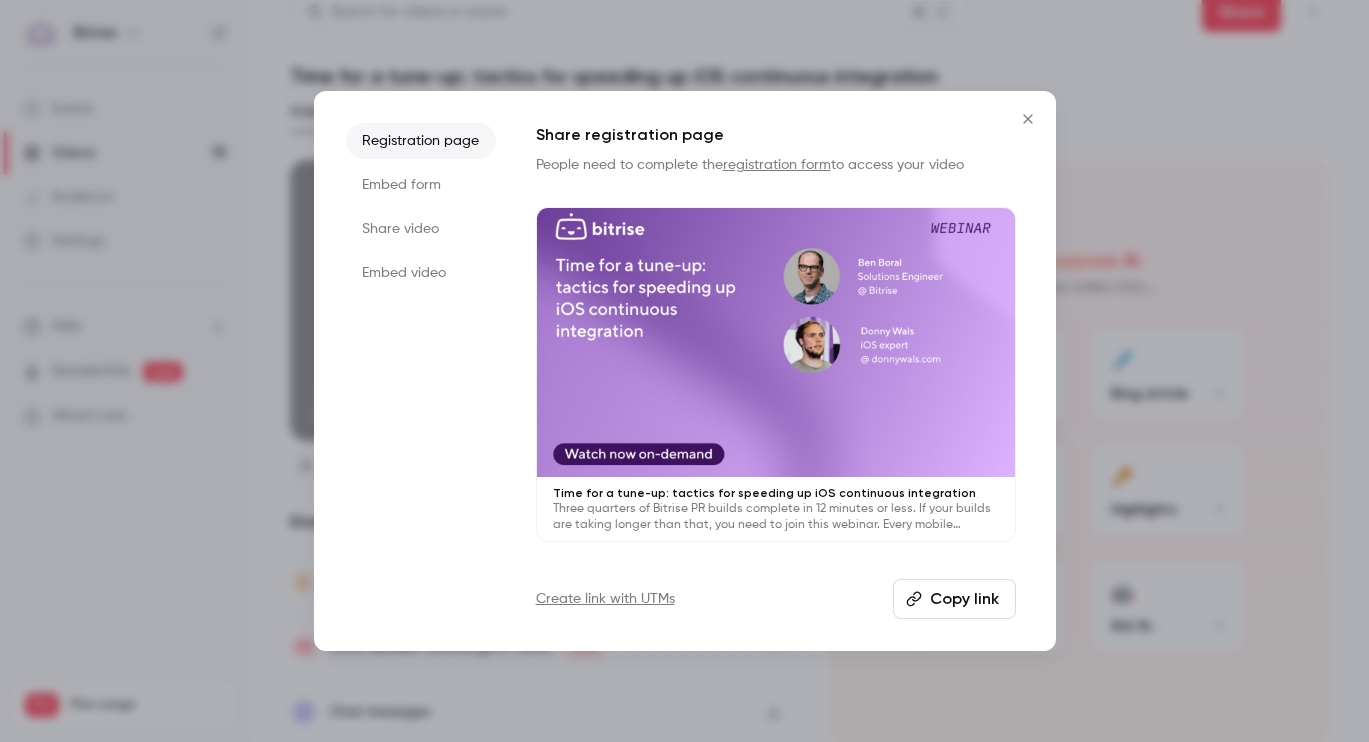 scroll, scrollTop: 22, scrollLeft: 0, axis: vertical 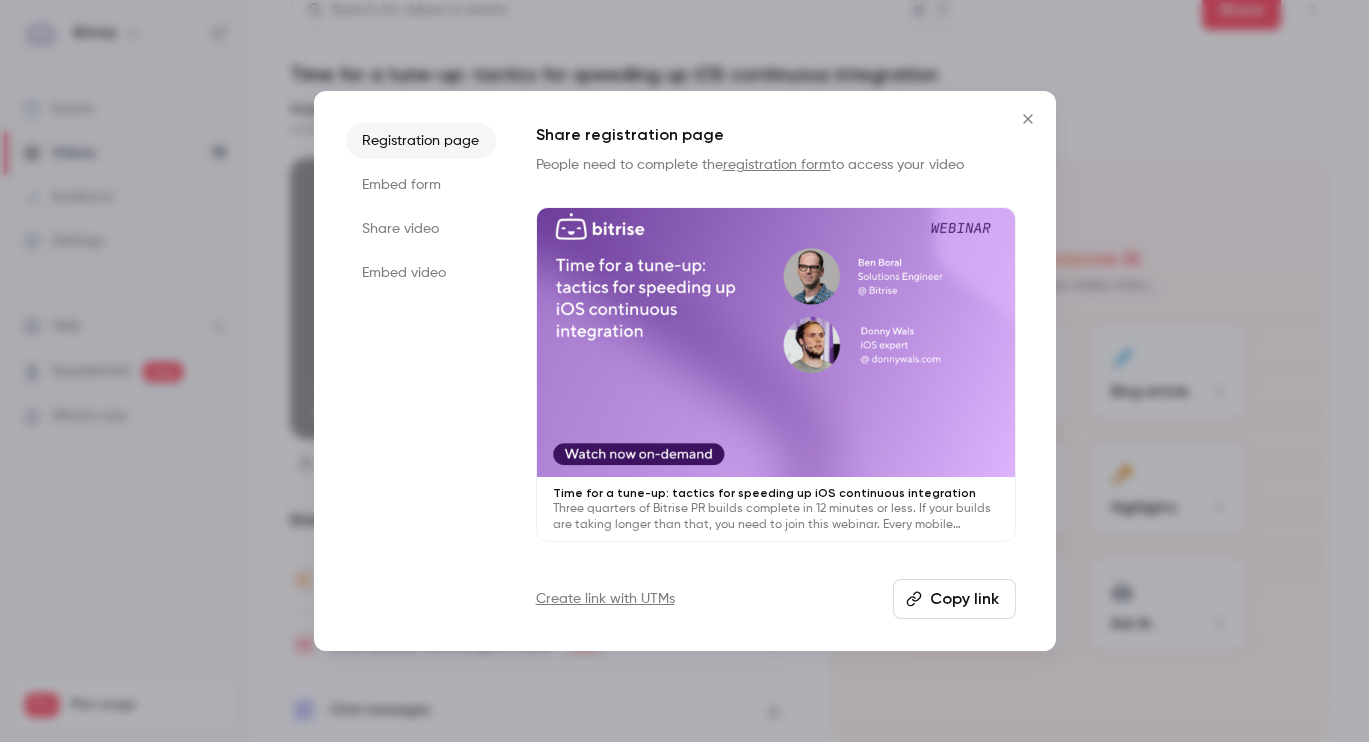 click on "Copy link" at bounding box center [954, 599] 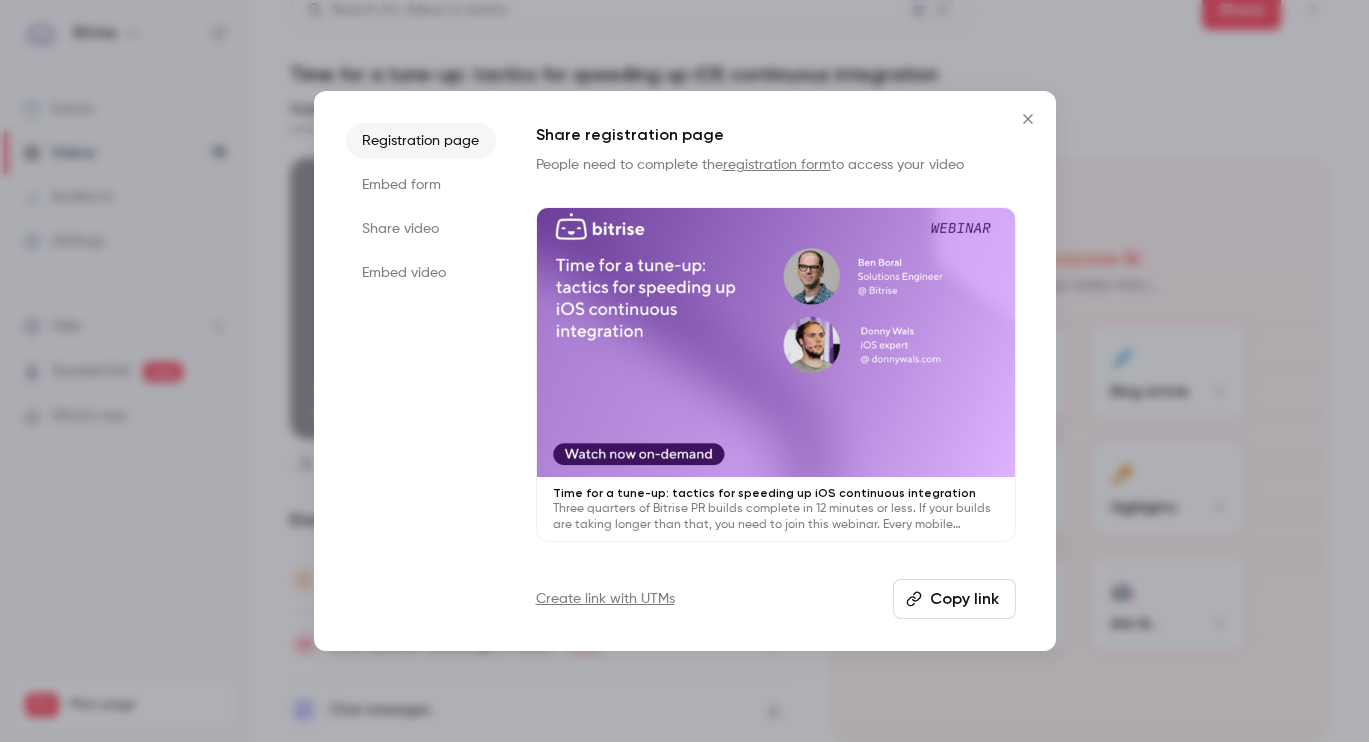 click 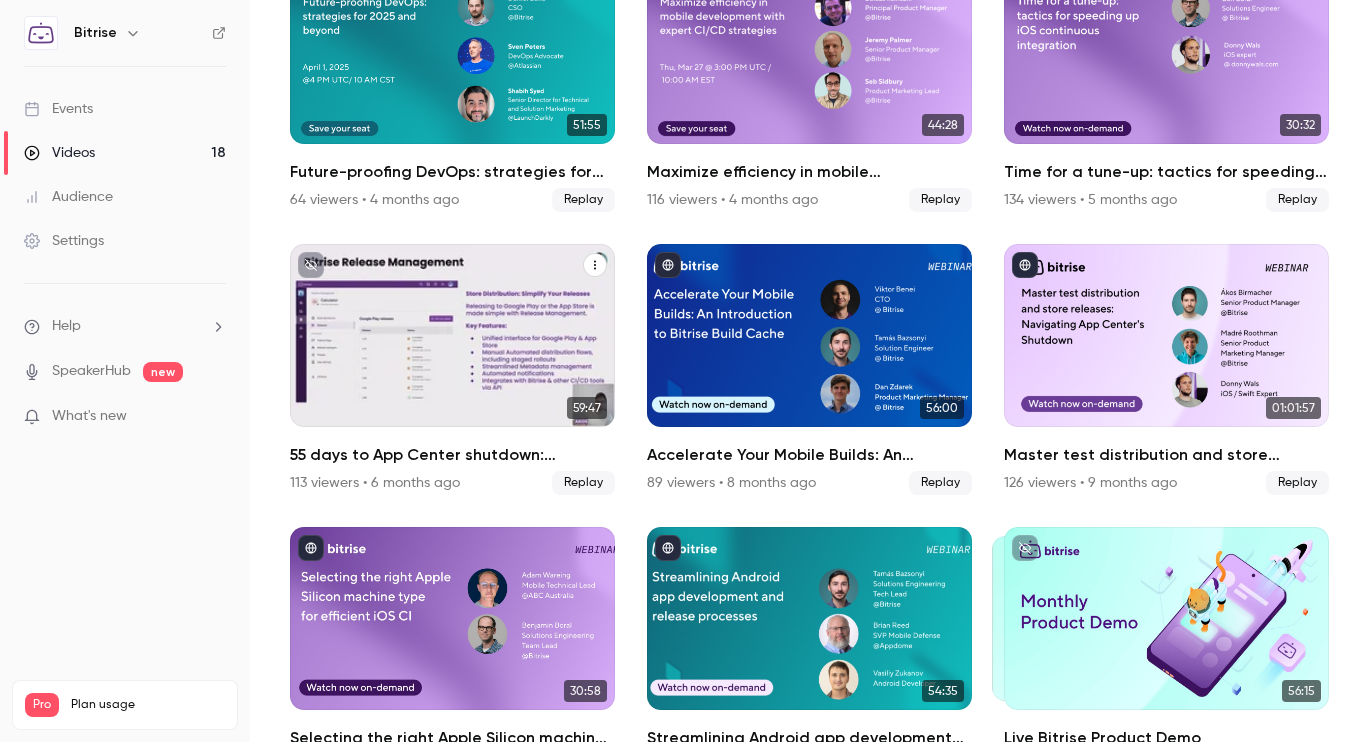 scroll, scrollTop: 802, scrollLeft: 0, axis: vertical 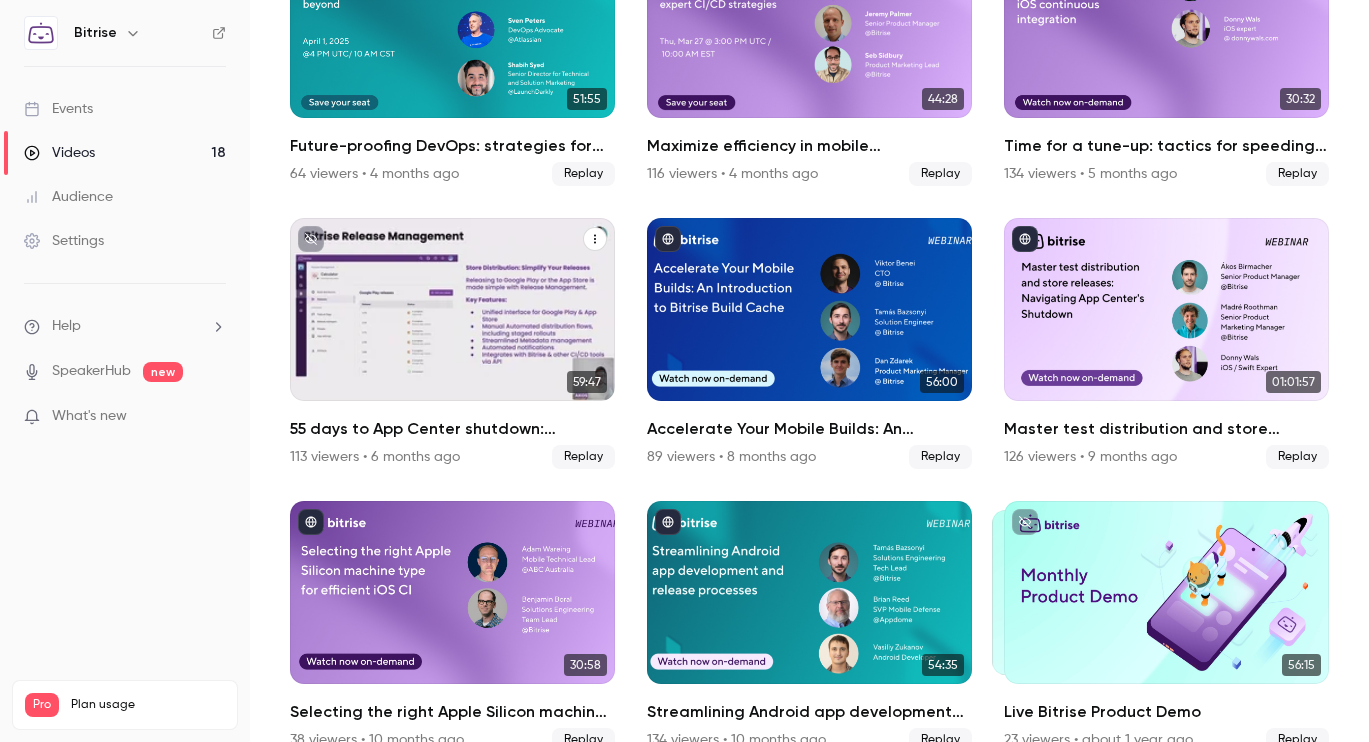 click on "55 days to App Center shutdown: everything you need to be thinking about" at bounding box center [452, 429] 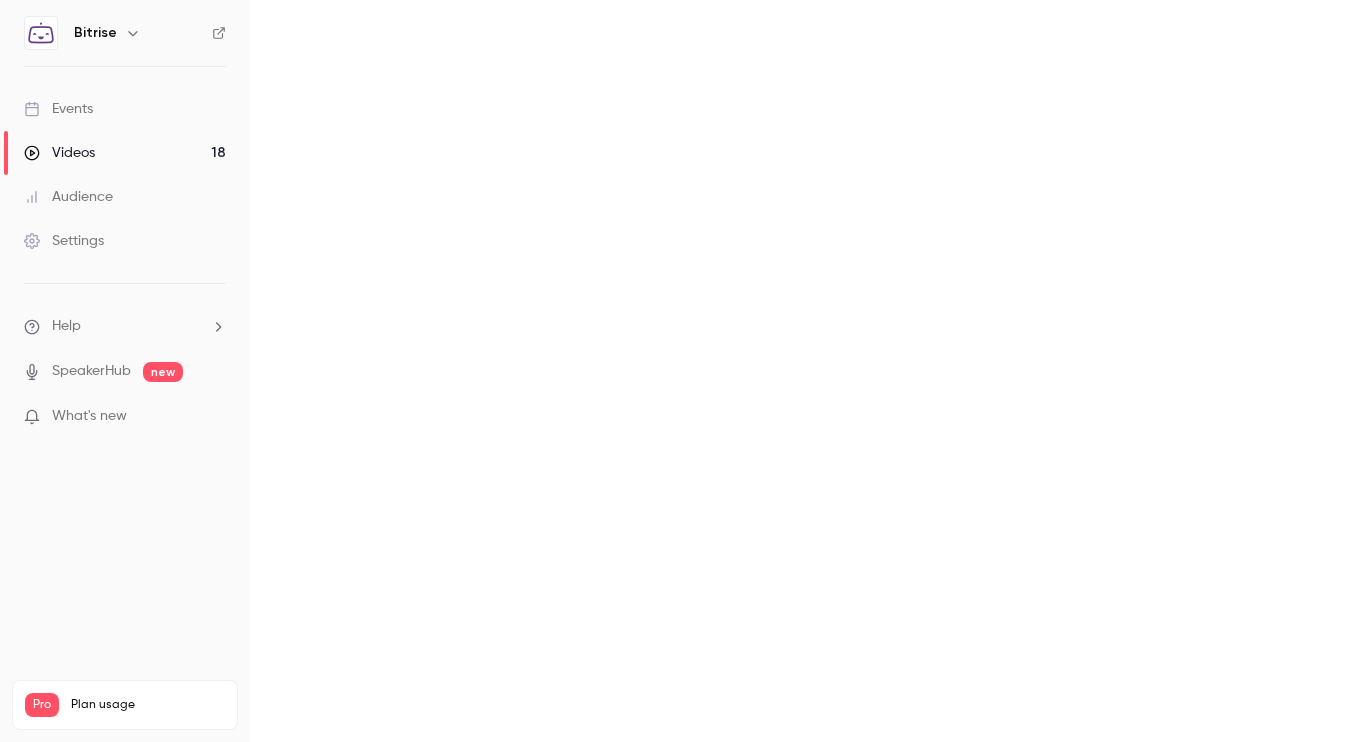 scroll, scrollTop: 0, scrollLeft: 0, axis: both 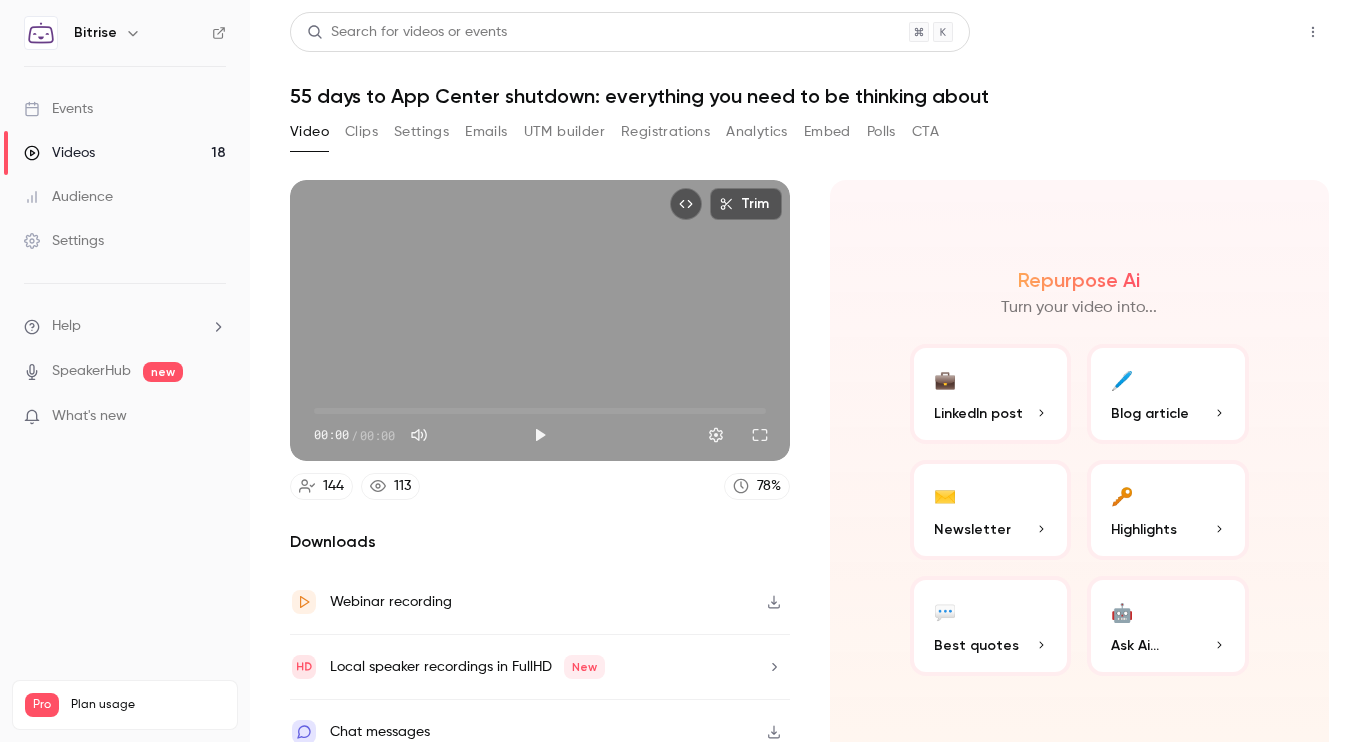 click on "Share" at bounding box center [1241, 32] 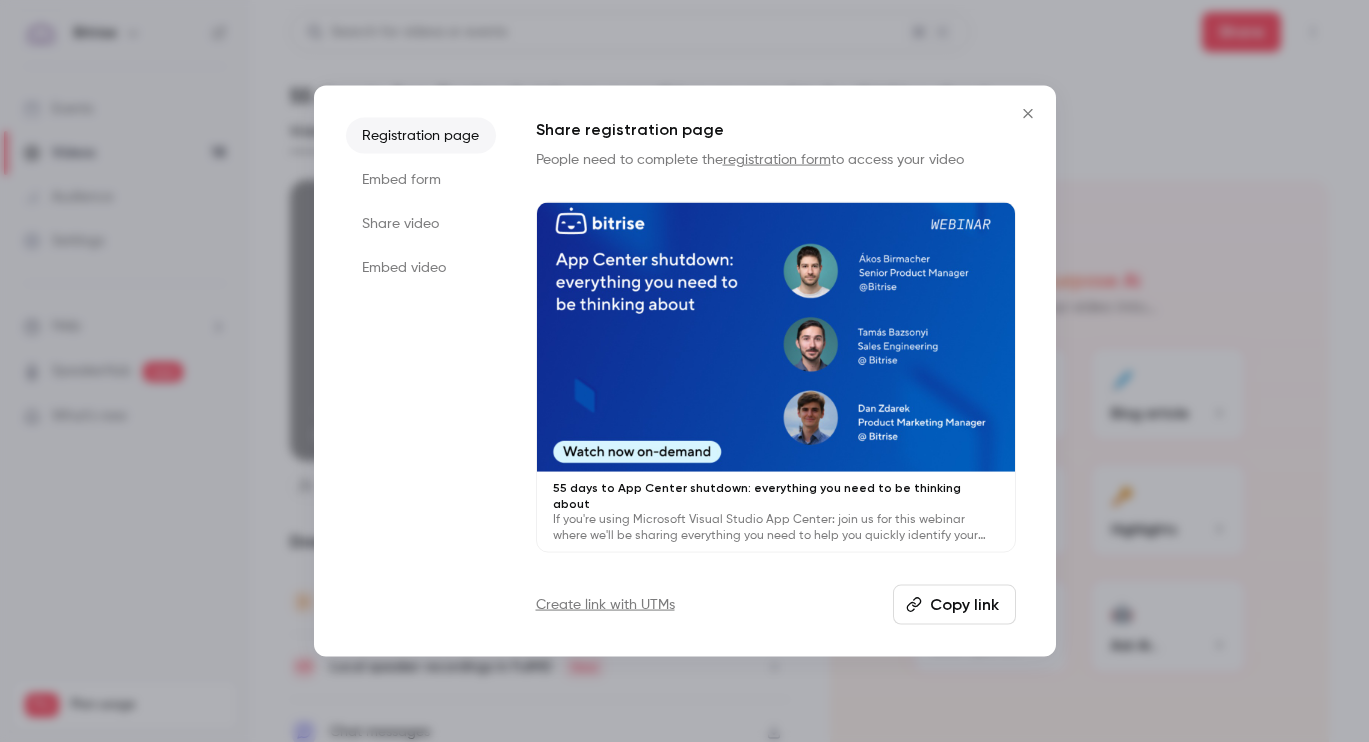 click on "Copy link" at bounding box center [954, 604] 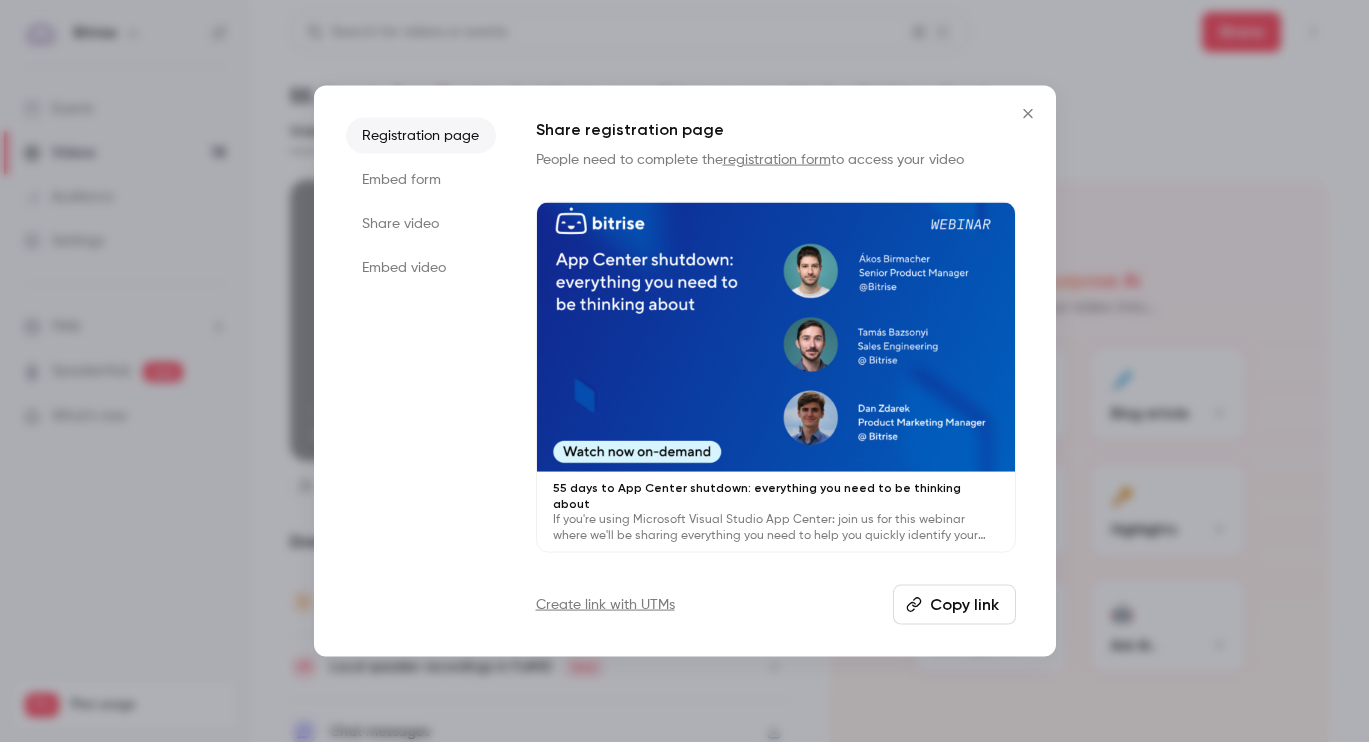 click 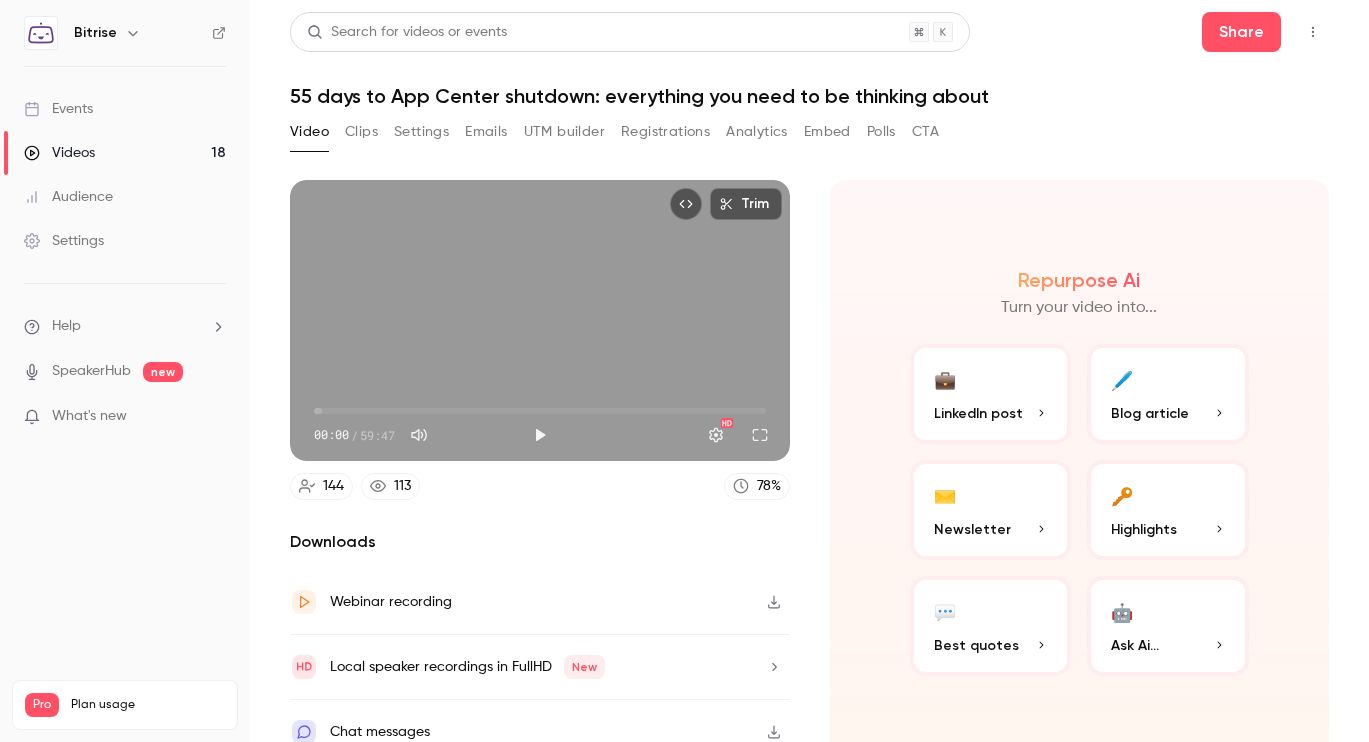 click on "Videos 18" at bounding box center [125, 153] 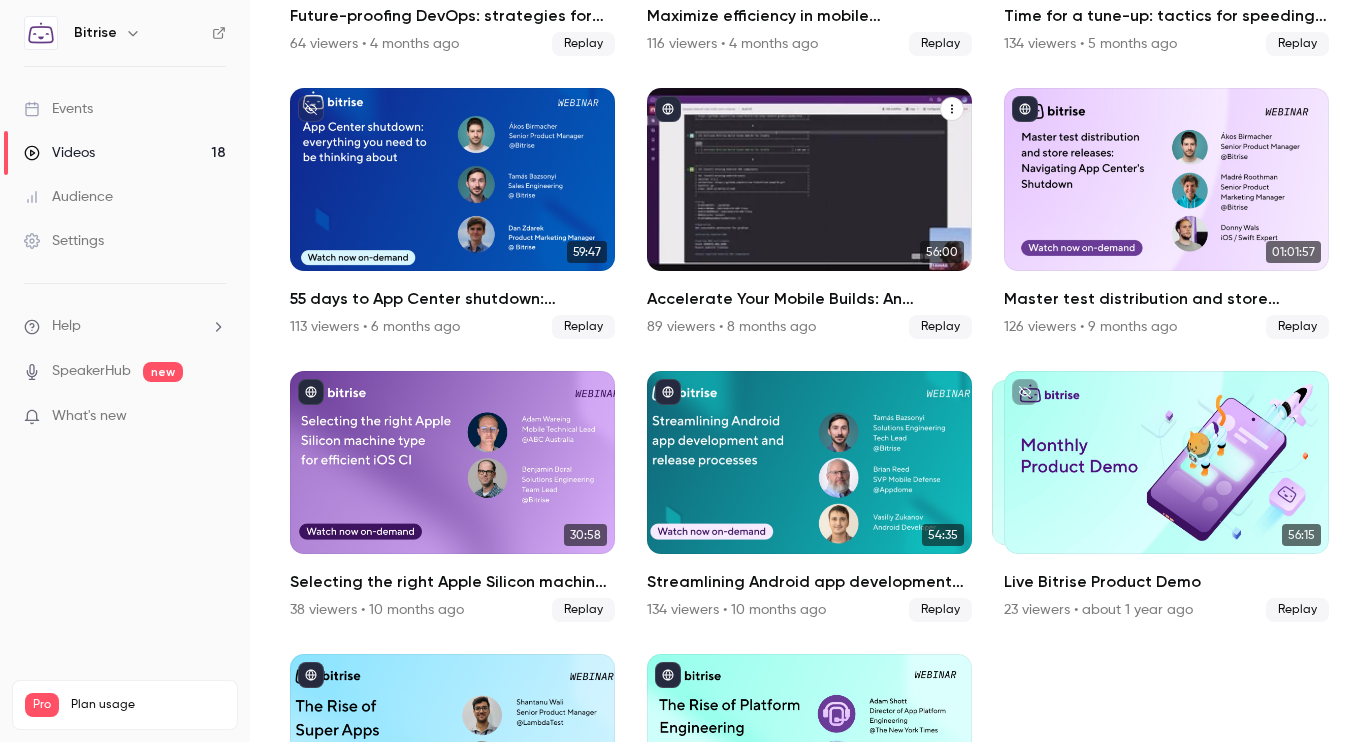scroll, scrollTop: 934, scrollLeft: 0, axis: vertical 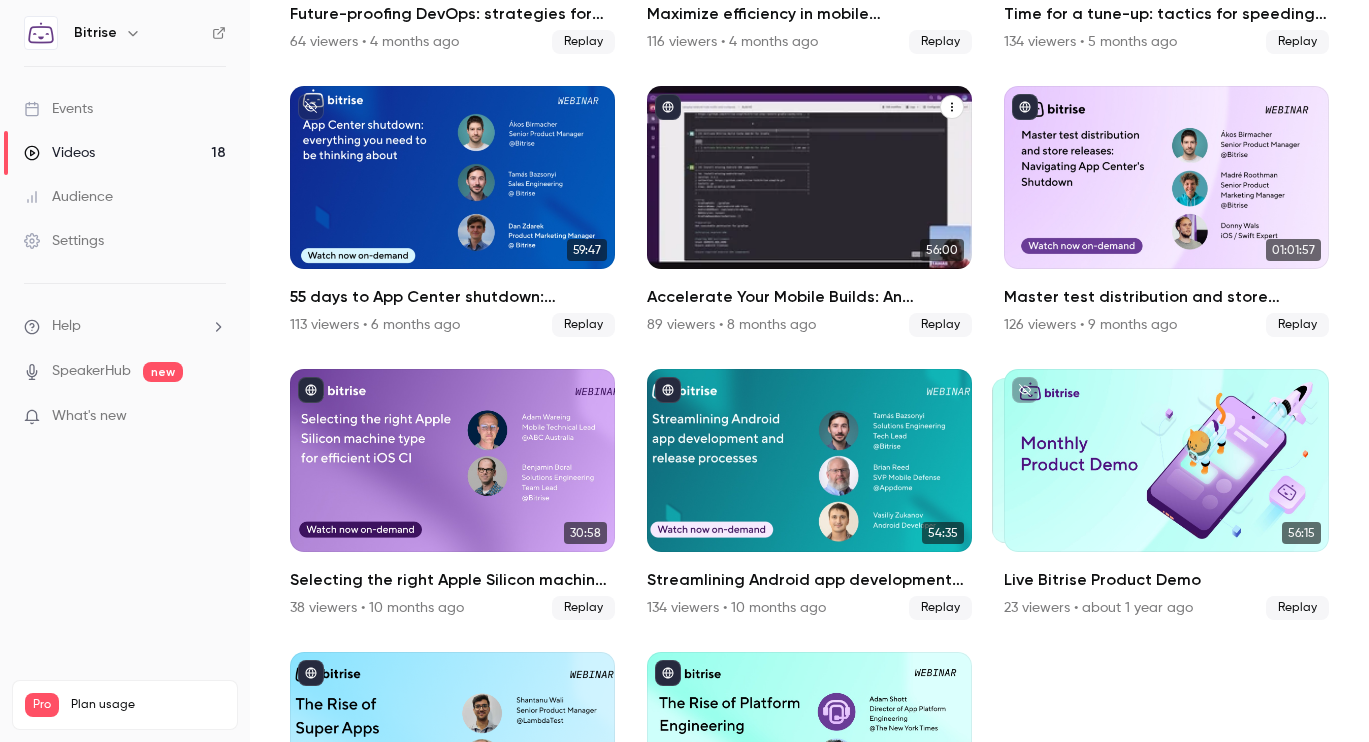 click on "Accelerate Your Mobile Builds: An Introduction to Bitrise Build Cache" at bounding box center (809, 297) 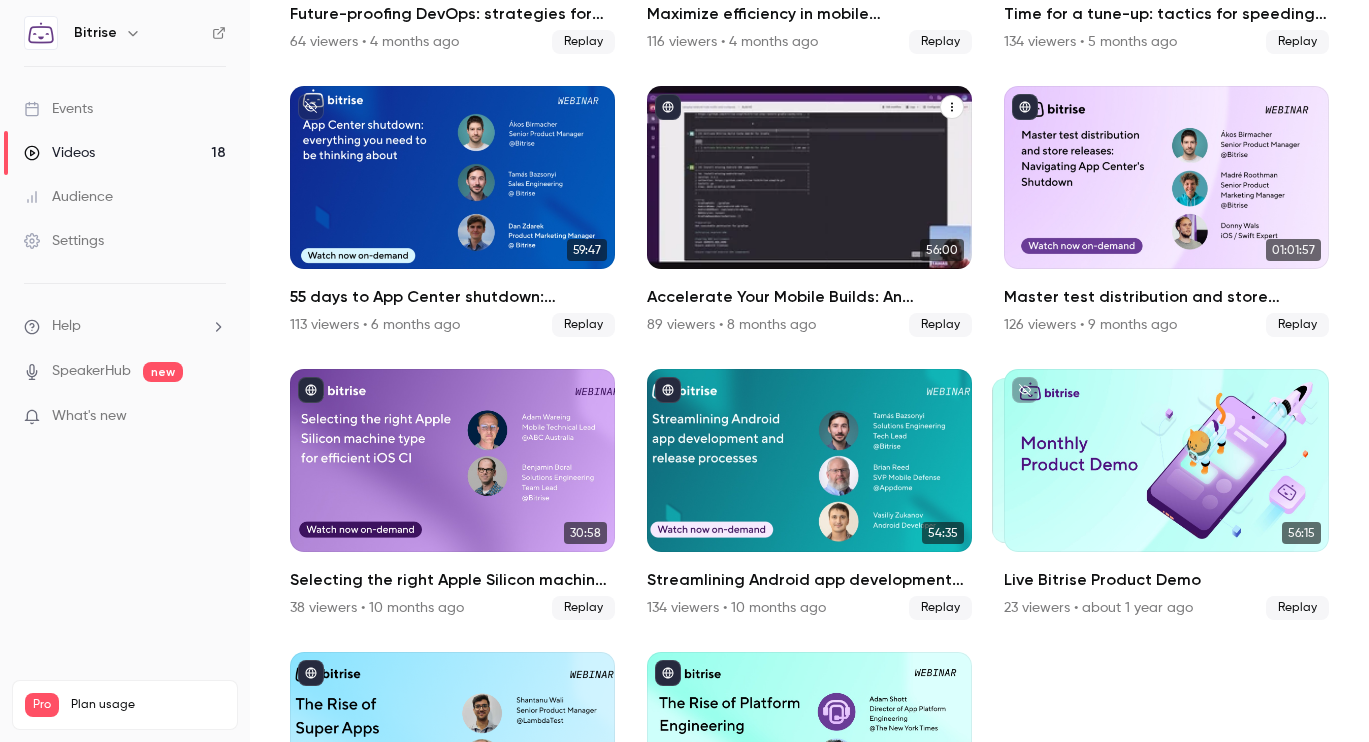 scroll, scrollTop: 0, scrollLeft: 0, axis: both 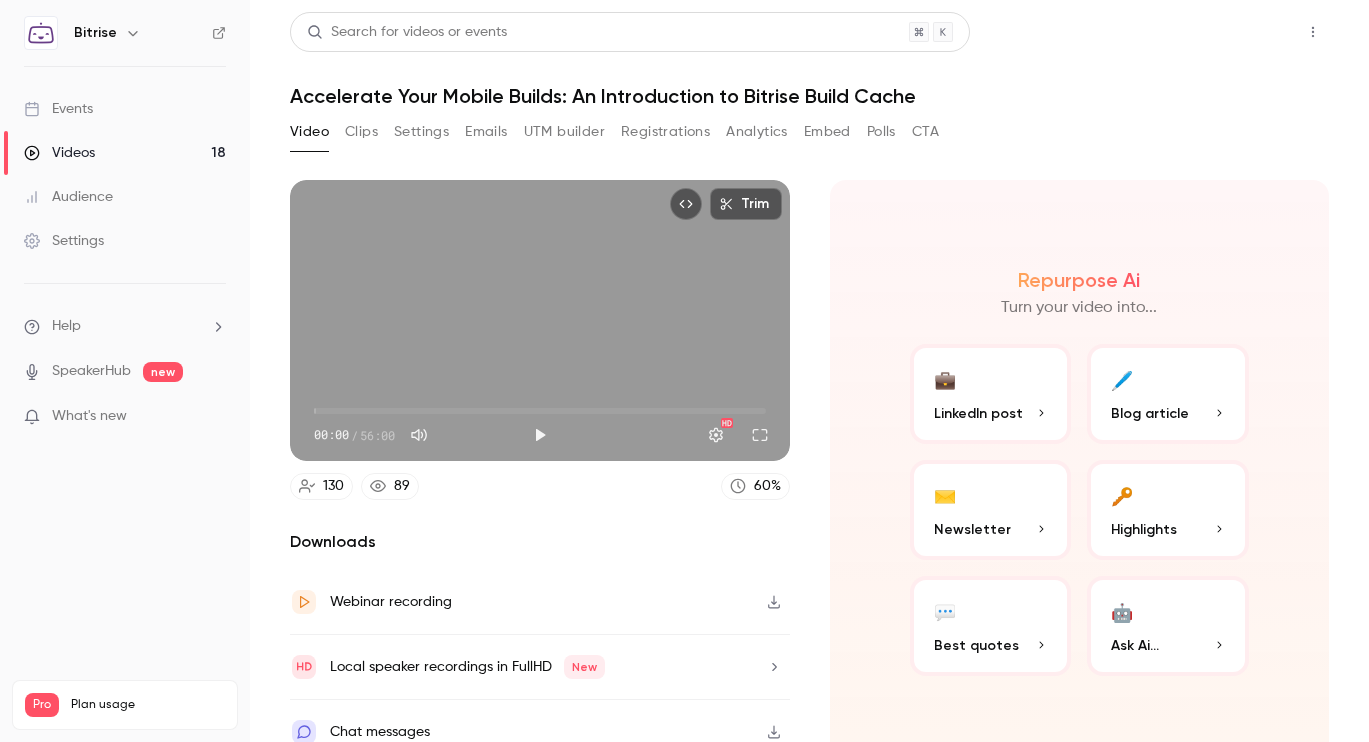 click on "Share" at bounding box center (1241, 32) 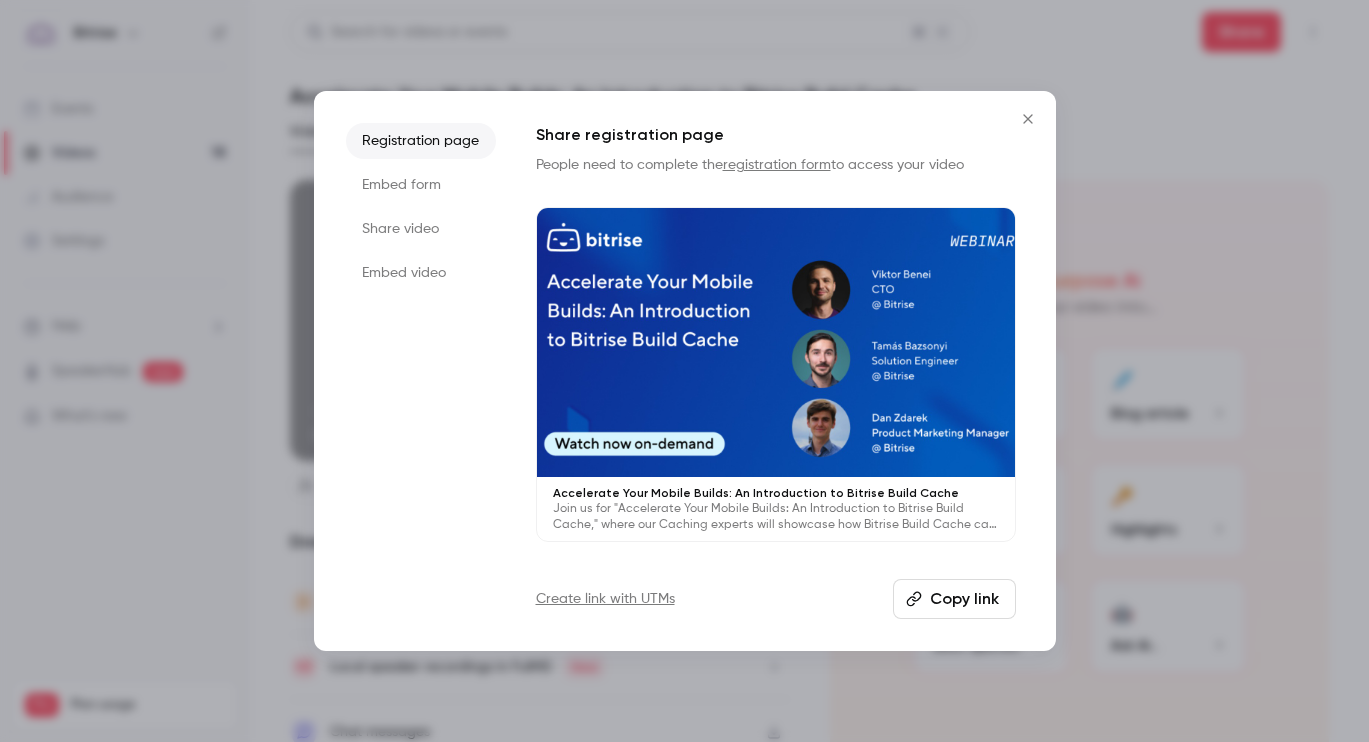 click on "Copy link" at bounding box center (954, 599) 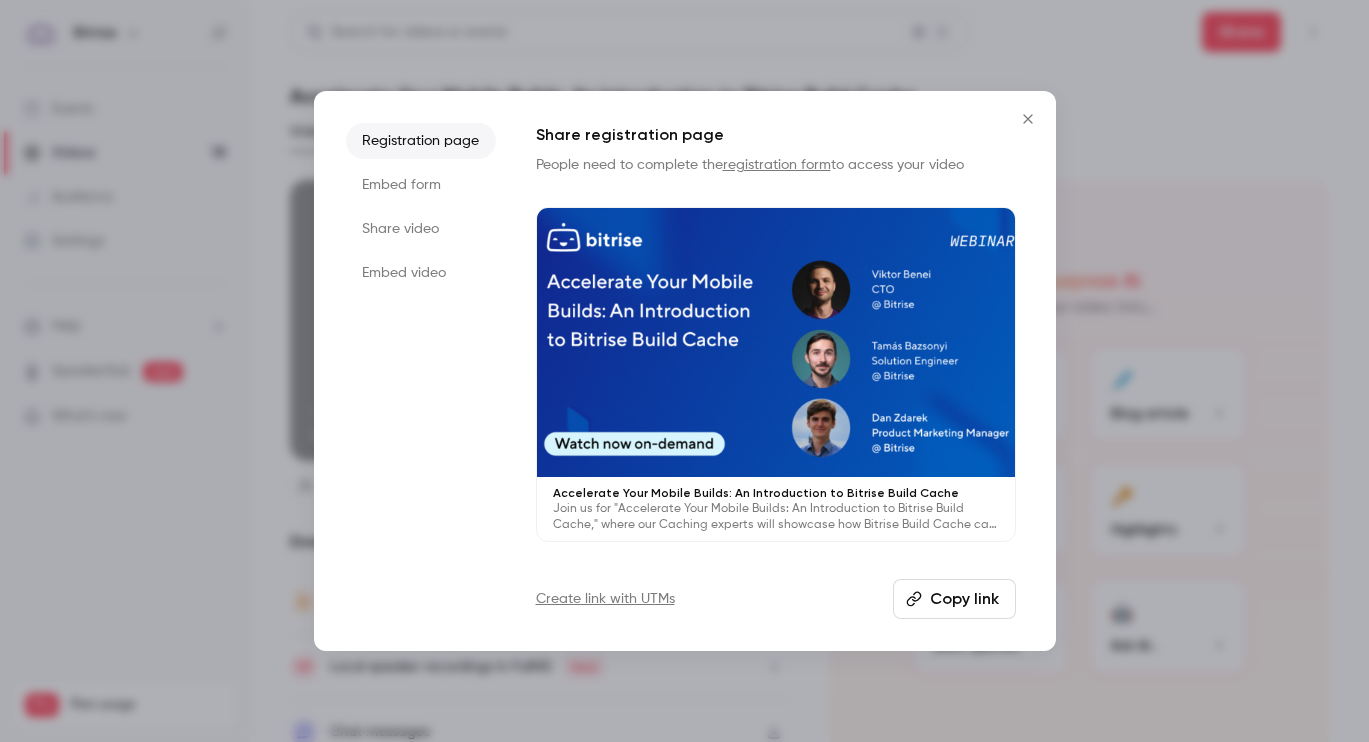 click 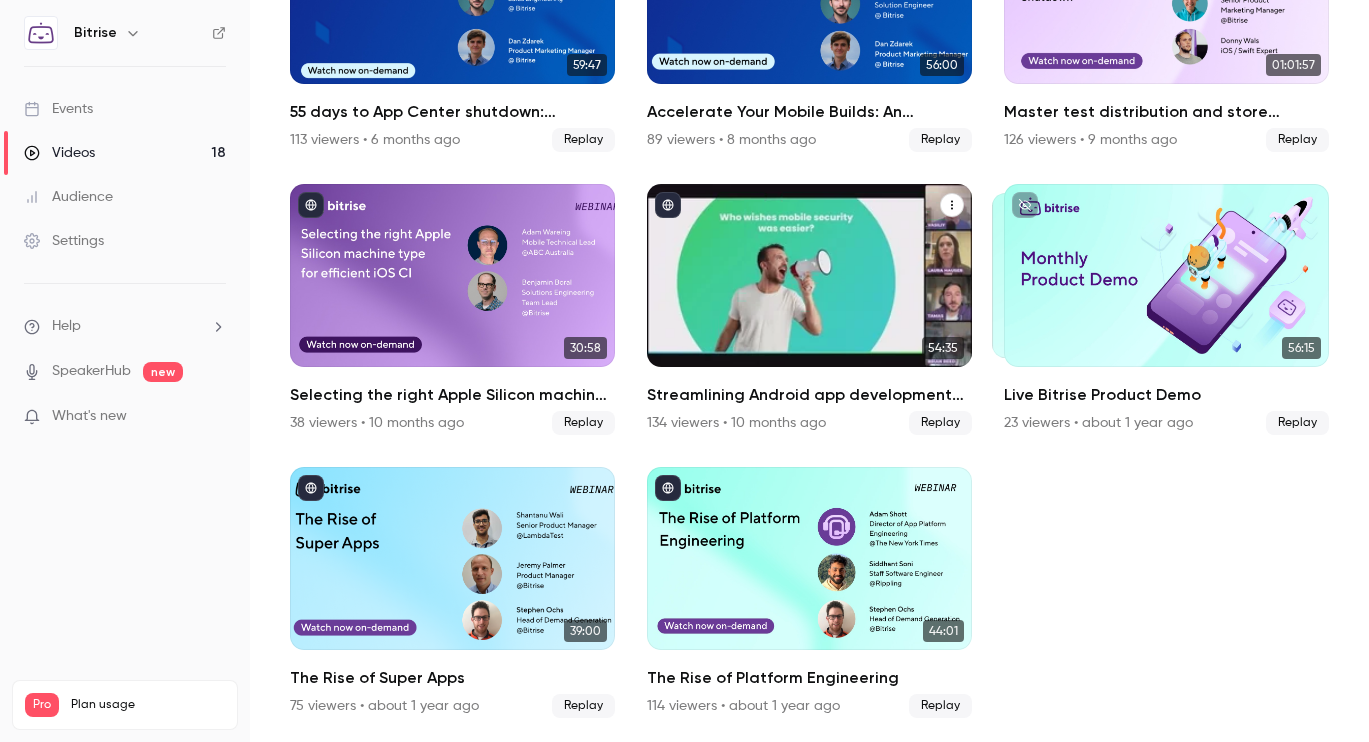 scroll, scrollTop: 1049, scrollLeft: 0, axis: vertical 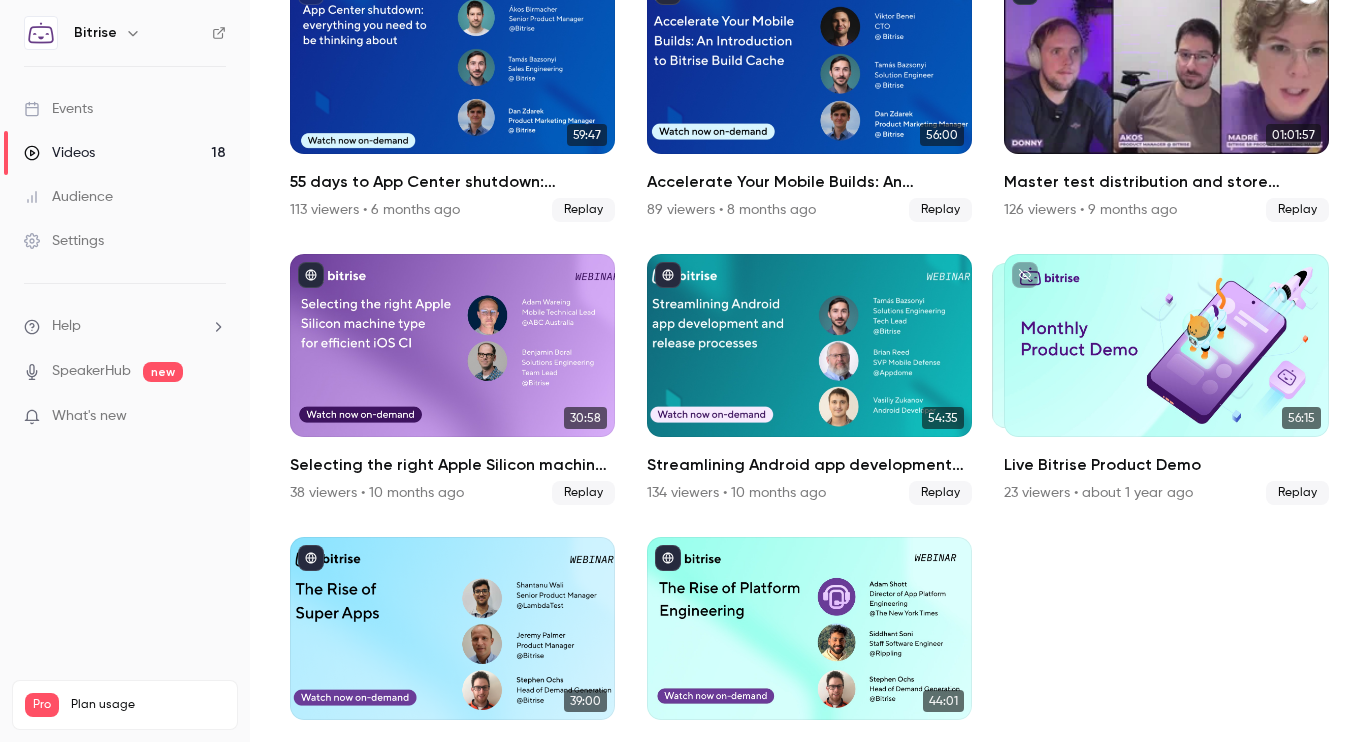 click on "Master test distribution and store releases: Navigating App Center's Shutdown" at bounding box center [1166, 182] 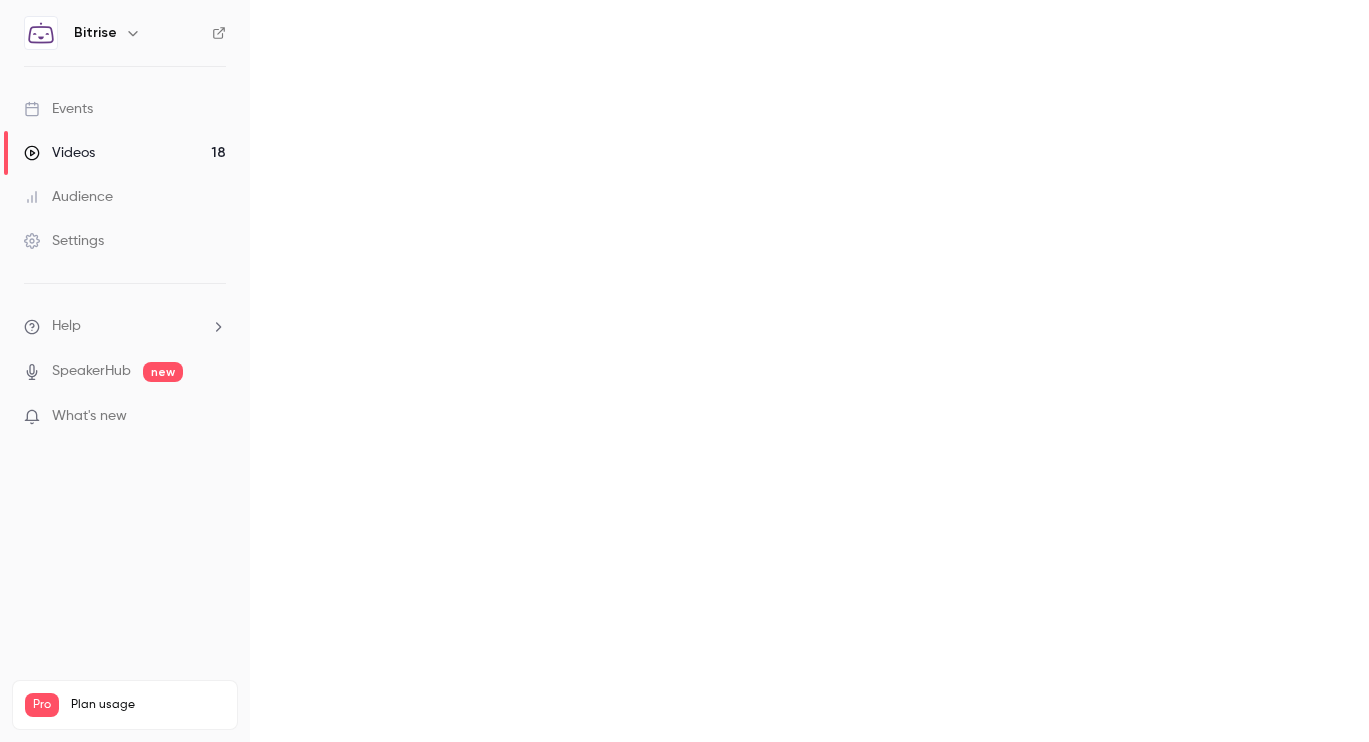 scroll, scrollTop: 0, scrollLeft: 0, axis: both 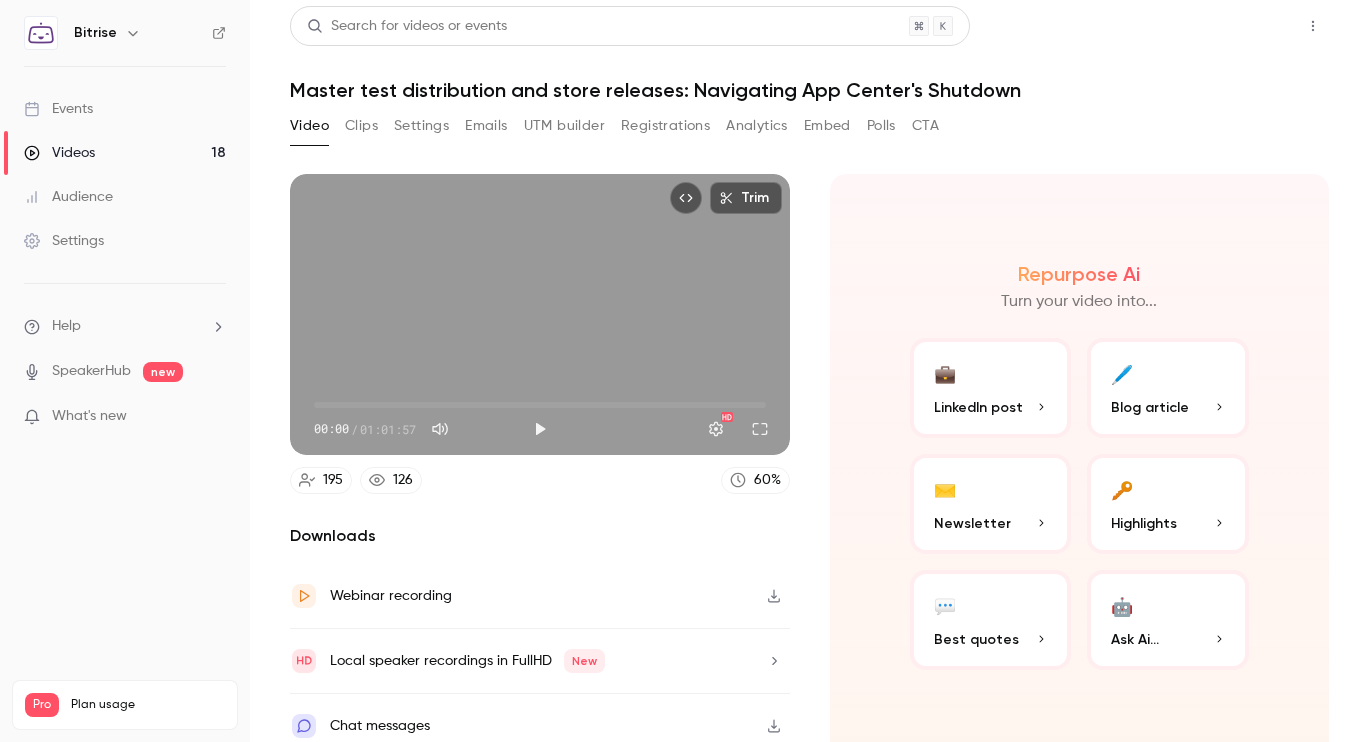 click on "Search for videos or events Share Master test distribution and store releases: Navigating App Center's Shutdown" at bounding box center (809, 54) 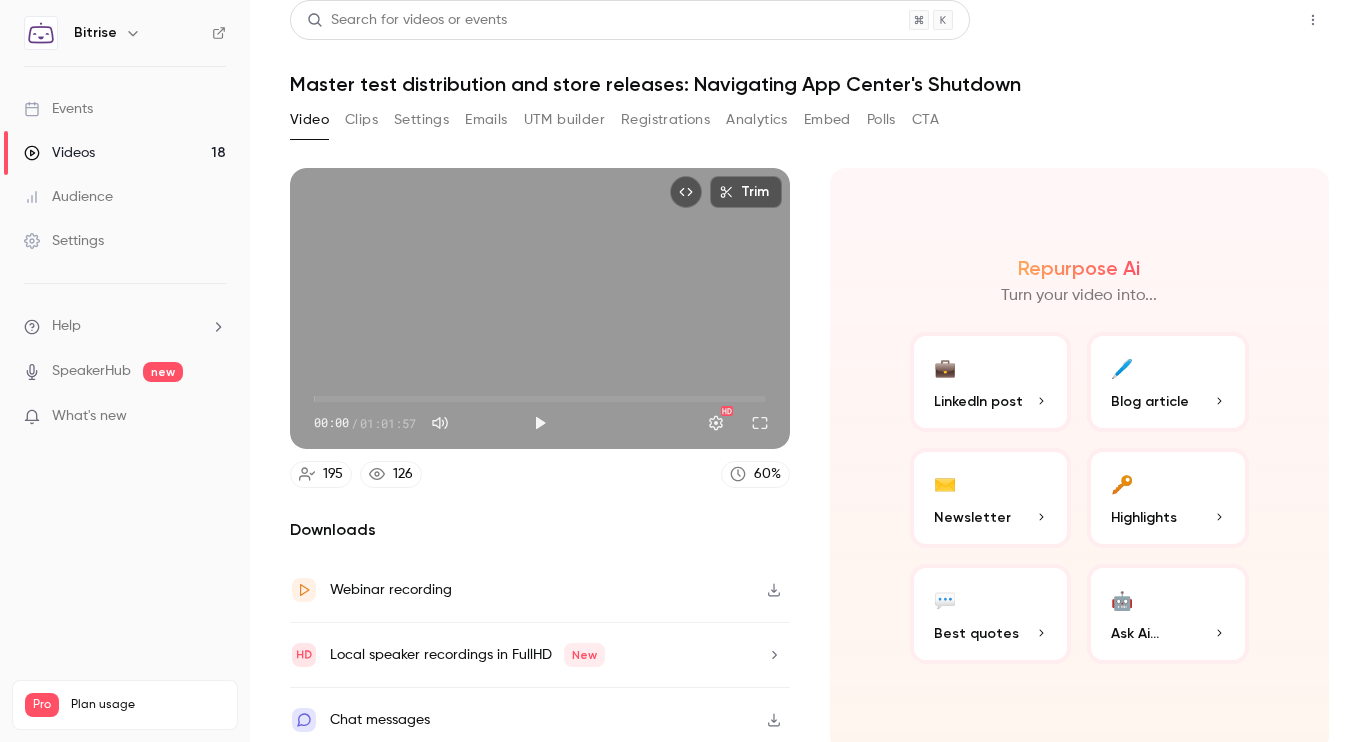 scroll, scrollTop: 22, scrollLeft: 0, axis: vertical 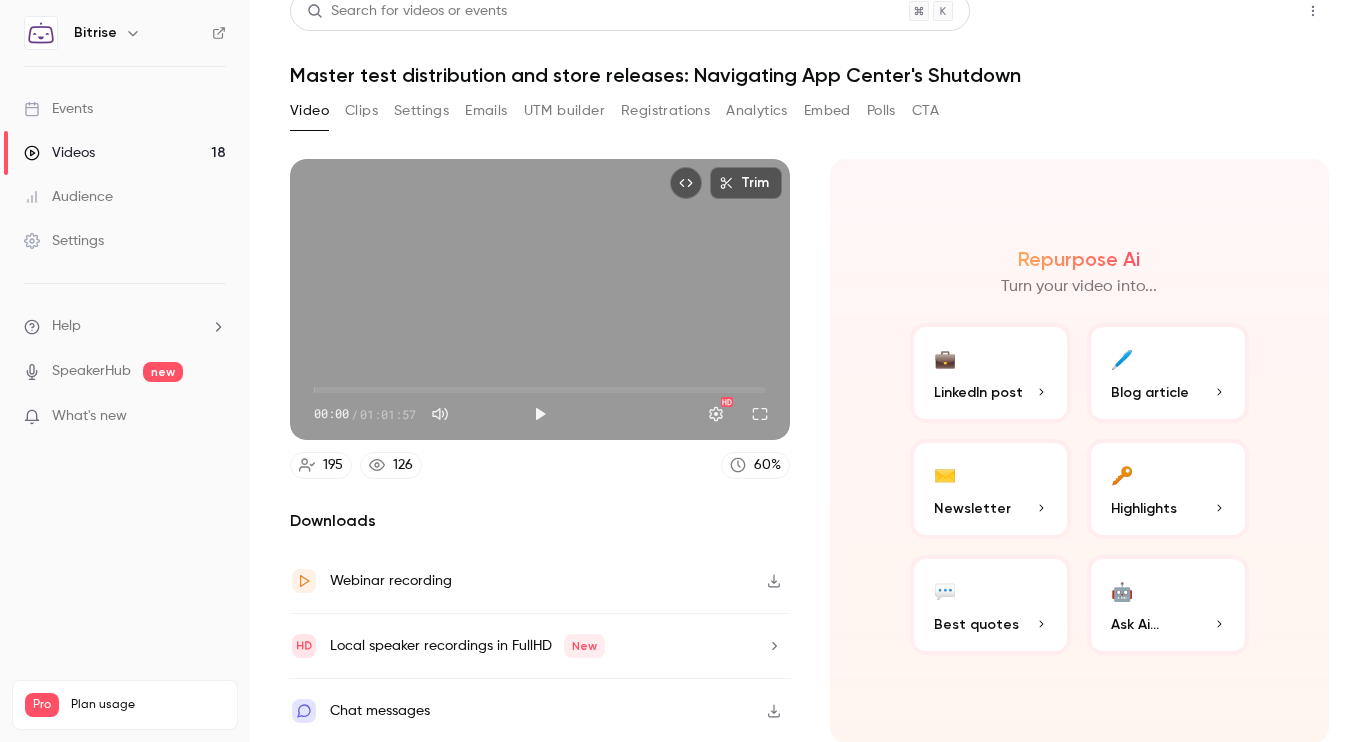 click on "Share" at bounding box center (1241, 11) 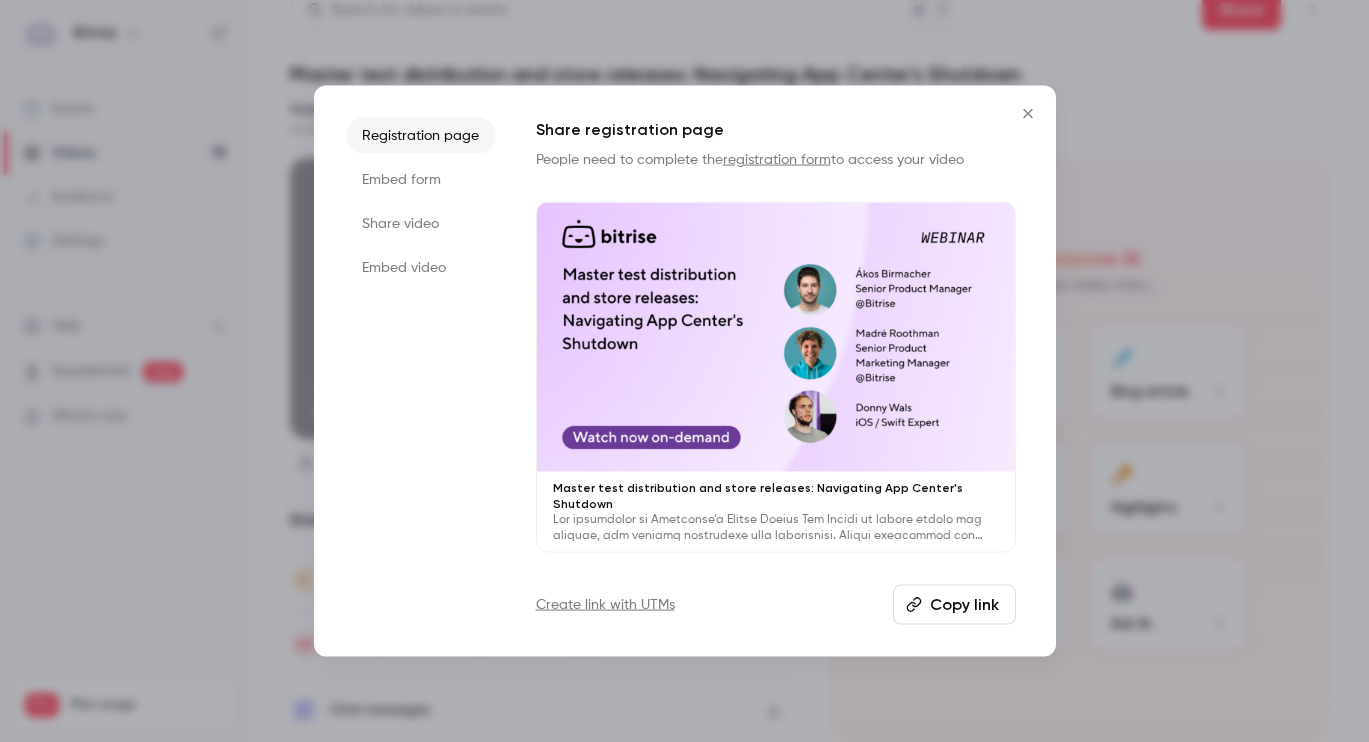 click on "Copy link" at bounding box center (954, 604) 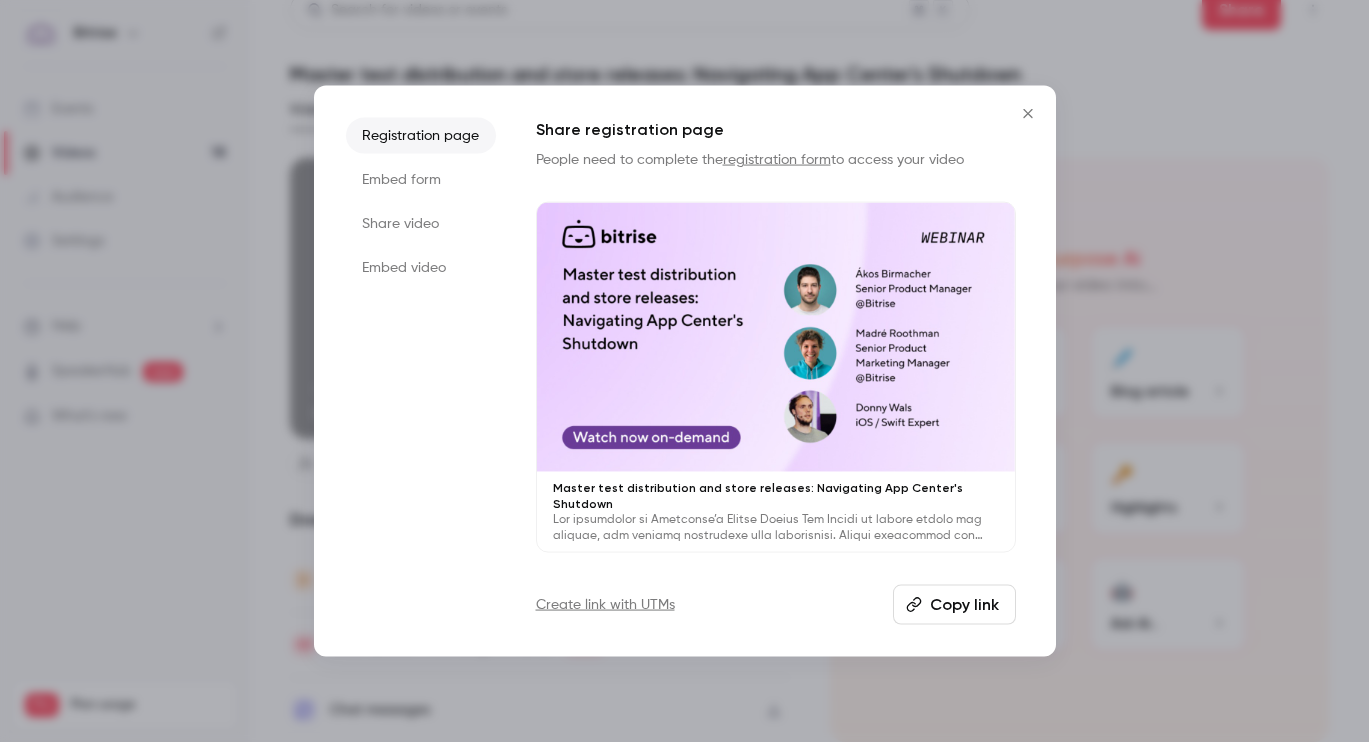 click 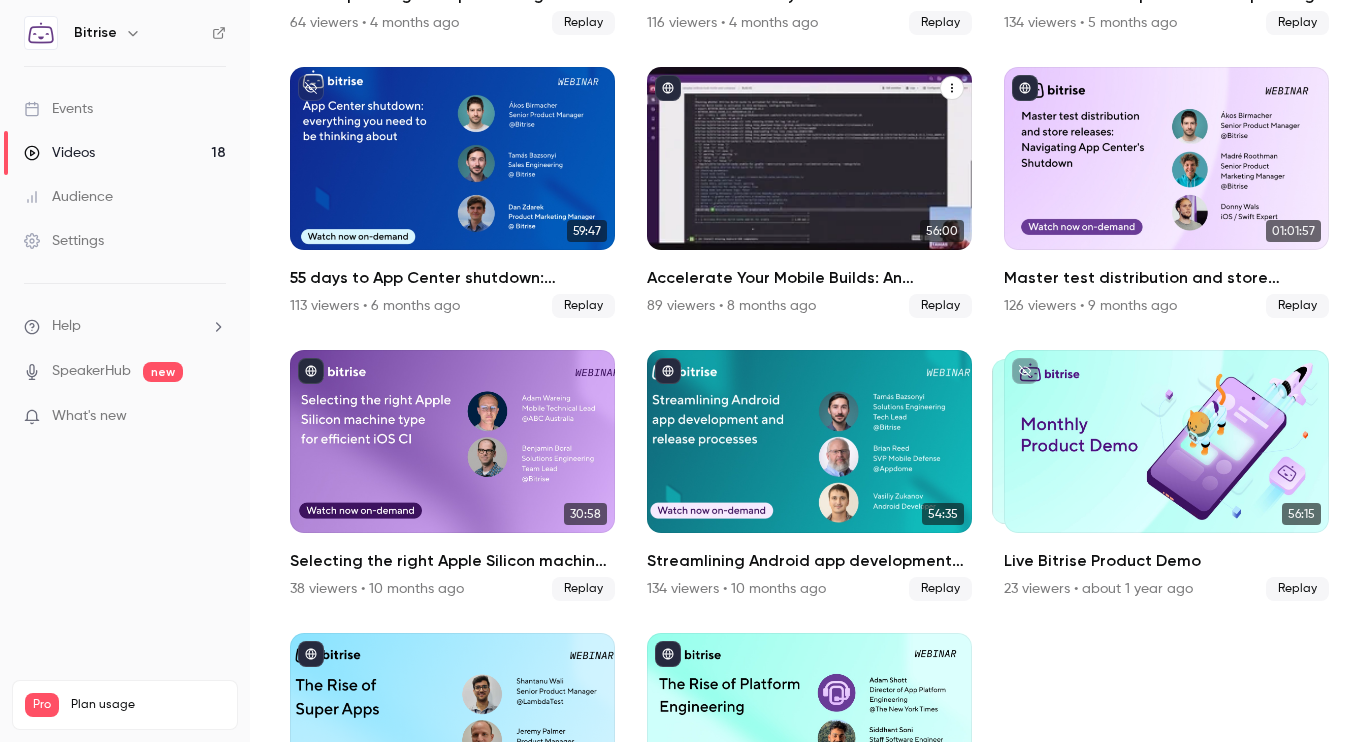 scroll, scrollTop: 948, scrollLeft: 0, axis: vertical 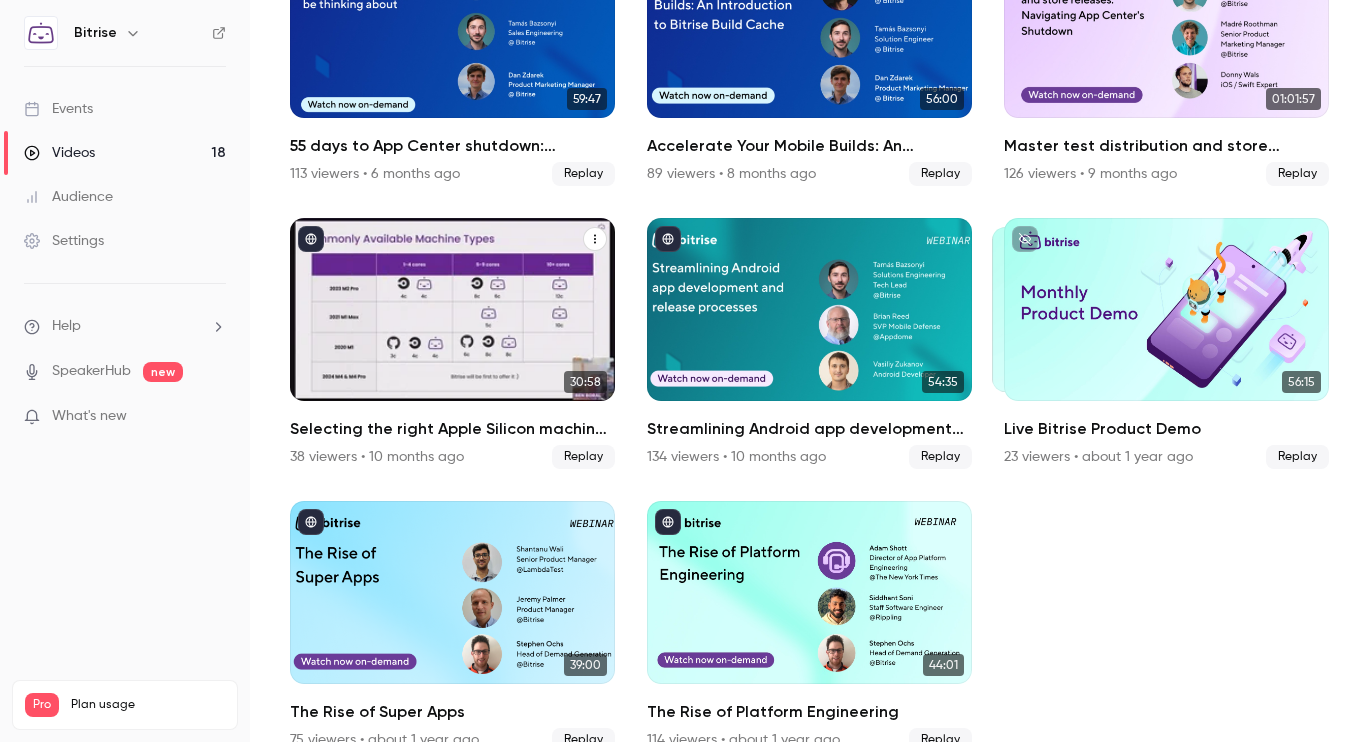 click on "Selecting the right Apple Silicon machine type for efficient iOS CI" at bounding box center (452, 429) 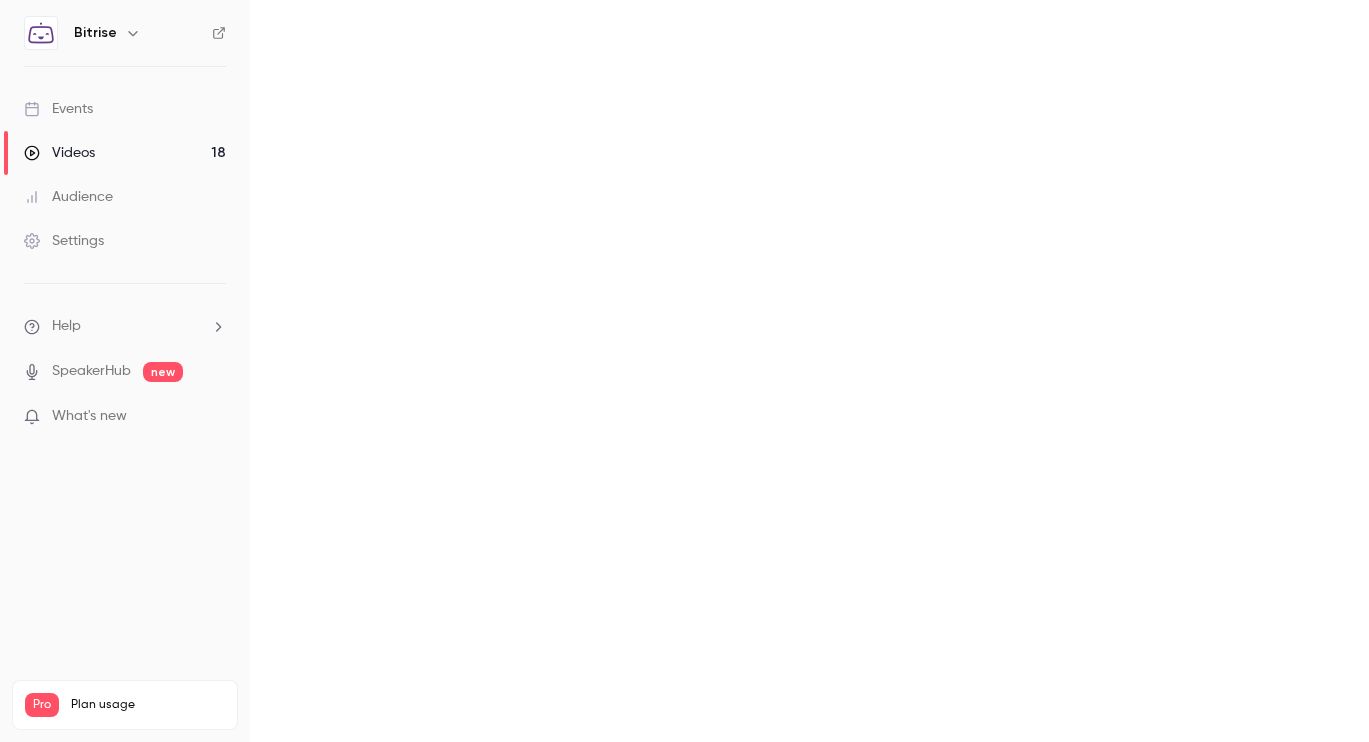 scroll, scrollTop: 0, scrollLeft: 0, axis: both 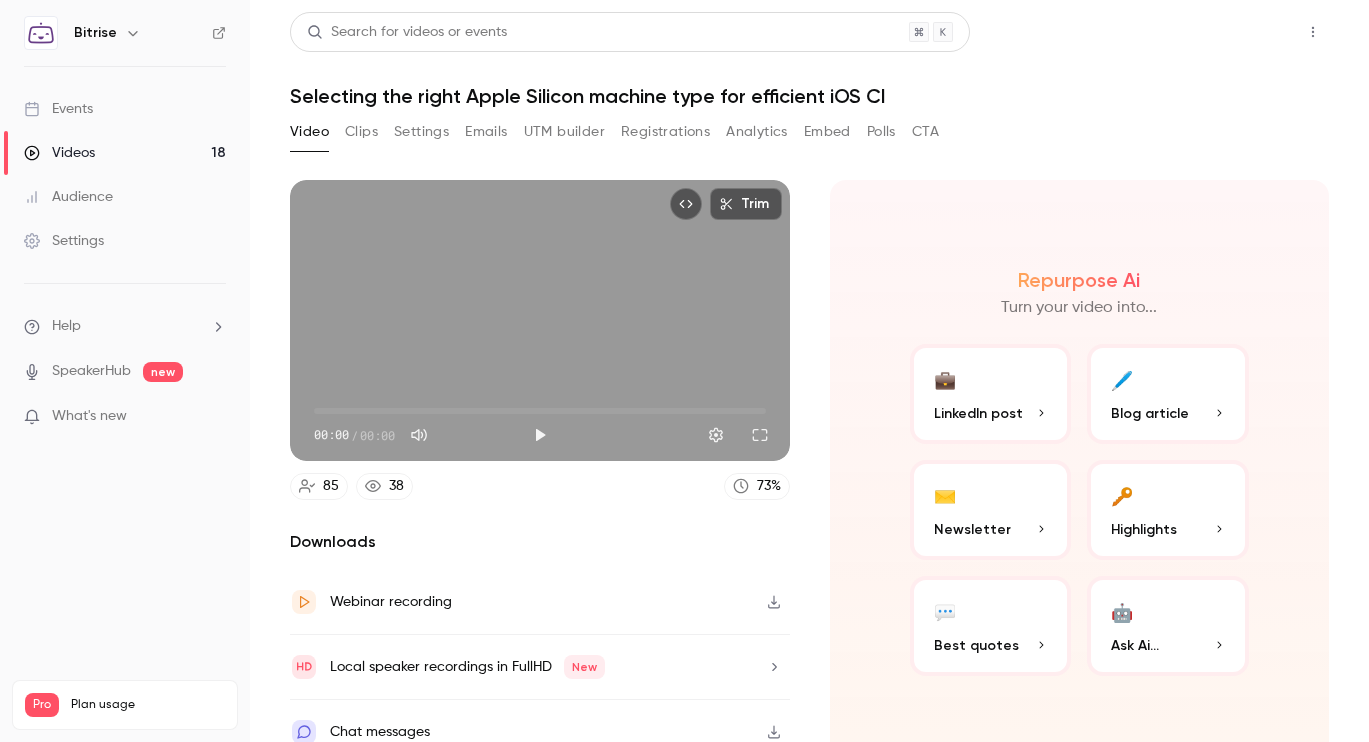 click on "Share" at bounding box center (1241, 32) 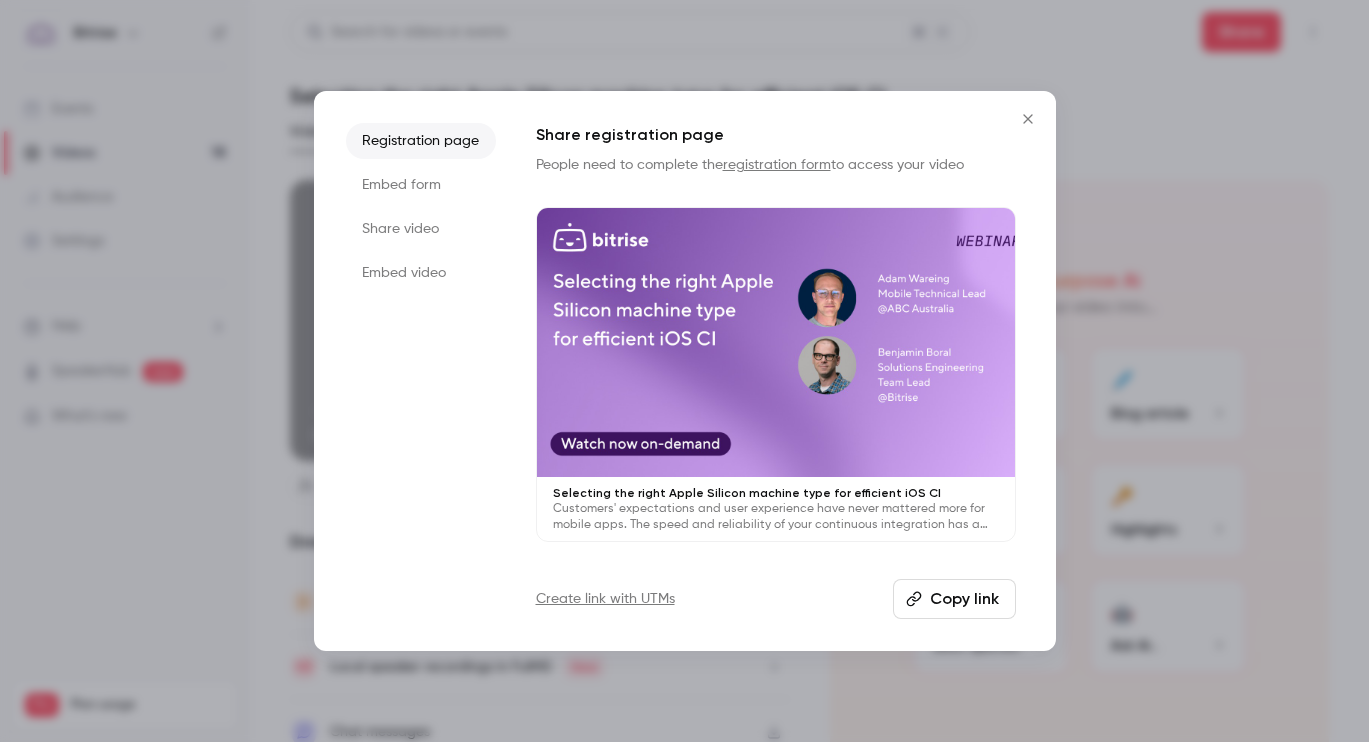 click on "Copy link" at bounding box center (954, 599) 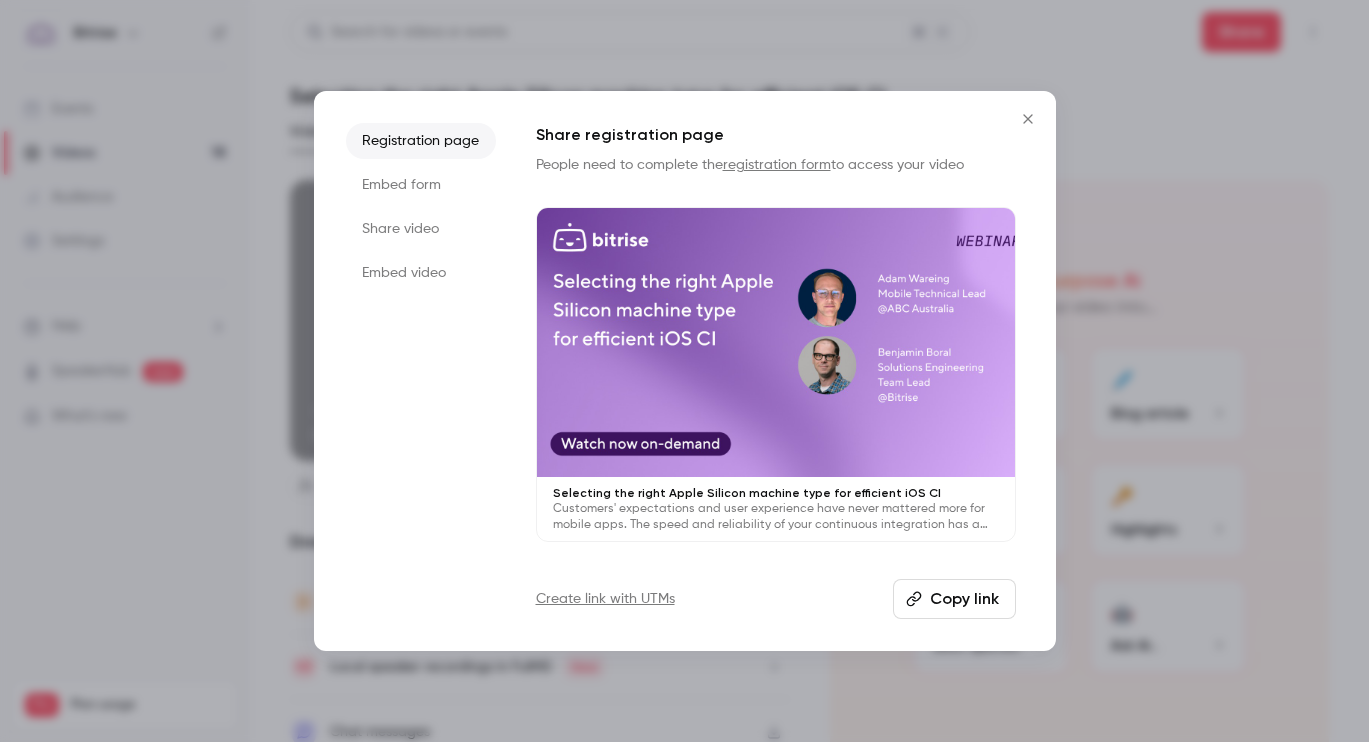 click at bounding box center (684, 371) 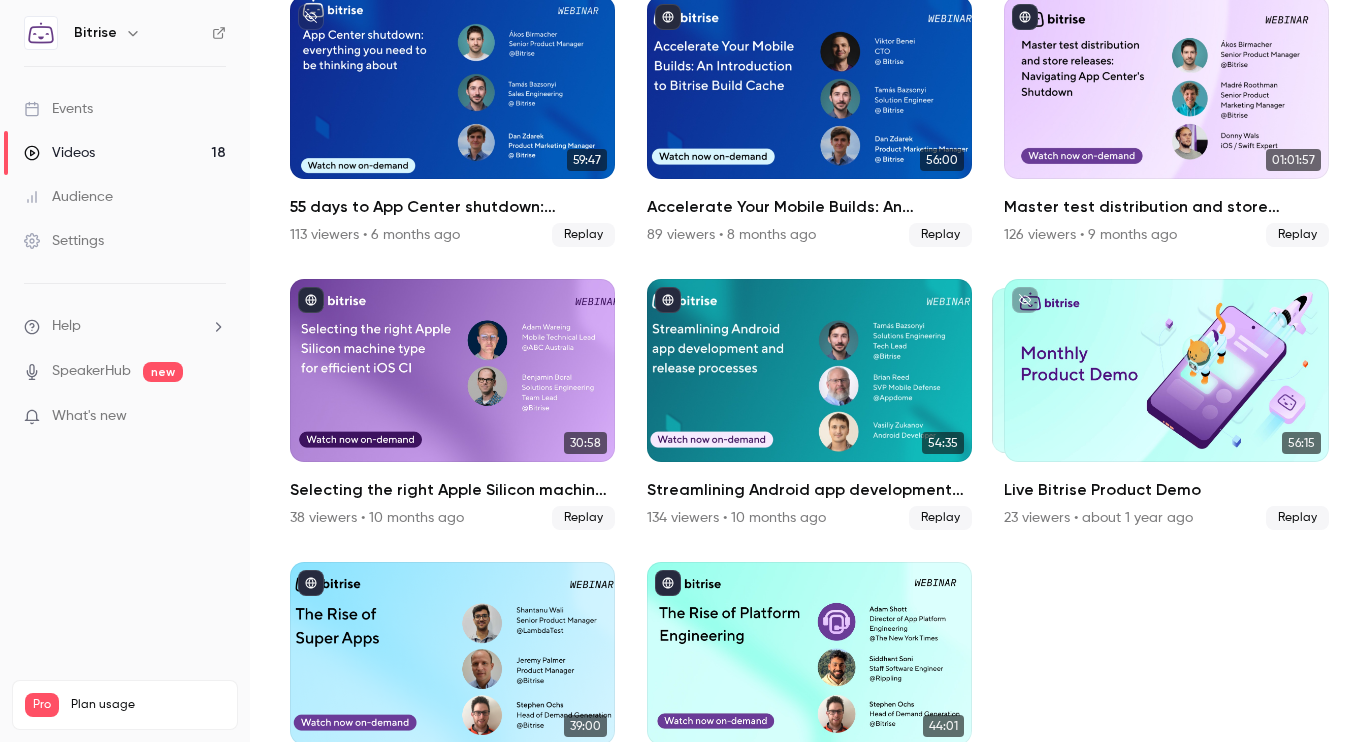 scroll, scrollTop: 1119, scrollLeft: 0, axis: vertical 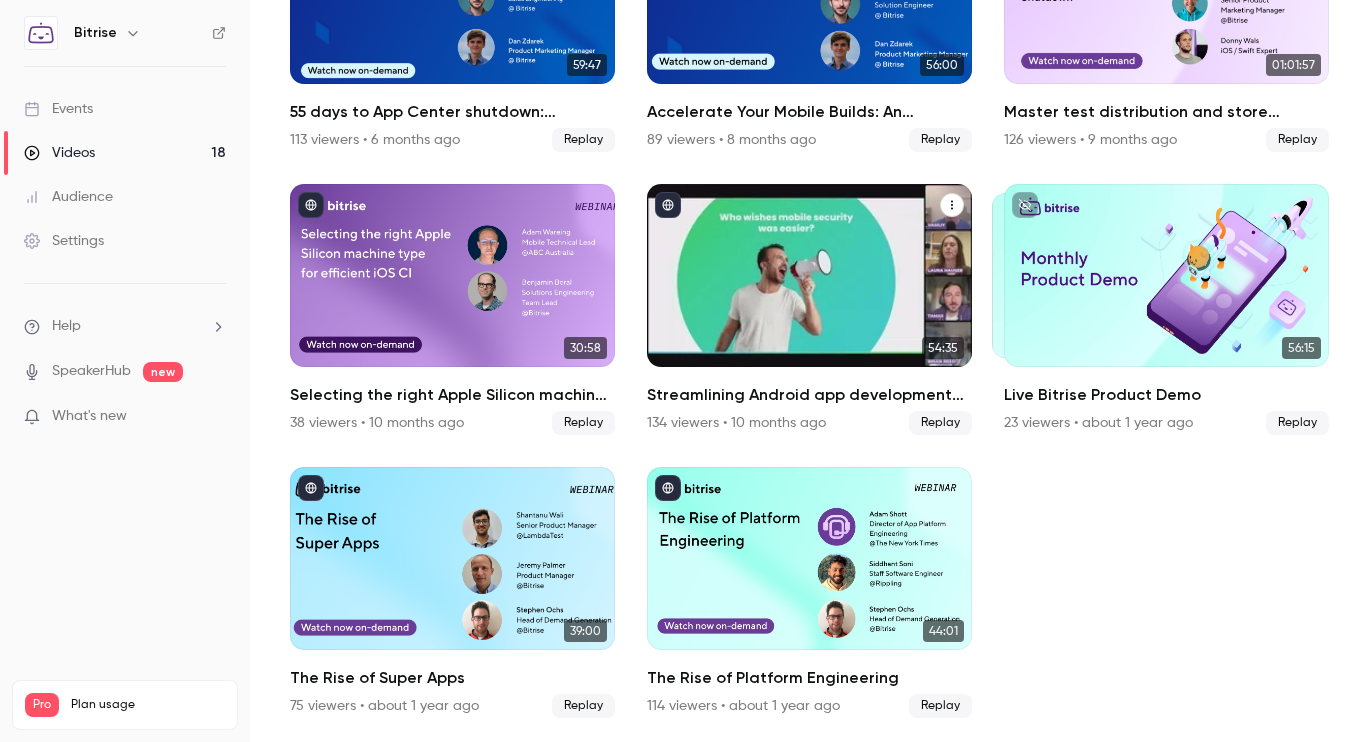 click on "Streamlining Android app development and release processes" at bounding box center [809, 395] 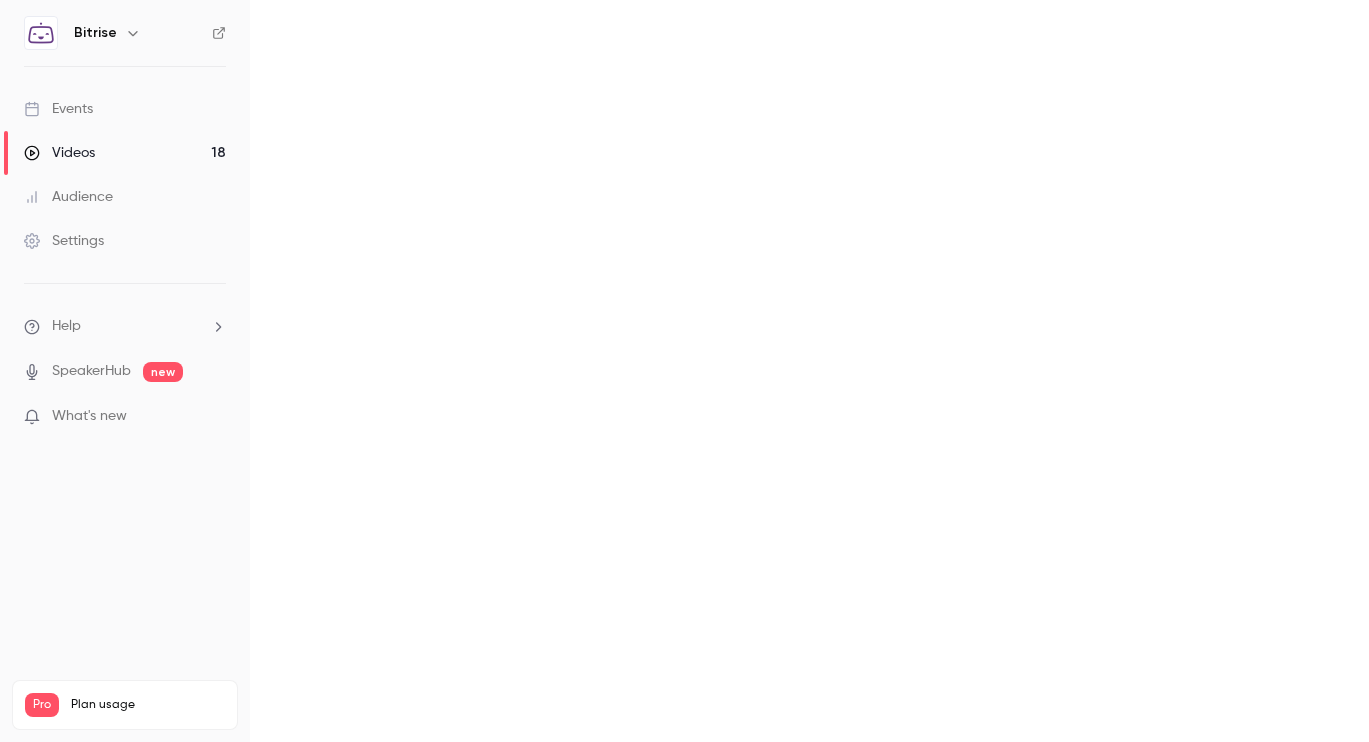 scroll, scrollTop: 0, scrollLeft: 0, axis: both 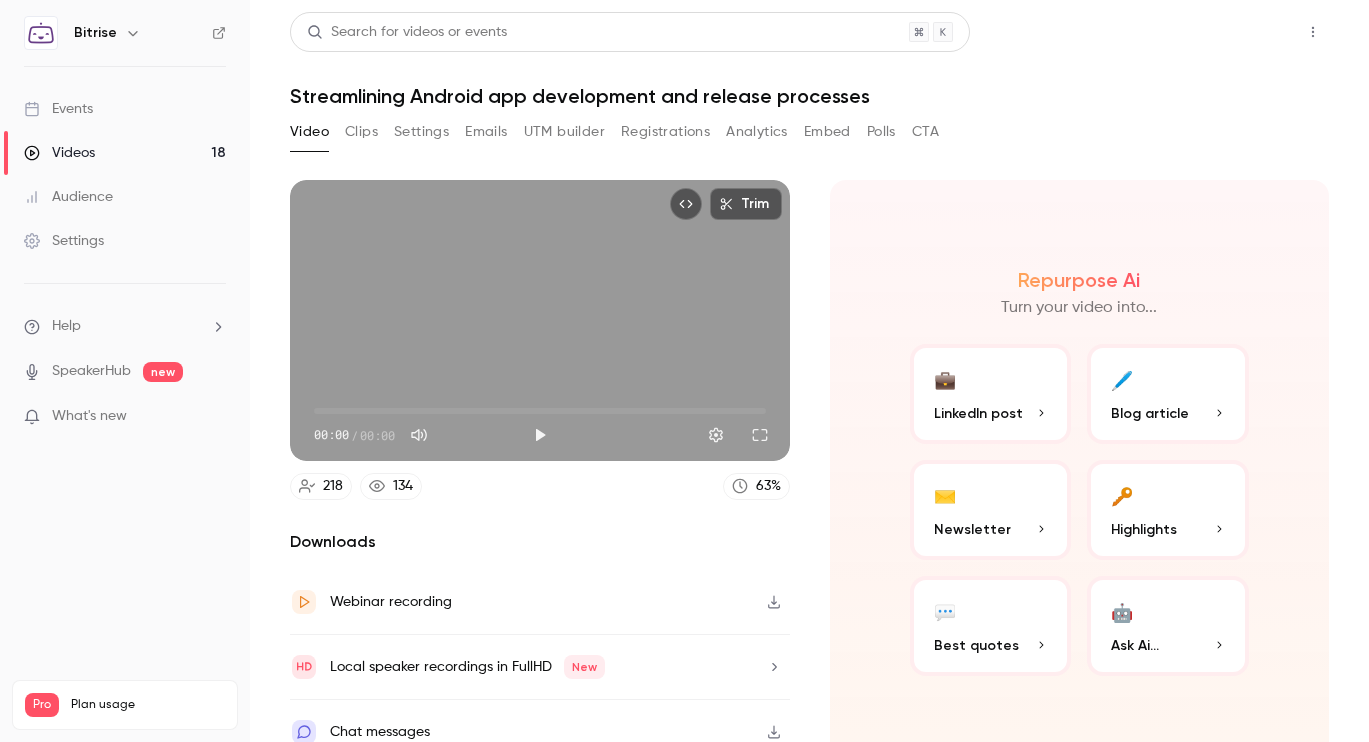 click on "Share" at bounding box center [1241, 32] 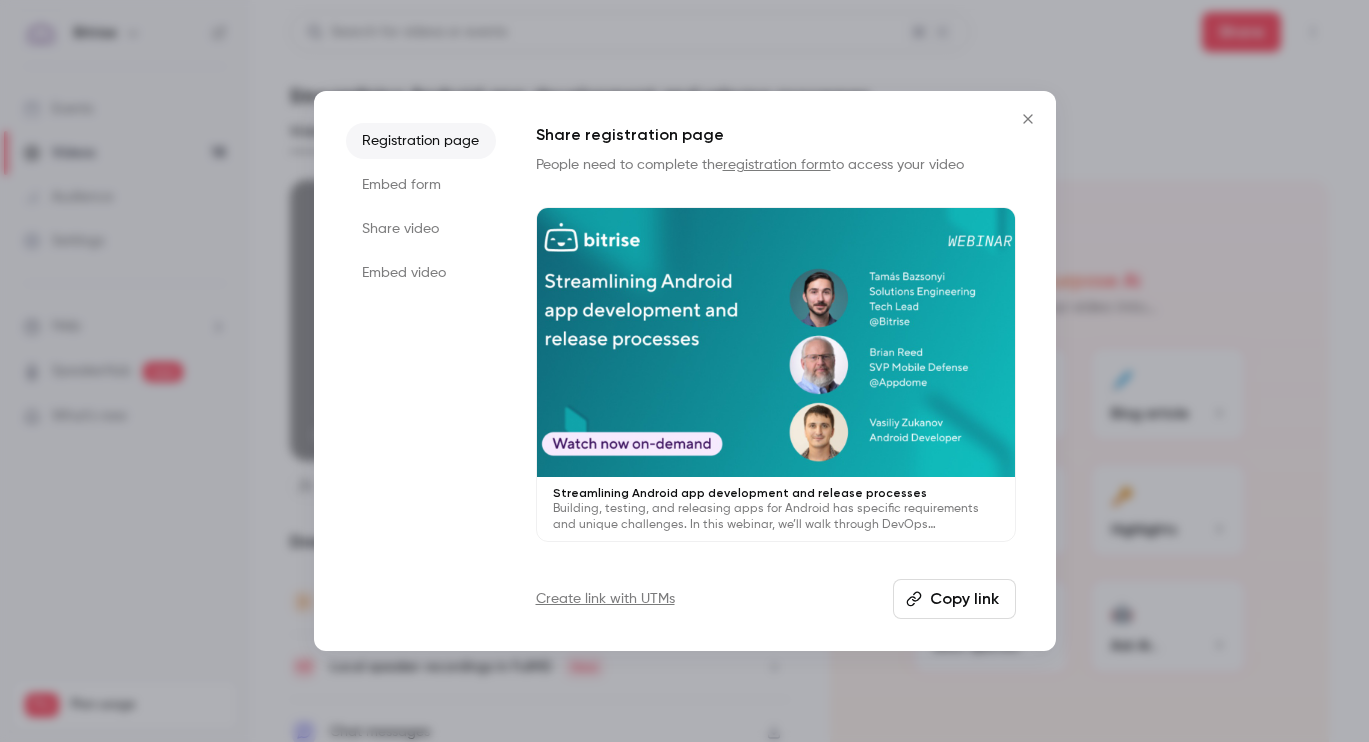 drag, startPoint x: 973, startPoint y: 604, endPoint x: 1005, endPoint y: 500, distance: 108.81177 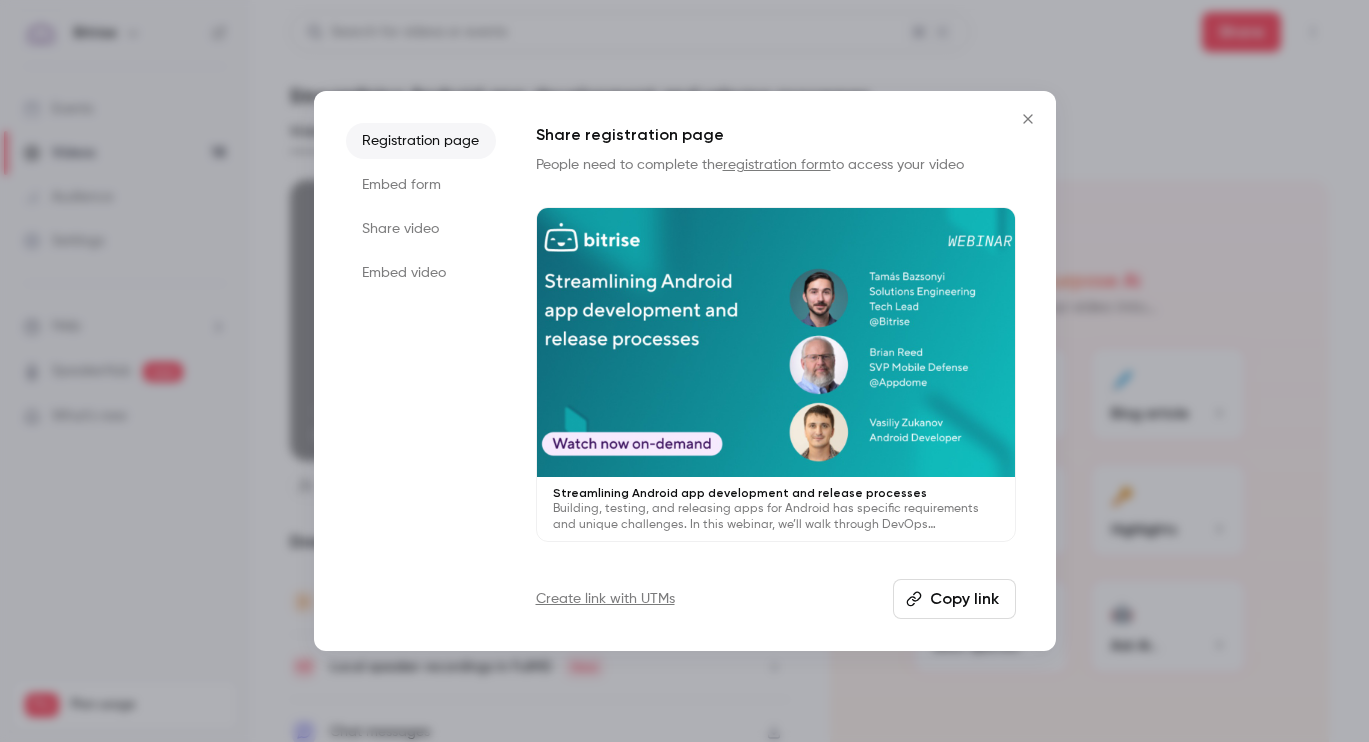 click at bounding box center (684, 371) 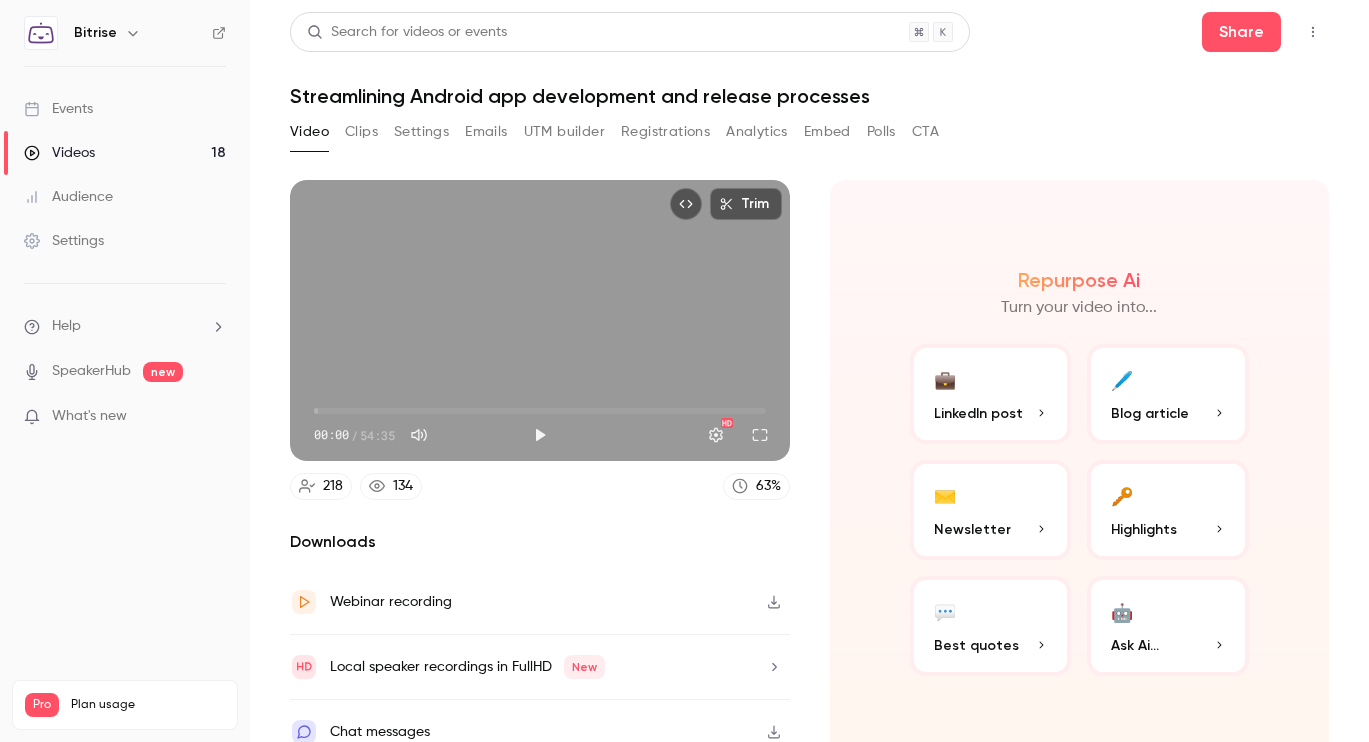 click on "Videos 18" at bounding box center (125, 153) 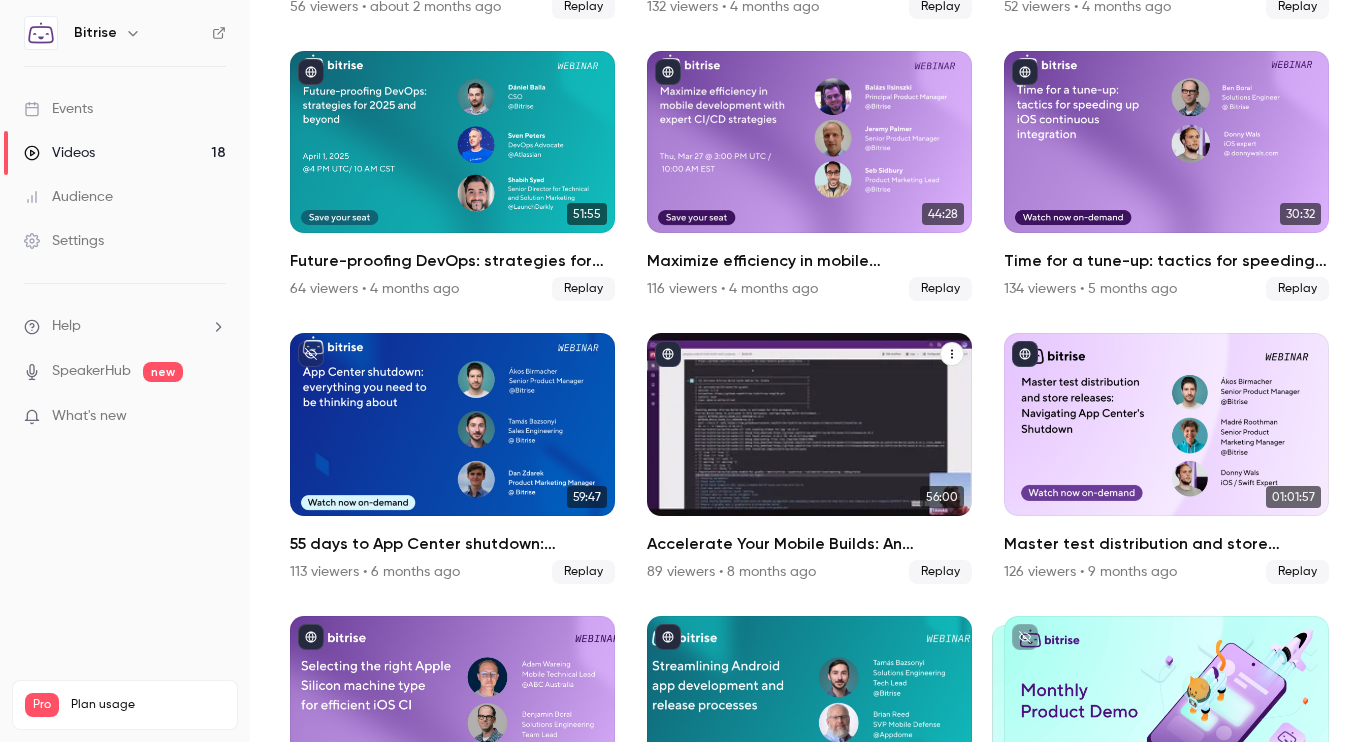 scroll, scrollTop: 1119, scrollLeft: 0, axis: vertical 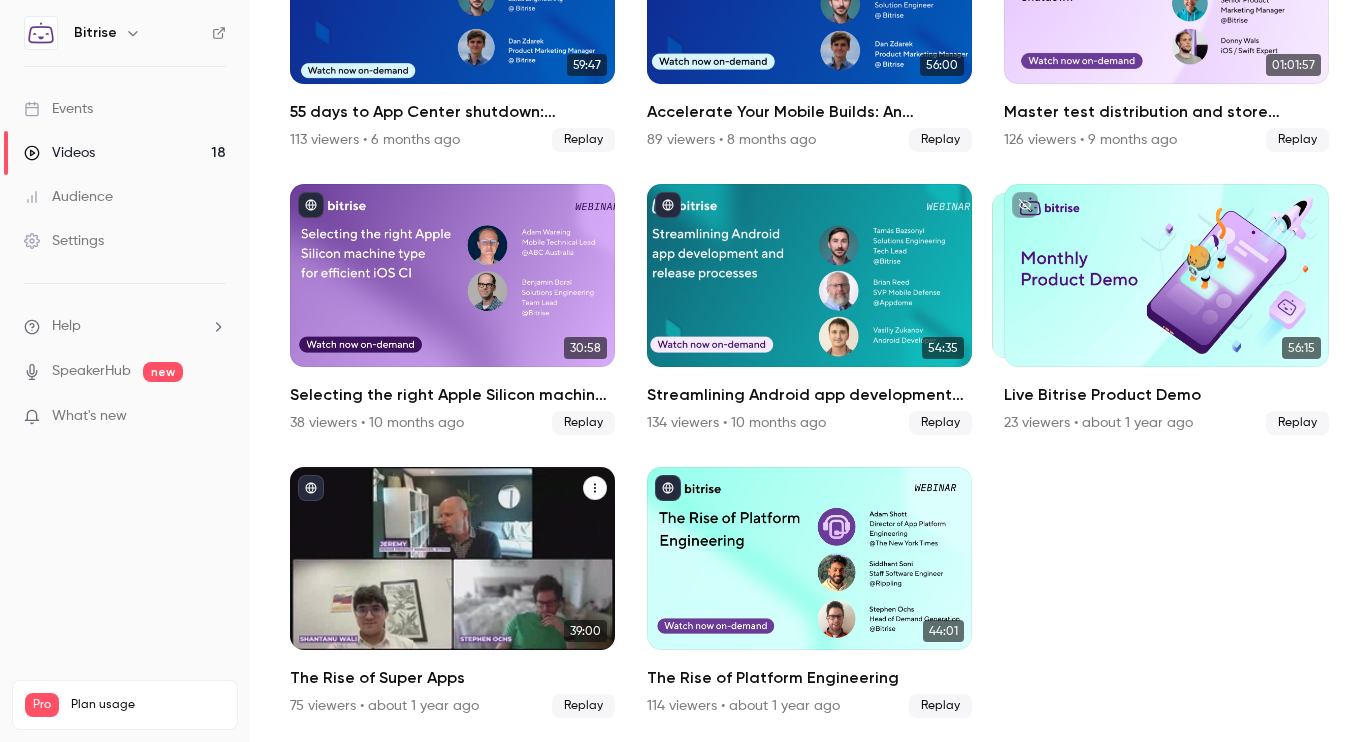 click on "The Rise of Super Apps" at bounding box center [452, 678] 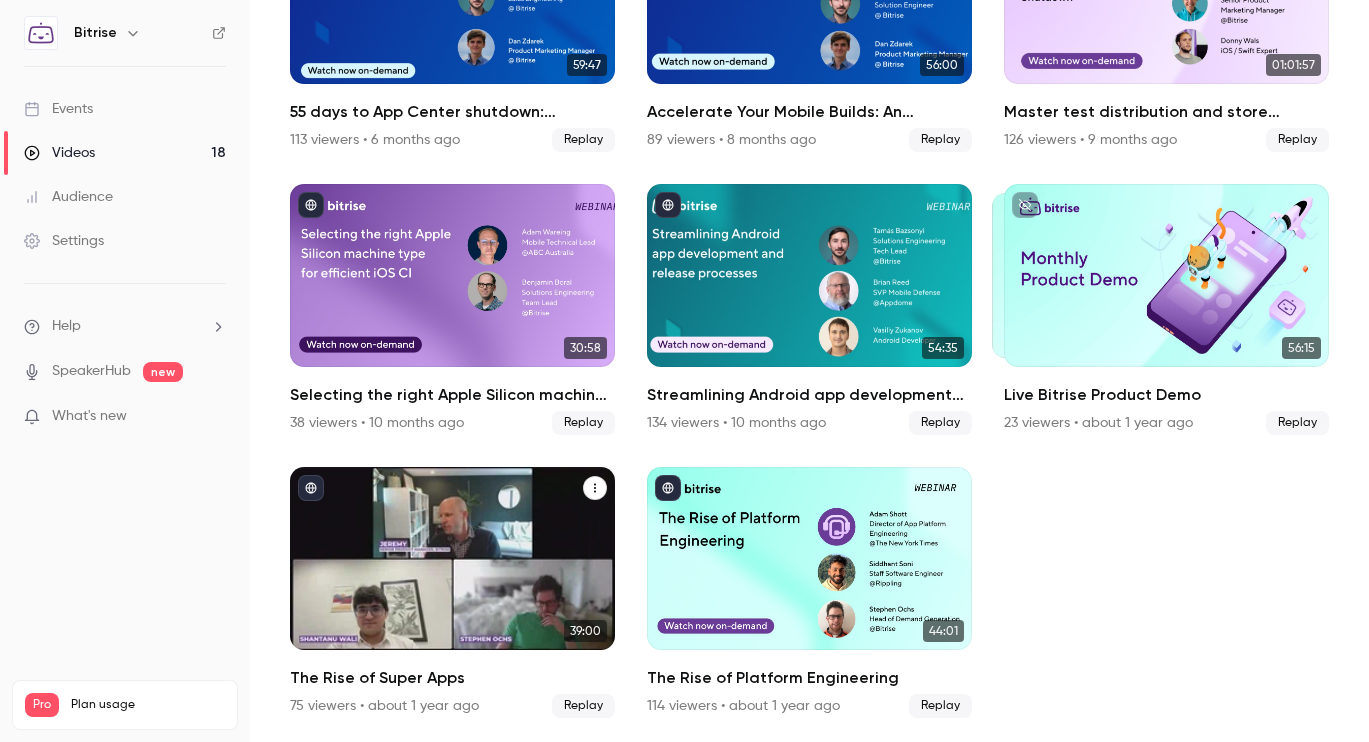 scroll, scrollTop: 0, scrollLeft: 0, axis: both 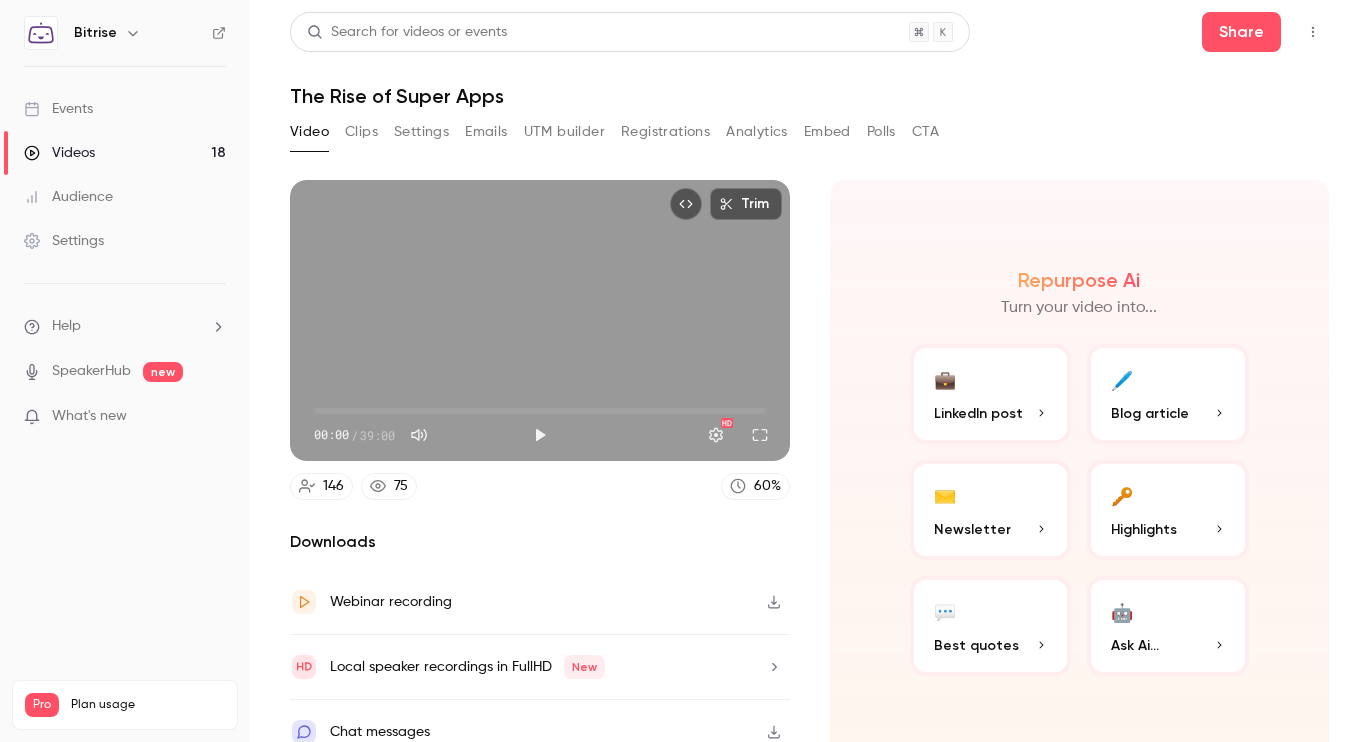 click 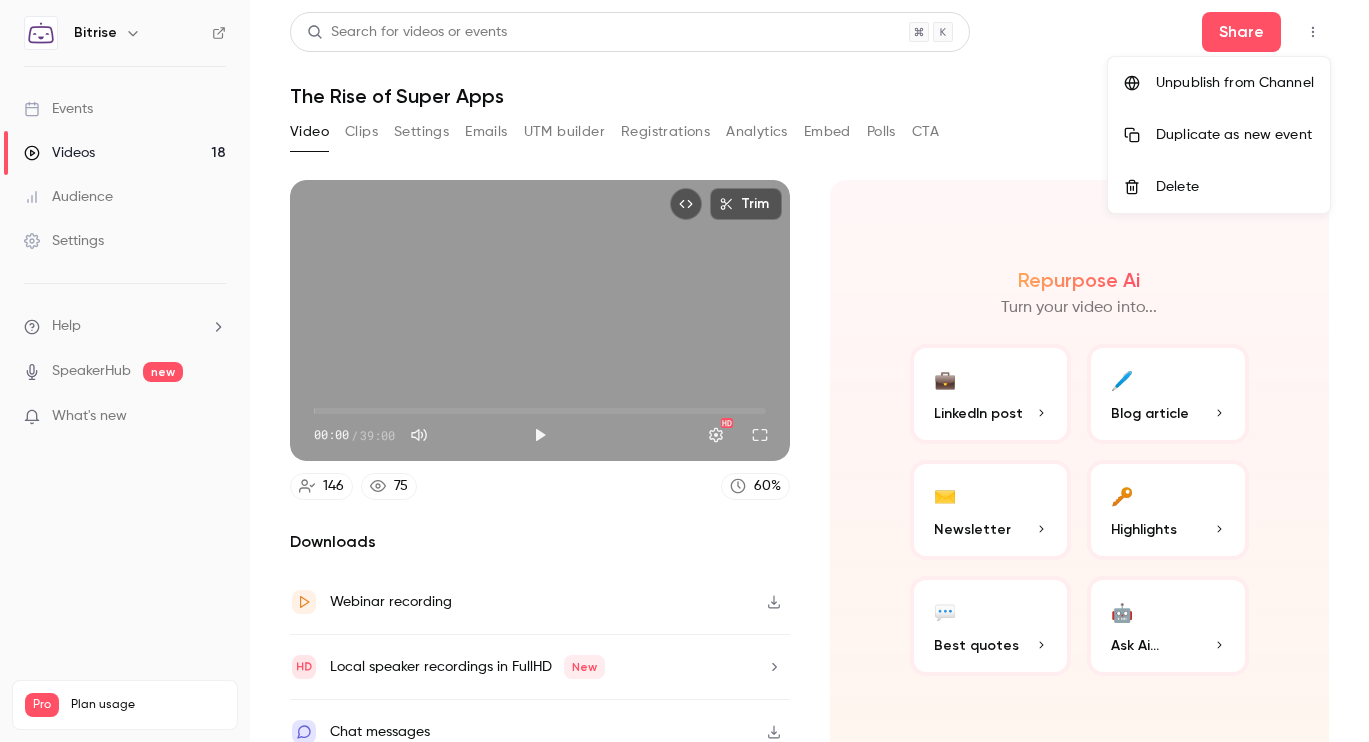 click at bounding box center [684, 371] 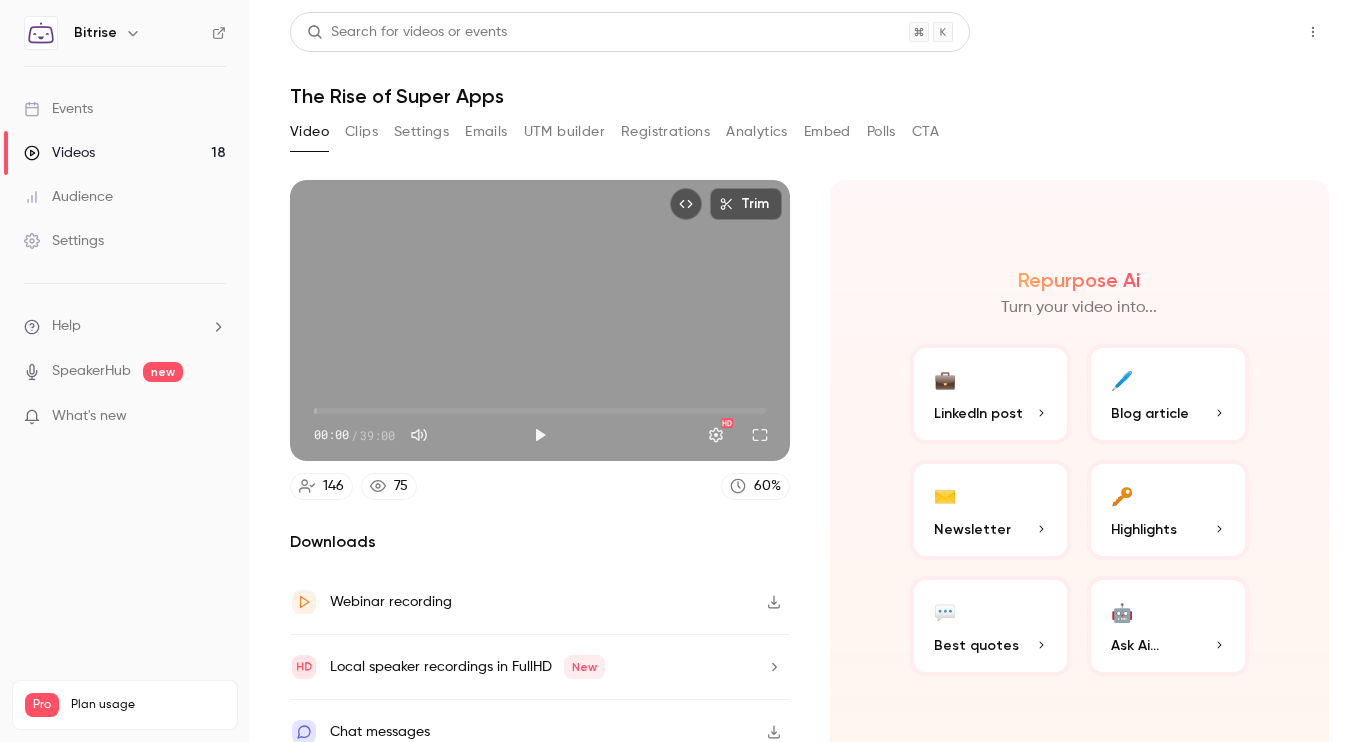 click on "Share" at bounding box center [1241, 32] 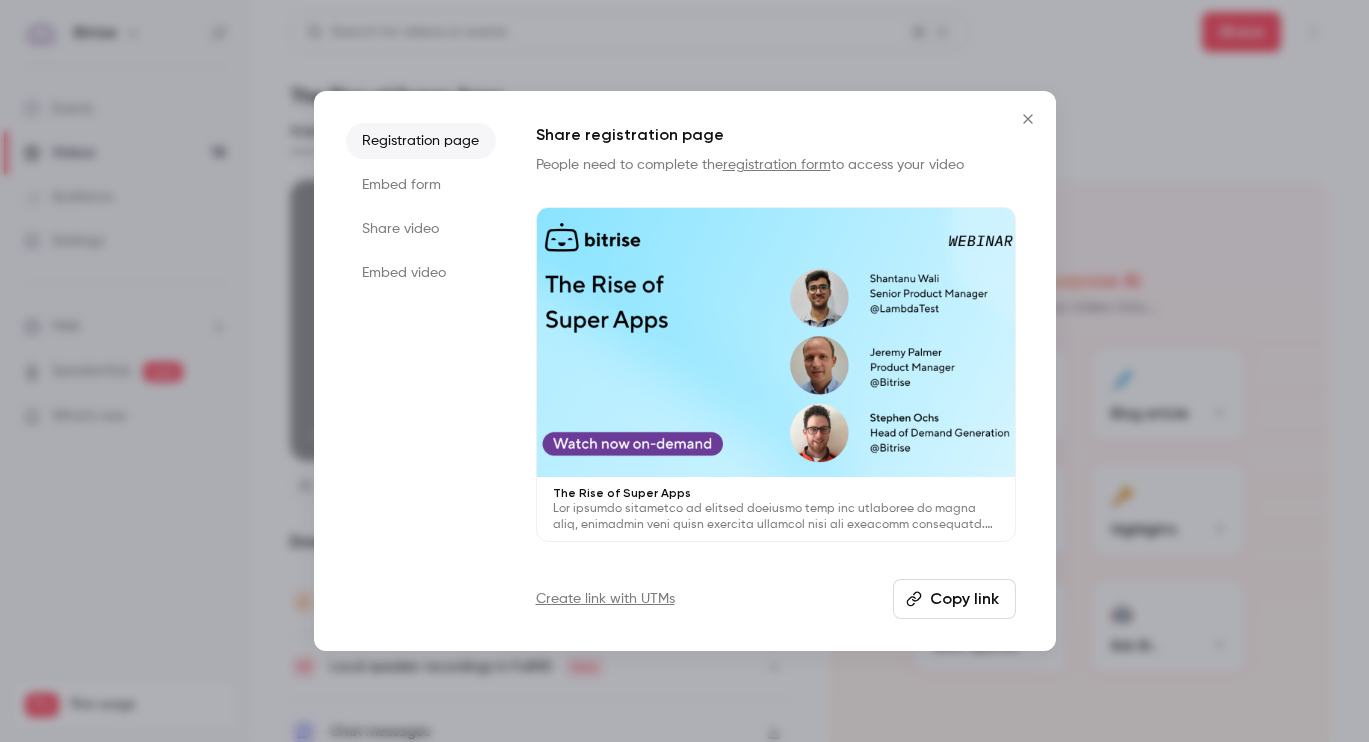 click on "Copy link" at bounding box center (954, 599) 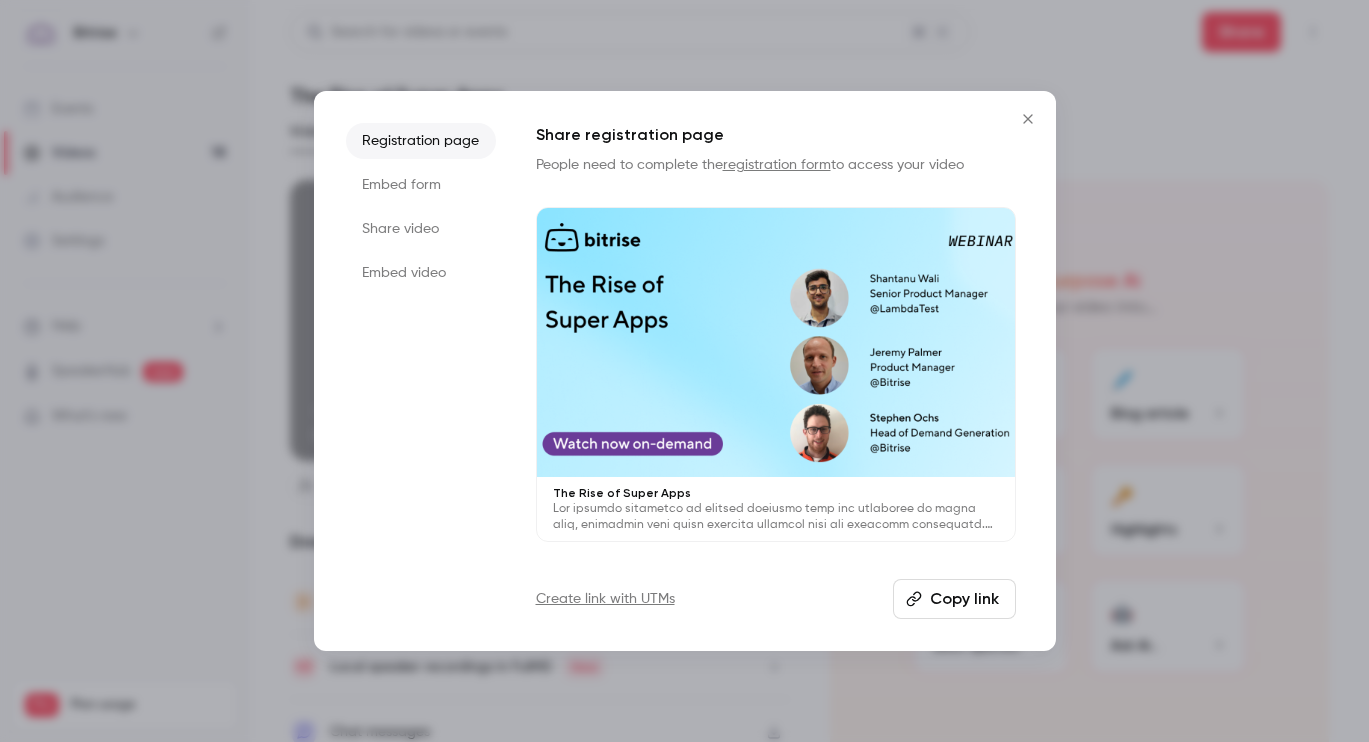 click at bounding box center [1028, 119] 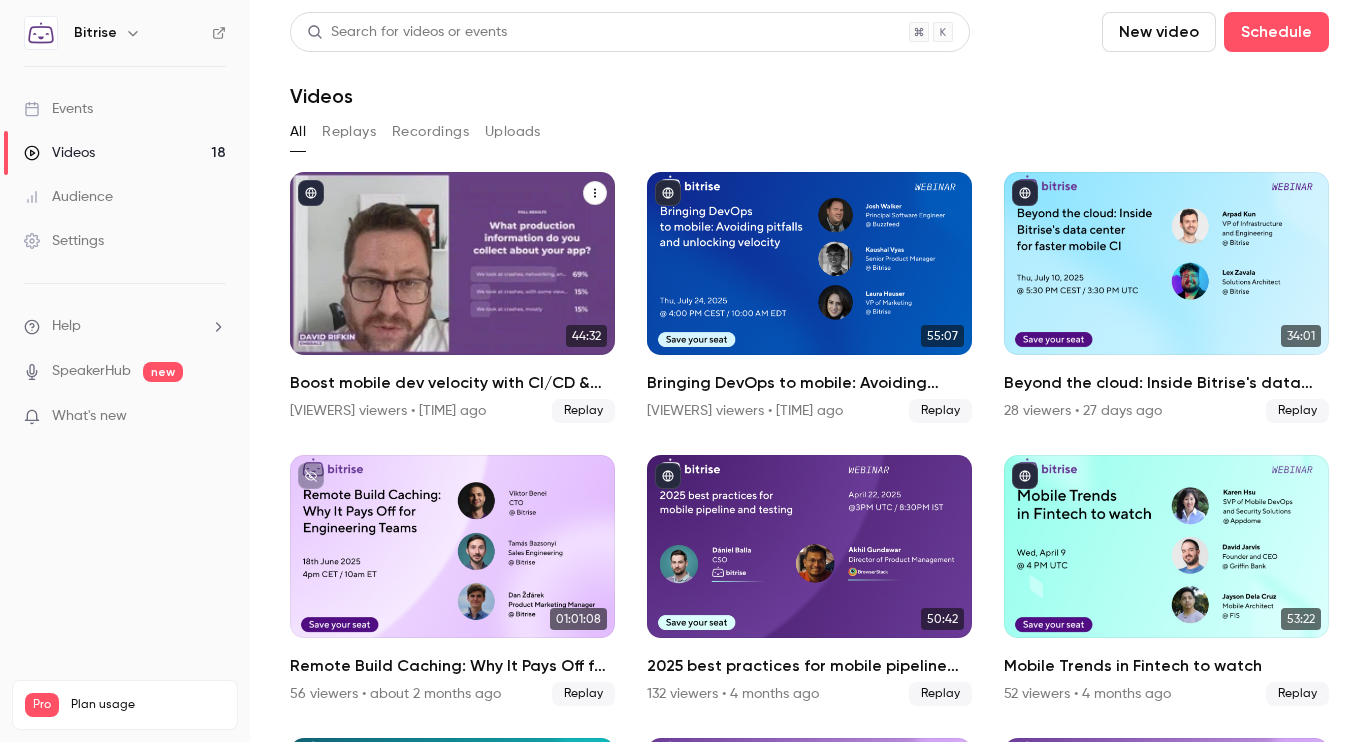 scroll, scrollTop: 1119, scrollLeft: 0, axis: vertical 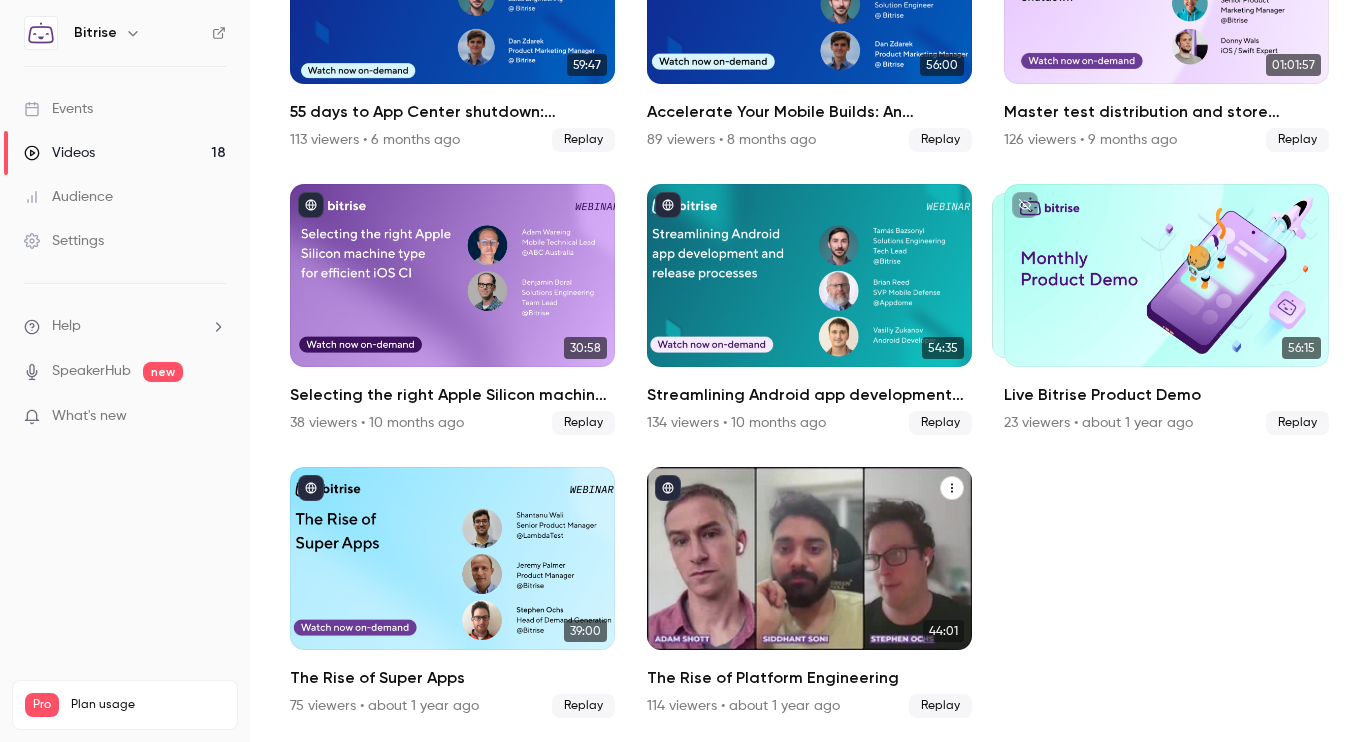 click on "The Rise of Platform Engineering" at bounding box center [809, 678] 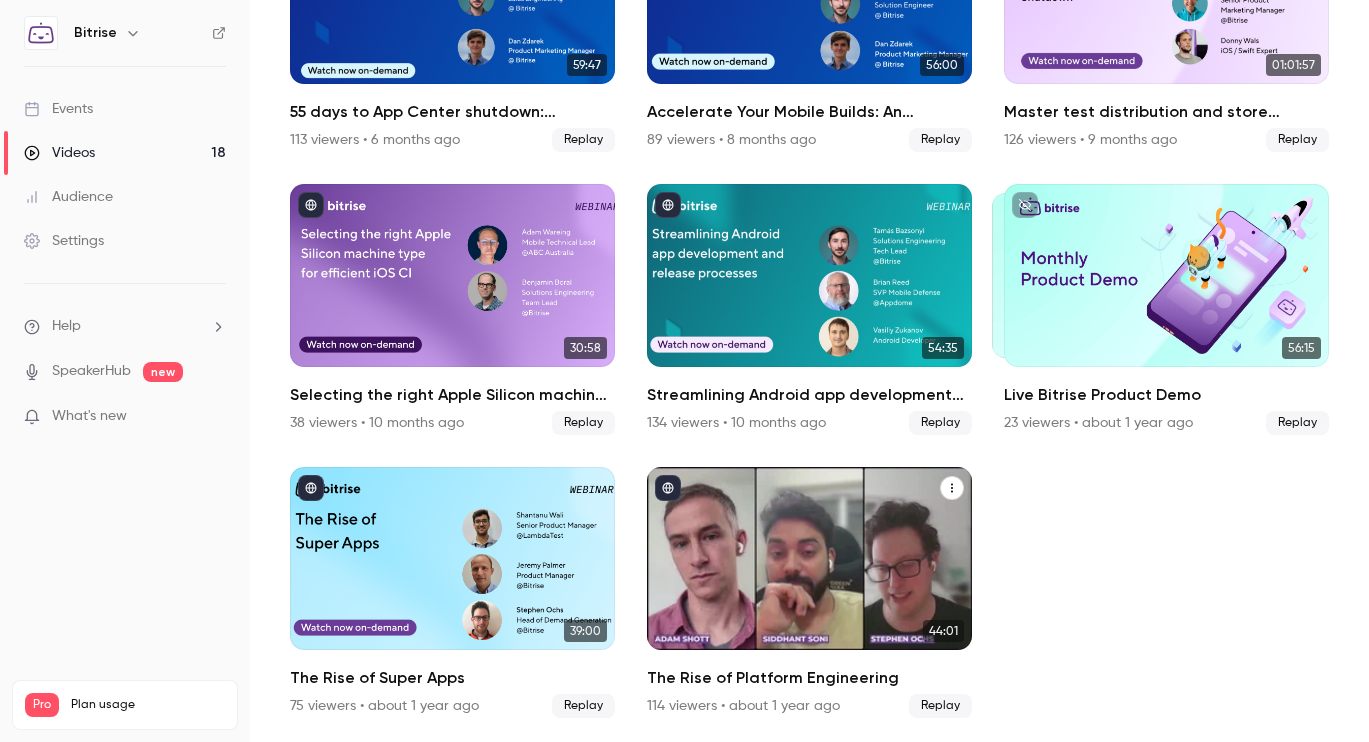 scroll, scrollTop: 0, scrollLeft: 0, axis: both 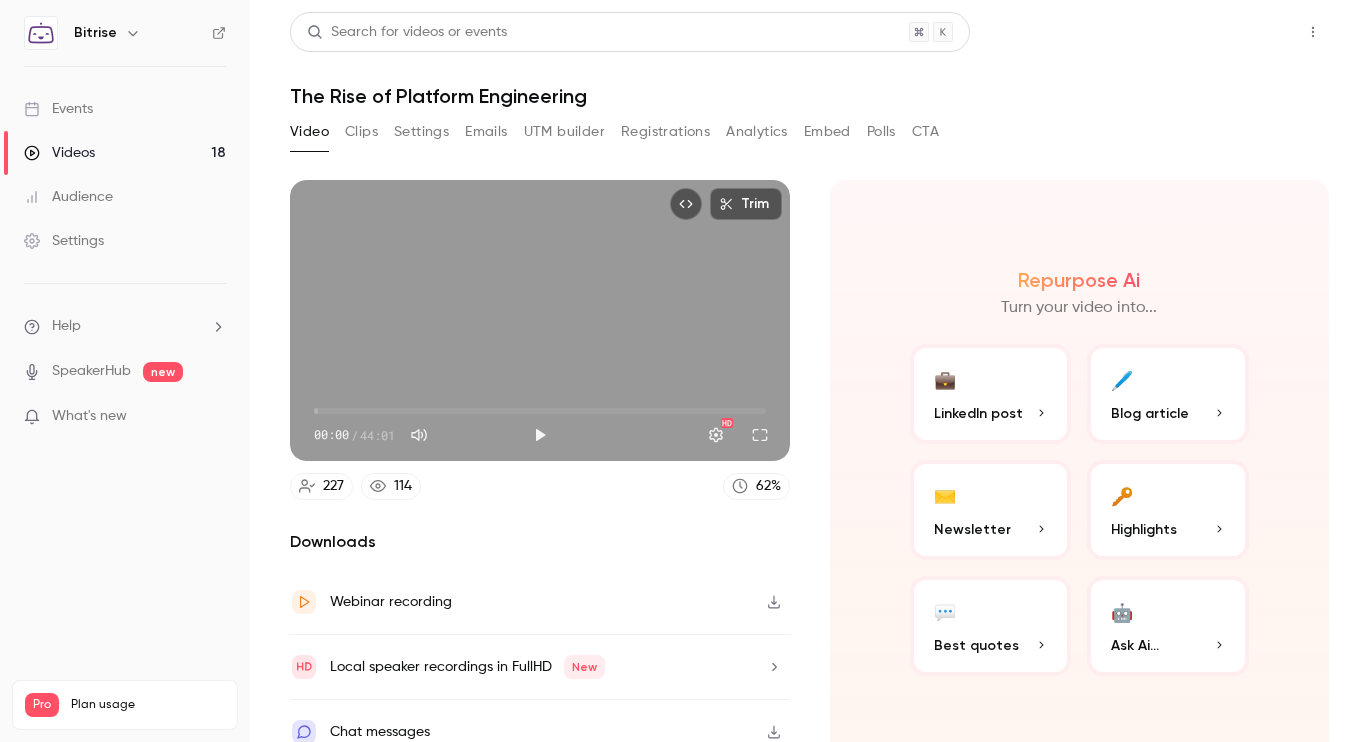 click on "Share" at bounding box center [1241, 32] 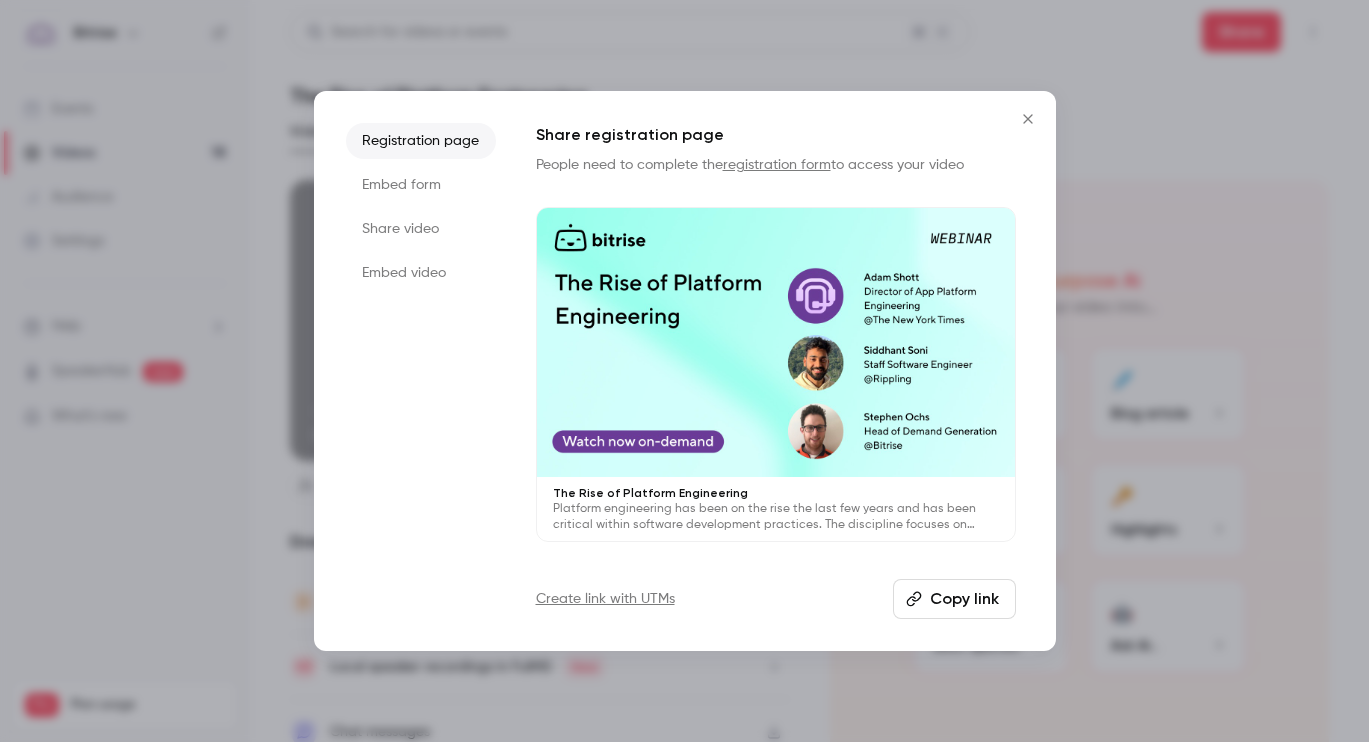 click on "Copy link" at bounding box center (954, 599) 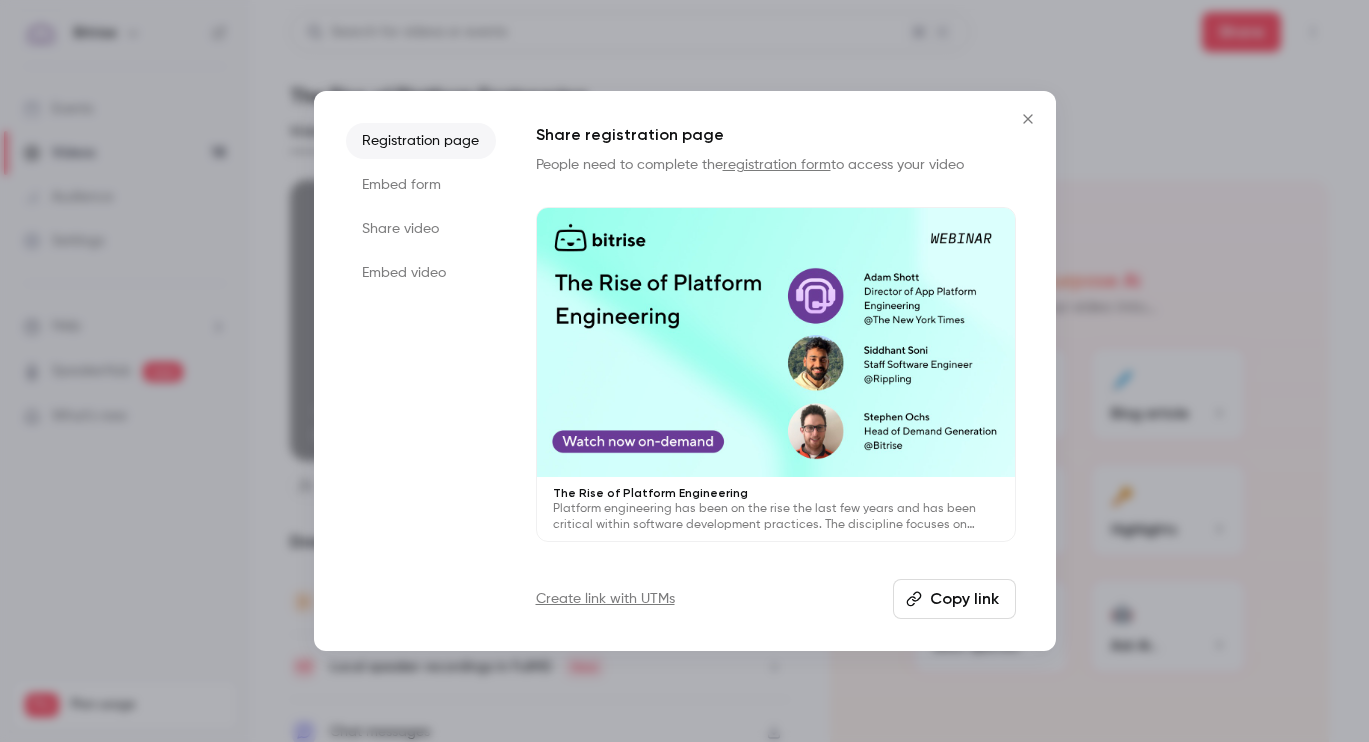 click 